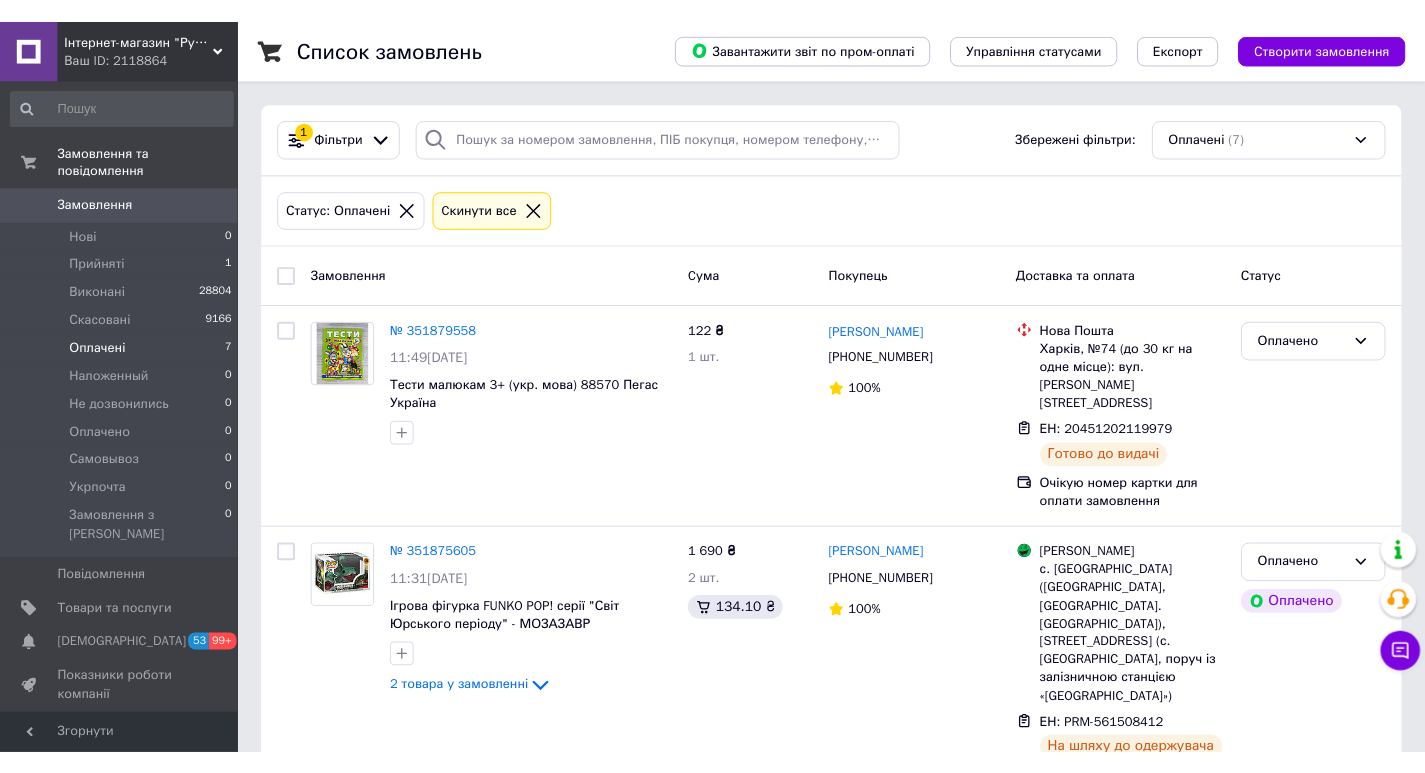 scroll, scrollTop: 0, scrollLeft: 0, axis: both 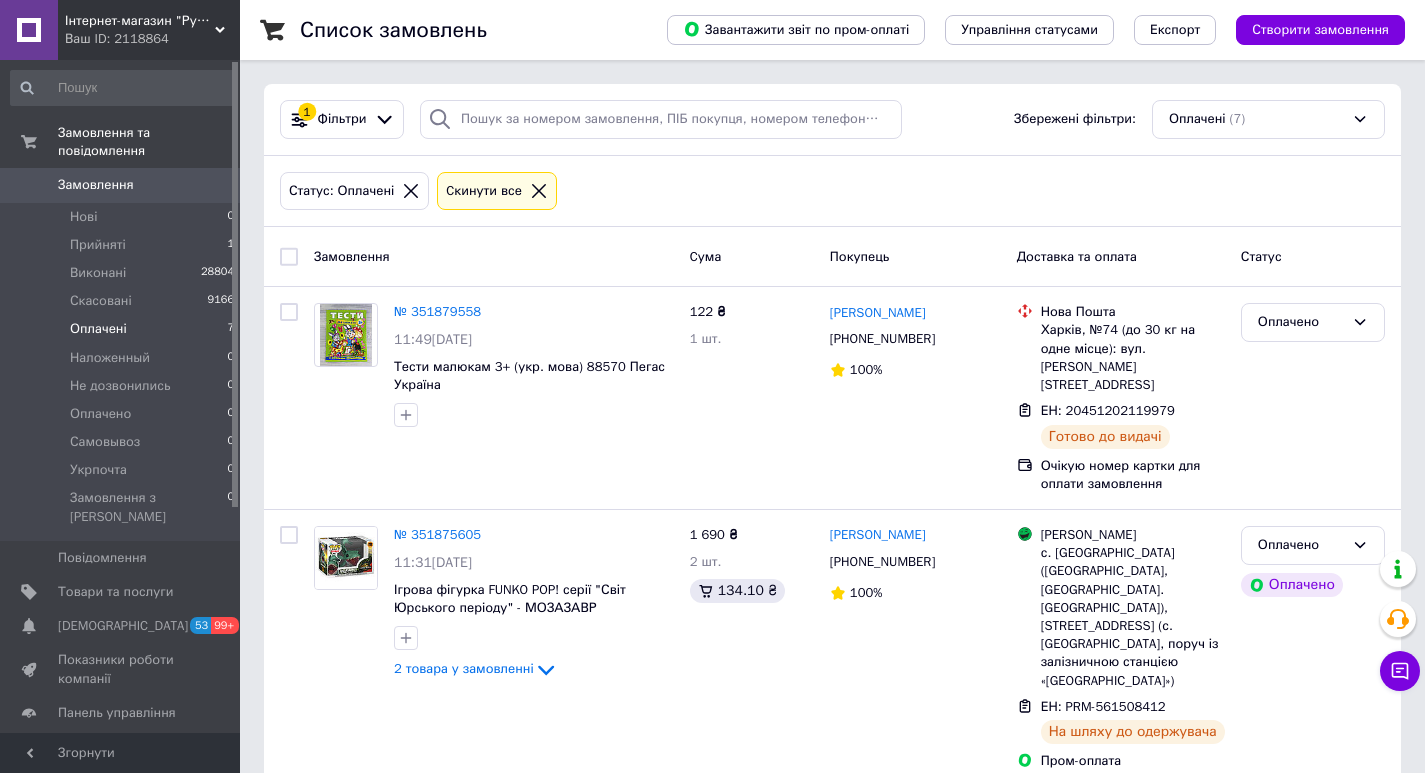 click 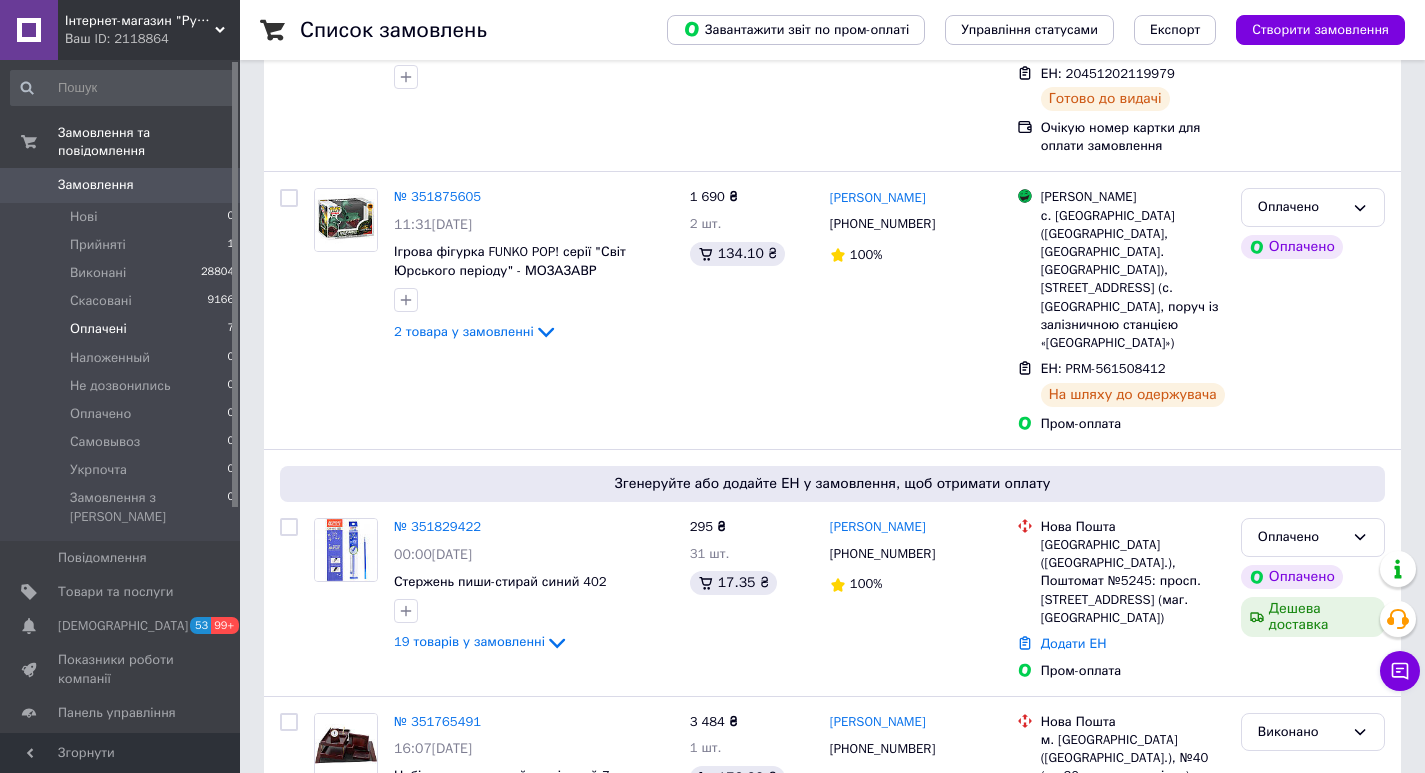 scroll, scrollTop: 500, scrollLeft: 0, axis: vertical 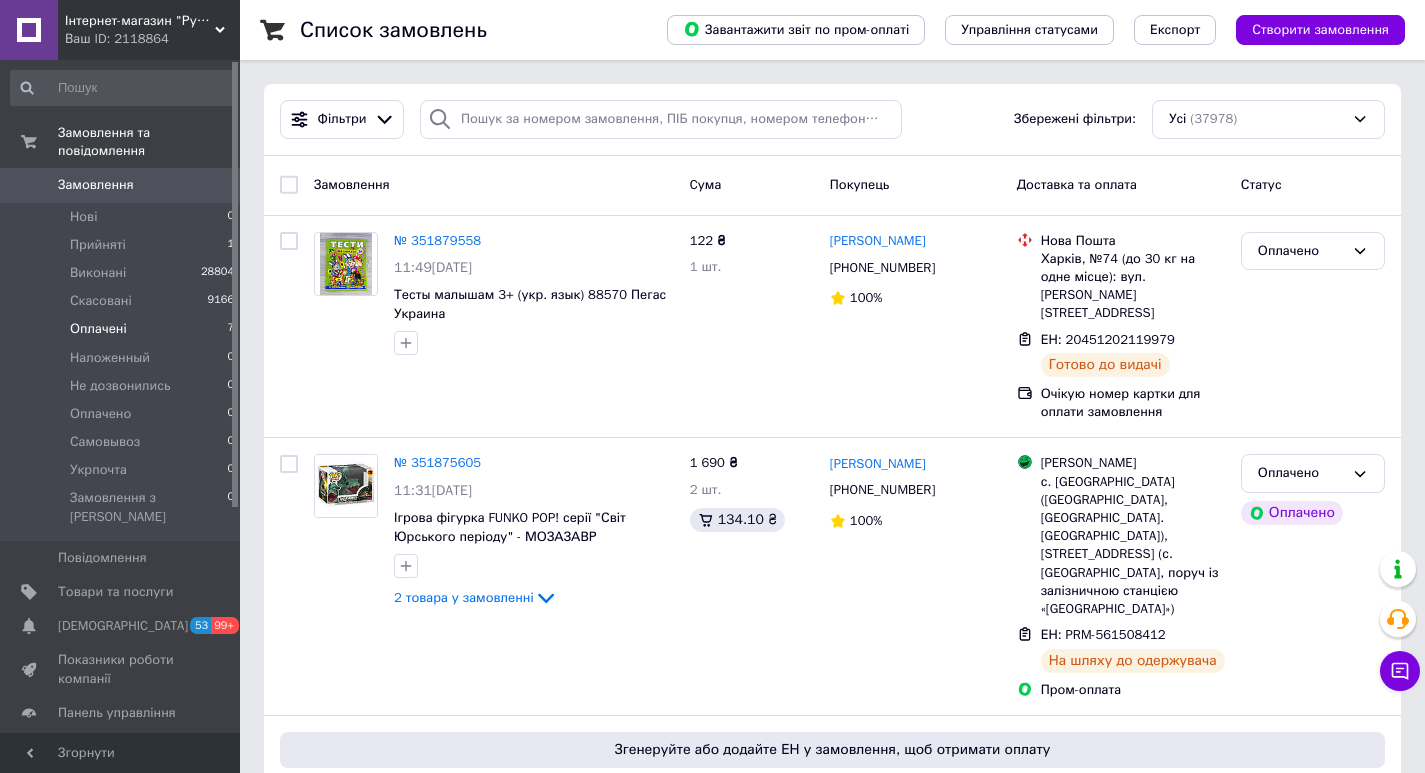 click on "Оплачені 7" at bounding box center [123, 329] 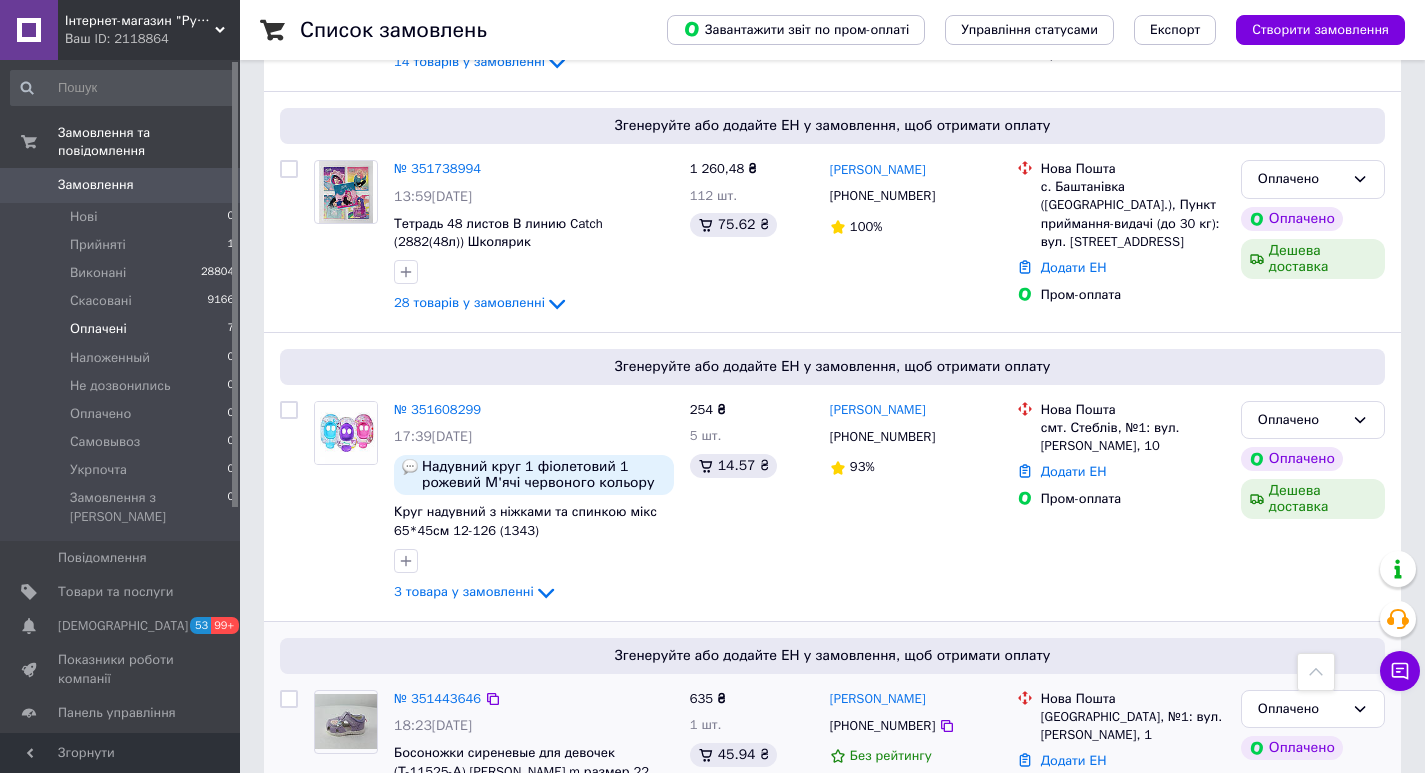 scroll, scrollTop: 1184, scrollLeft: 0, axis: vertical 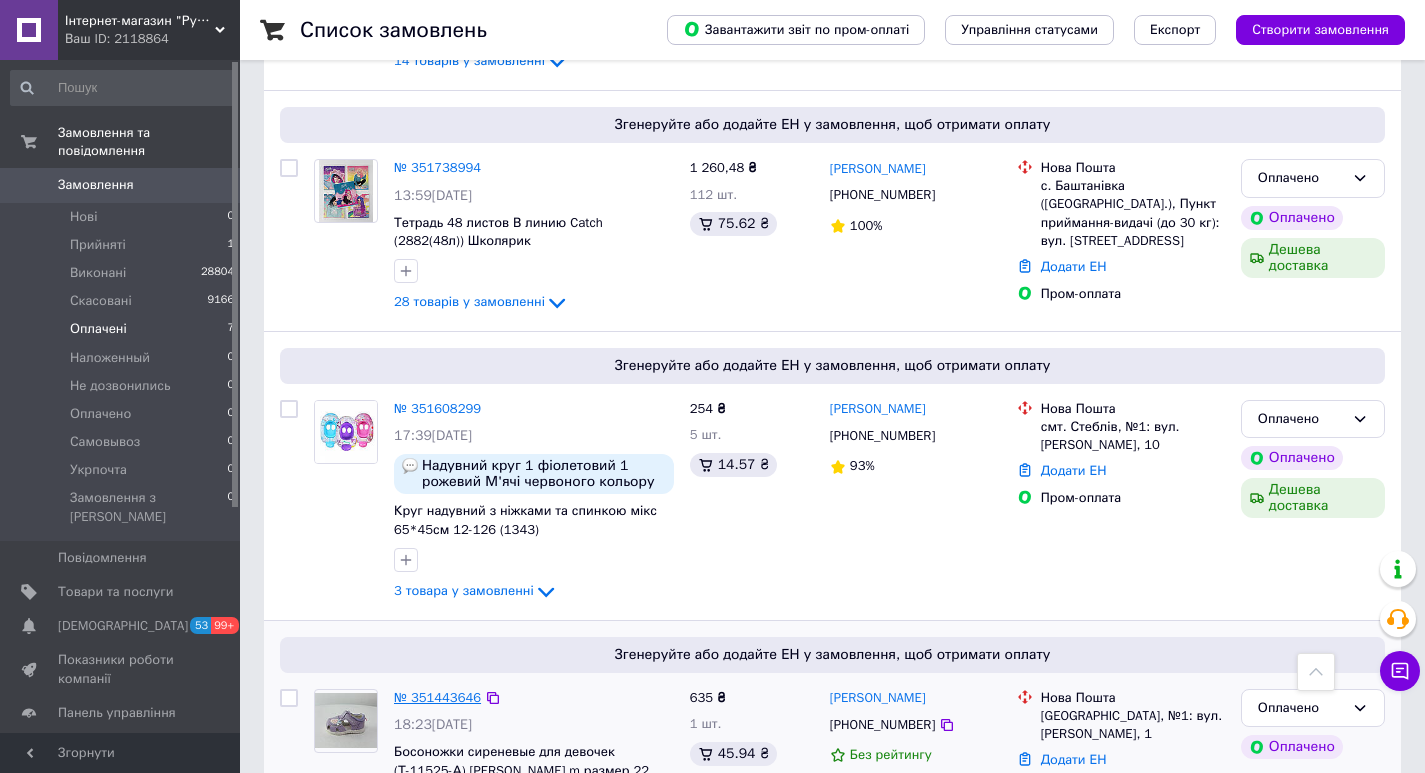 click on "№ 351443646" at bounding box center [437, 697] 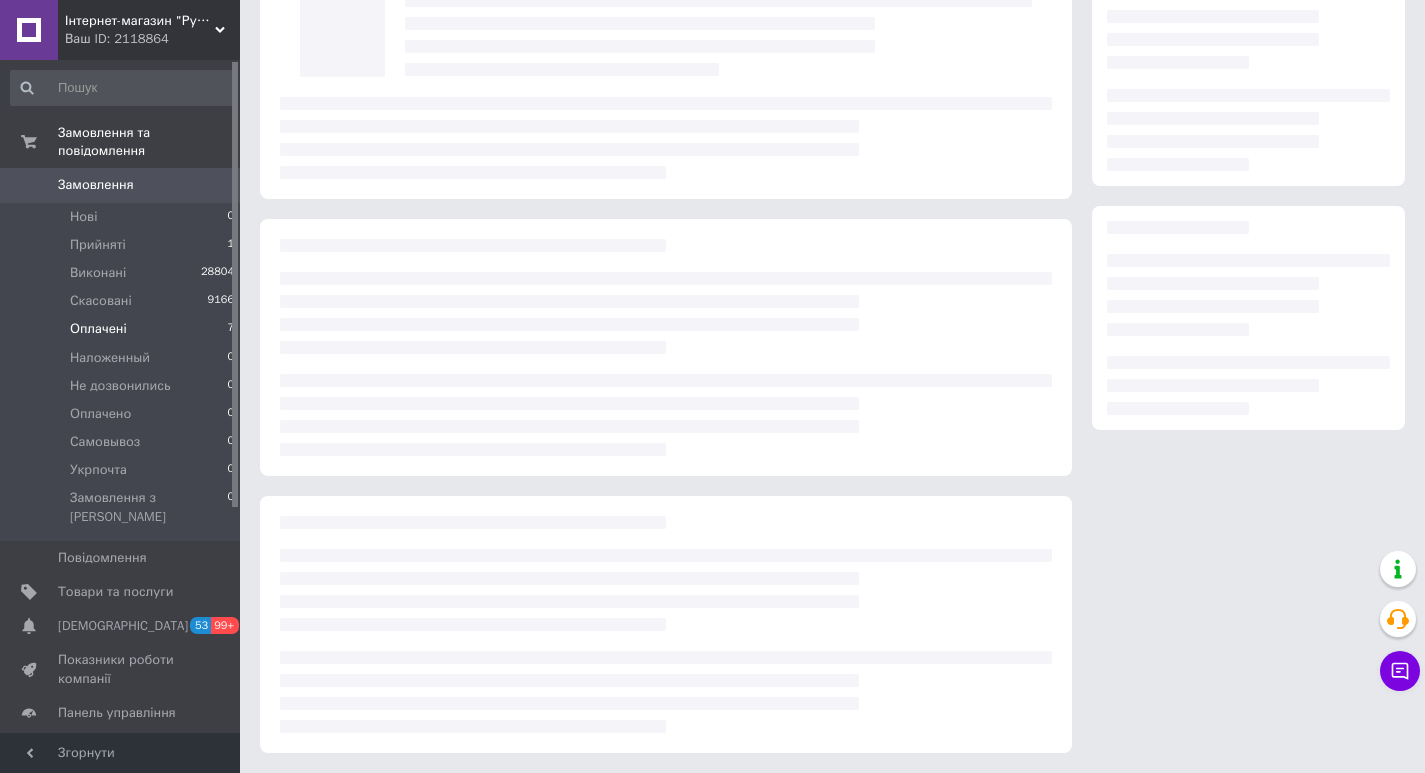 scroll, scrollTop: 0, scrollLeft: 0, axis: both 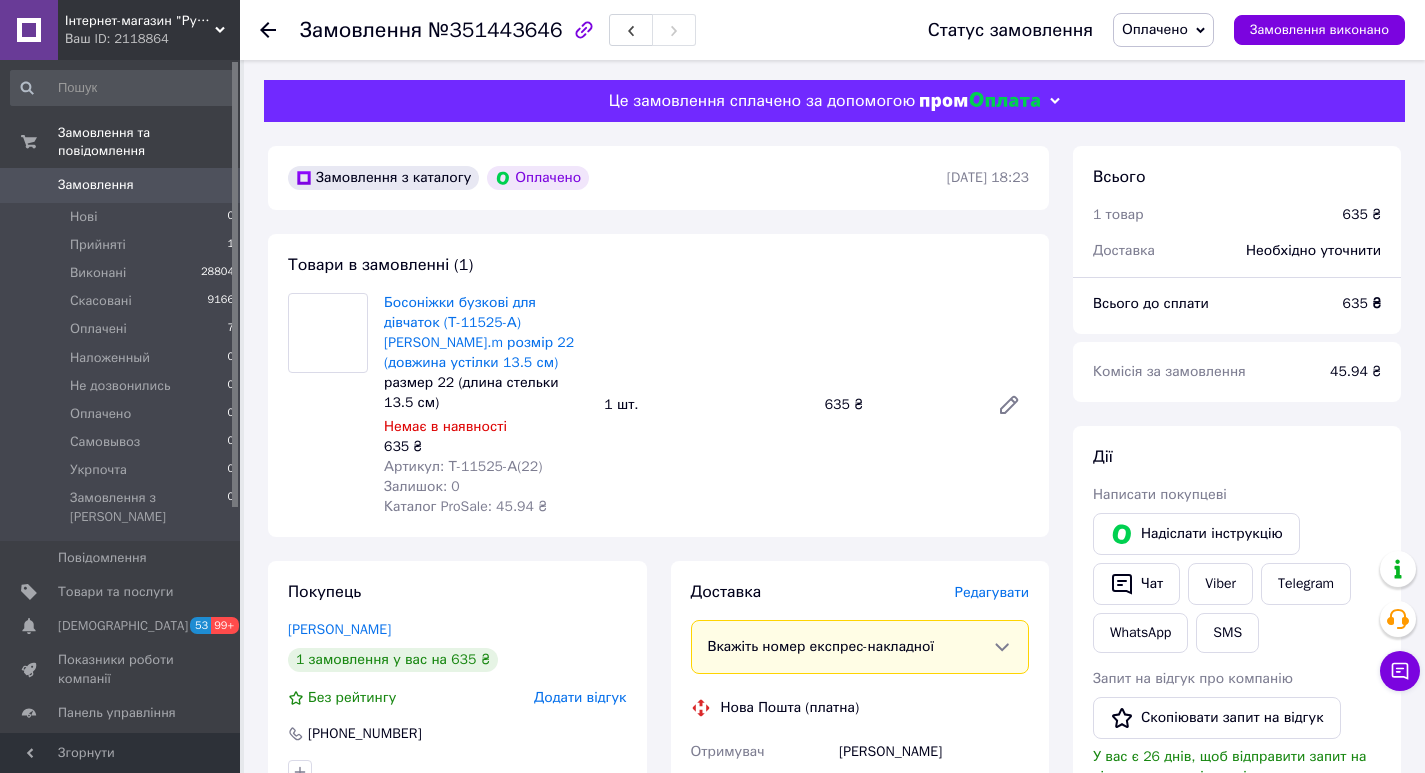 click on "Оплачено" at bounding box center [1155, 29] 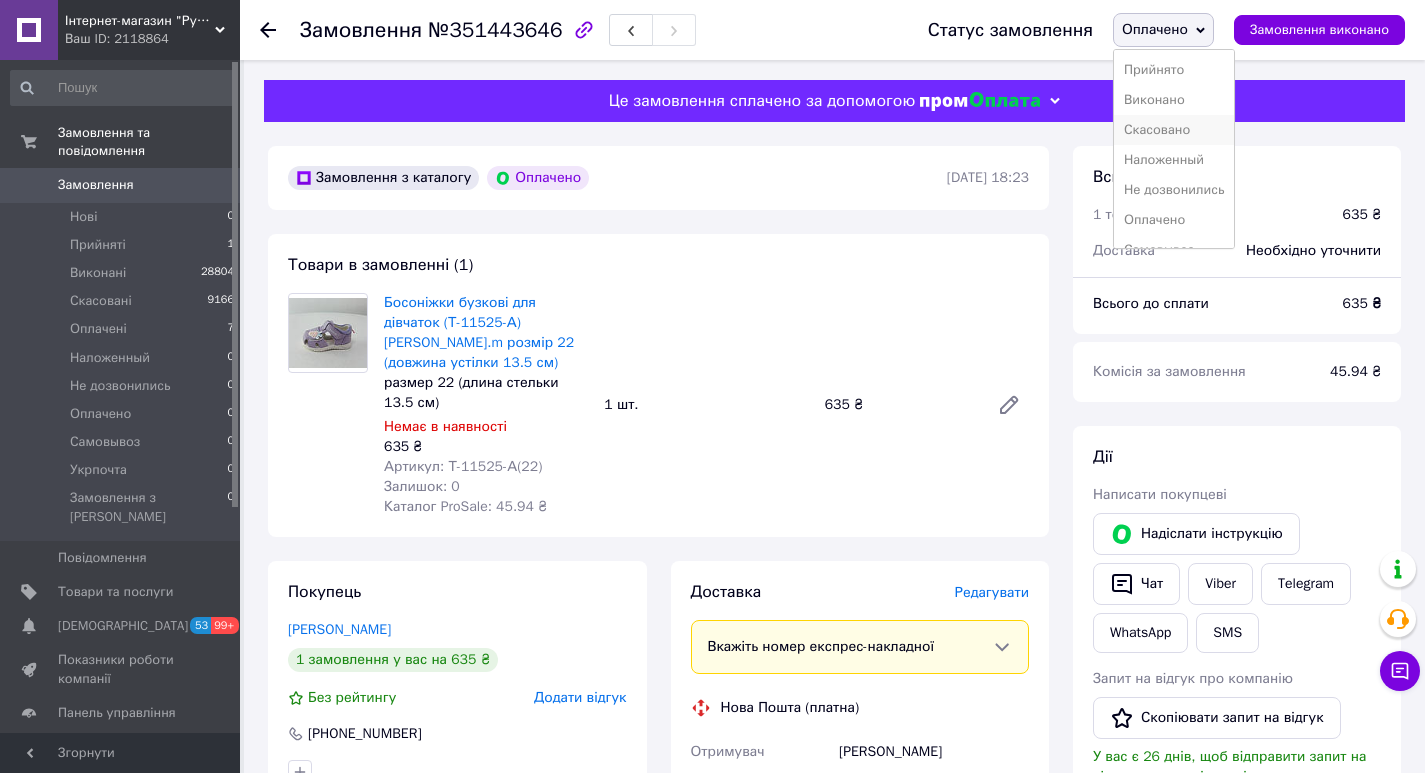click on "Скасовано" at bounding box center [1174, 130] 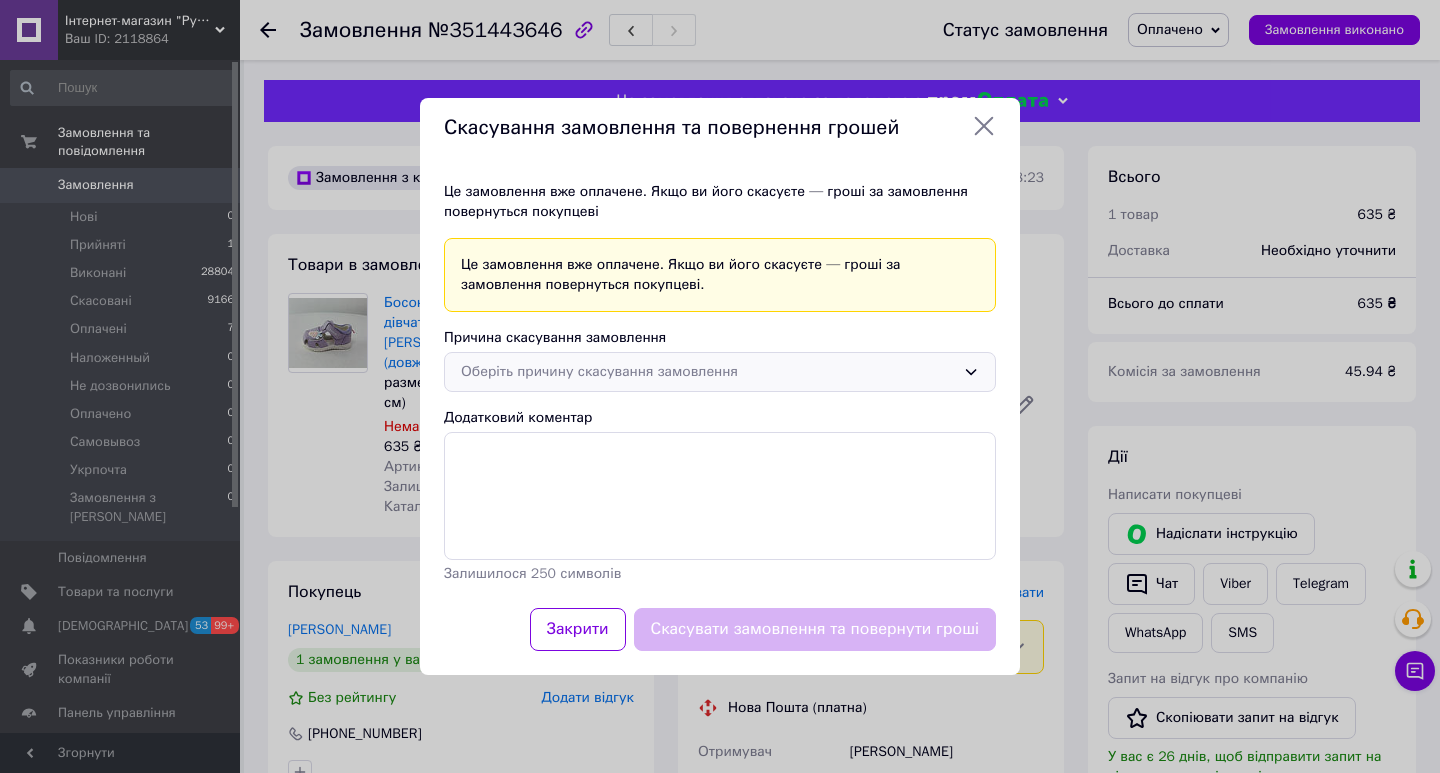 click on "Оберіть причину скасування замовлення" at bounding box center [708, 372] 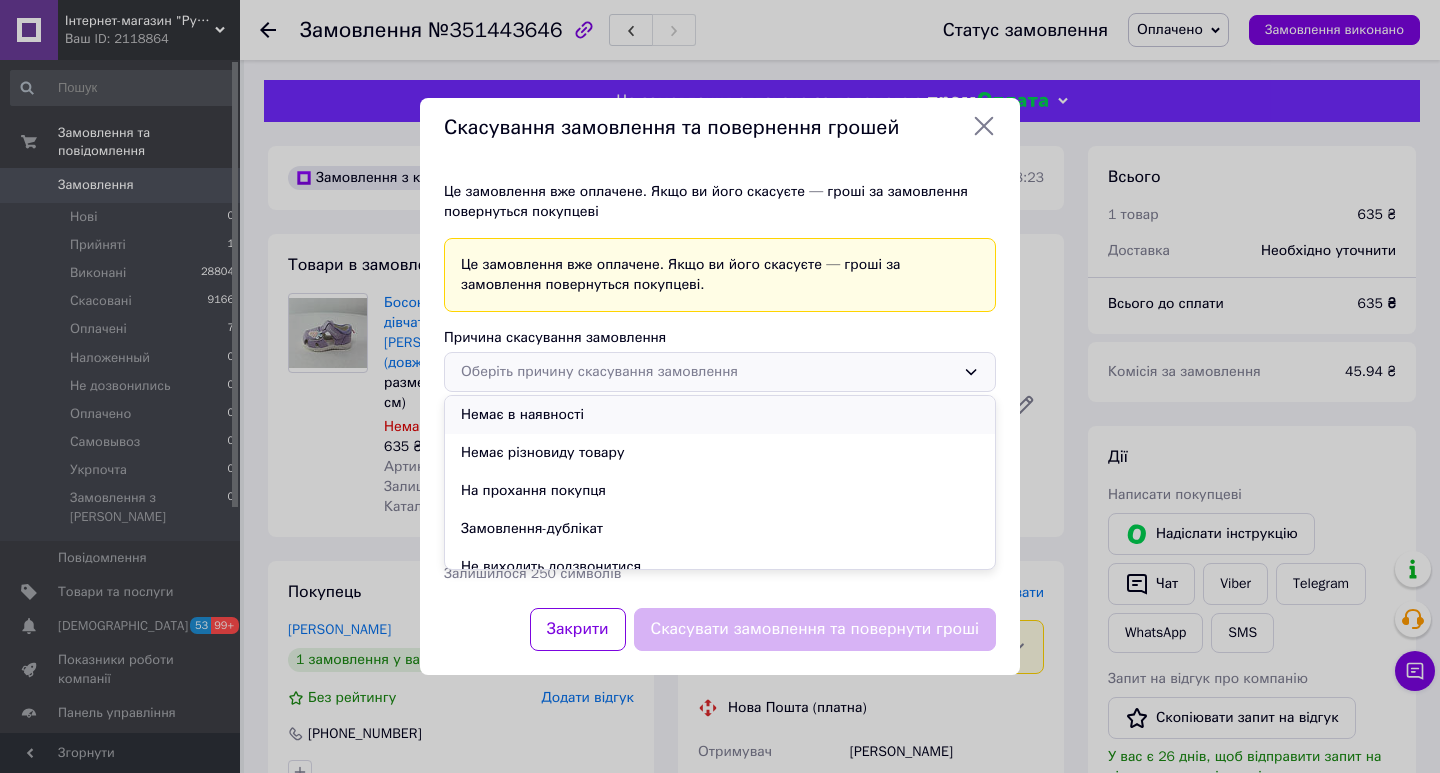 click on "Немає в наявності" at bounding box center (720, 415) 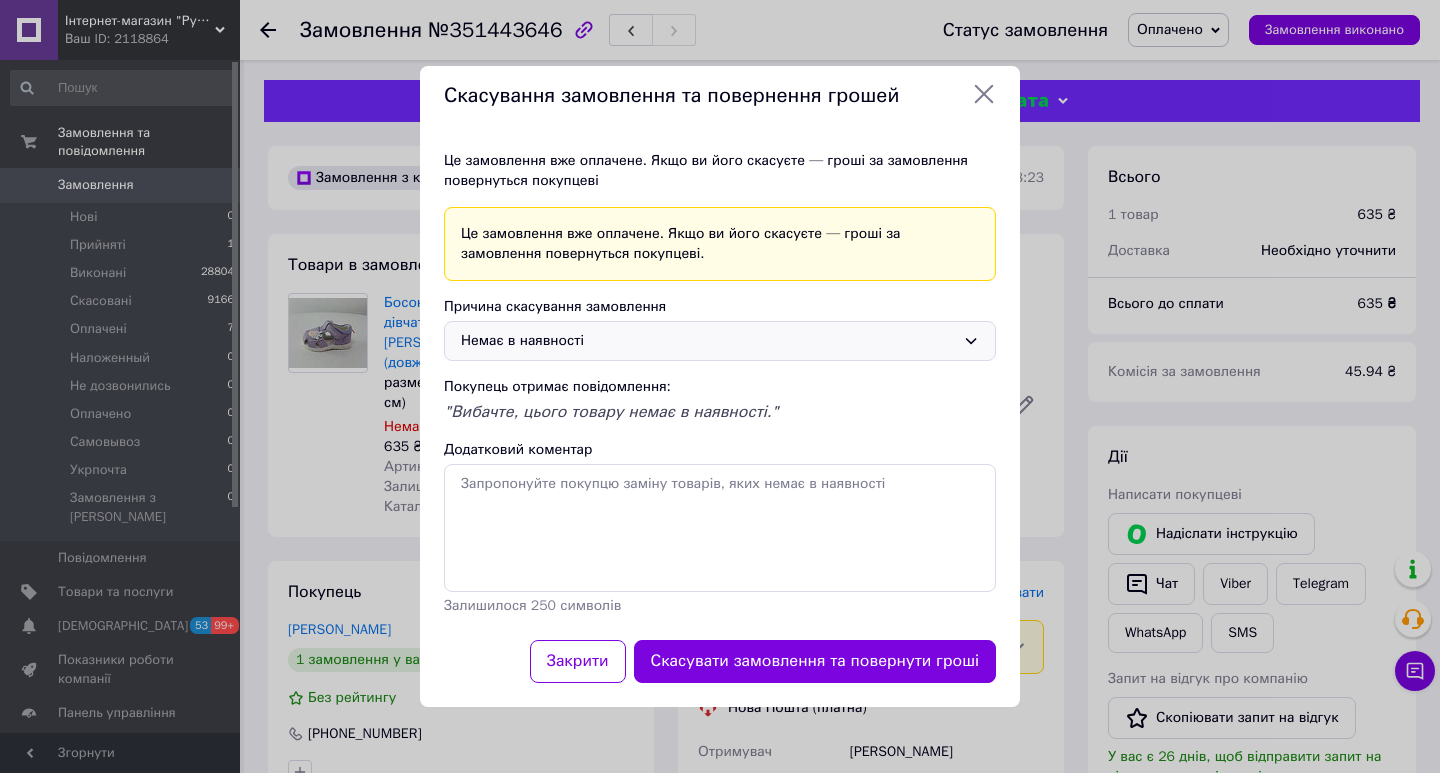 click 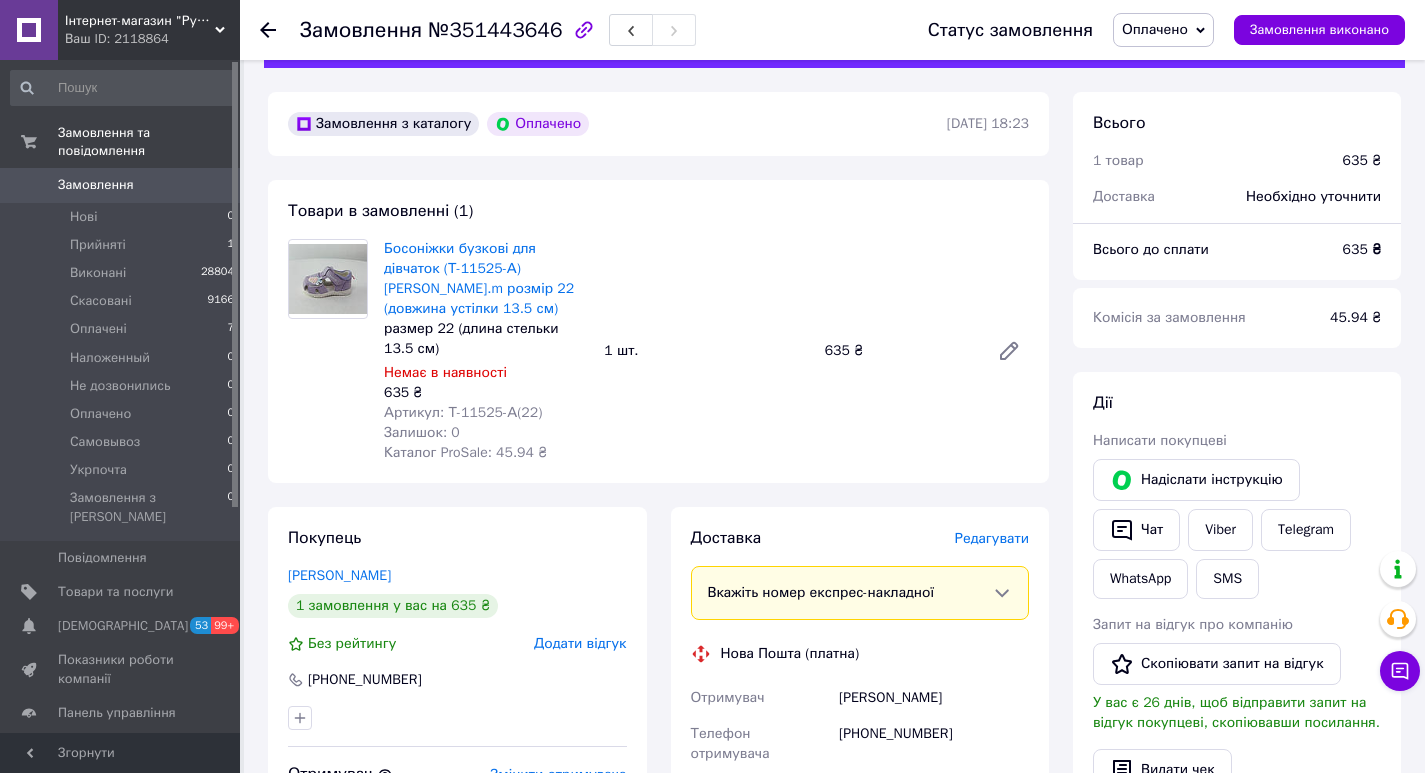 scroll, scrollTop: 0, scrollLeft: 0, axis: both 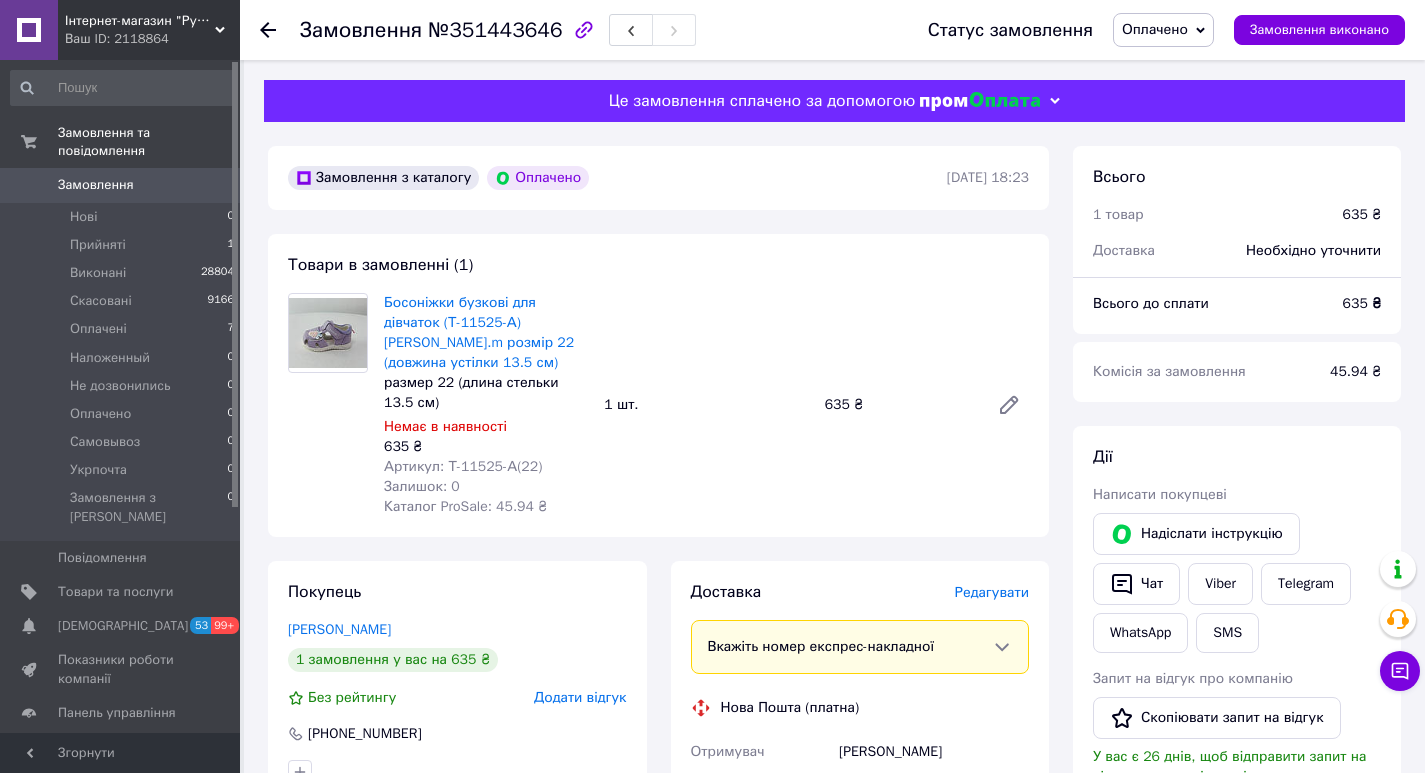 click on "Оплачено" at bounding box center [1155, 29] 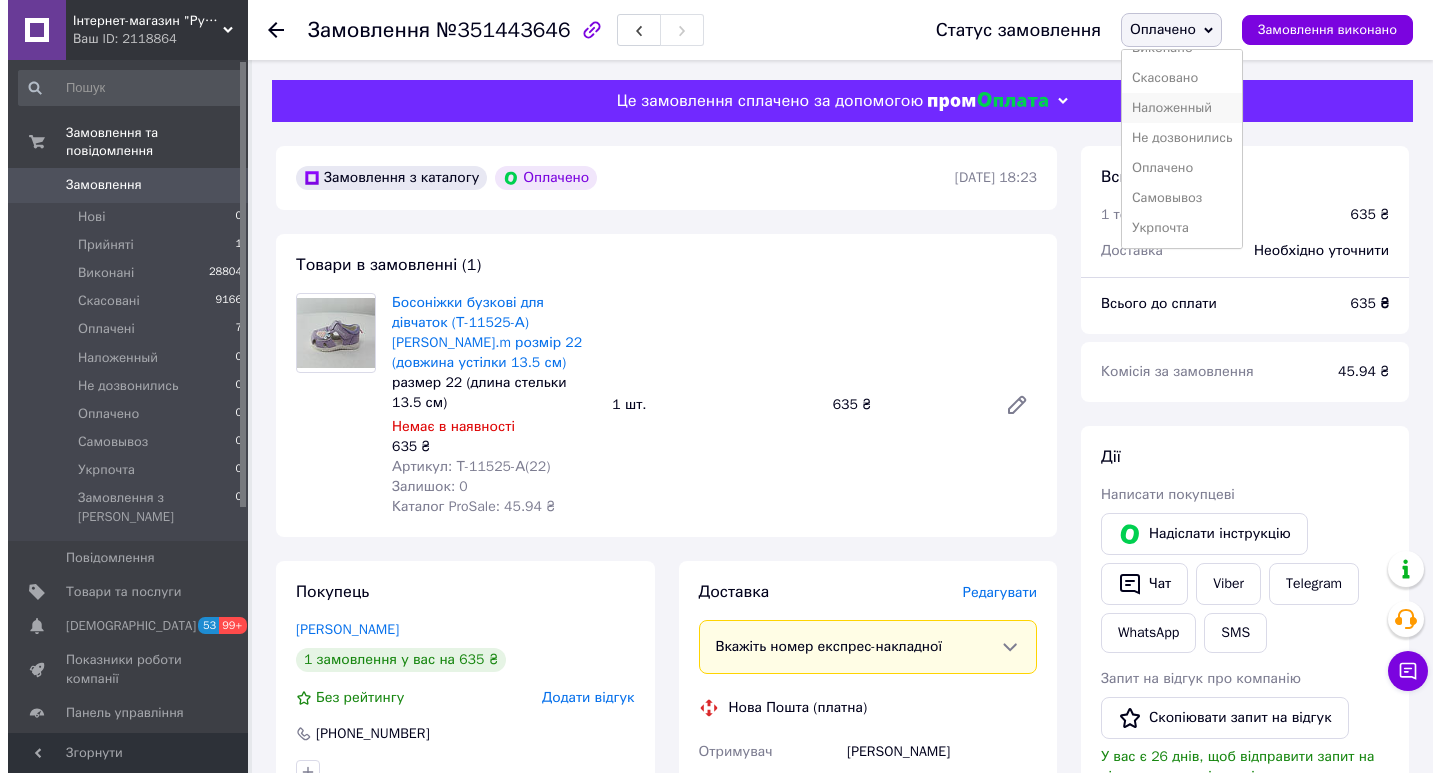 scroll, scrollTop: 0, scrollLeft: 0, axis: both 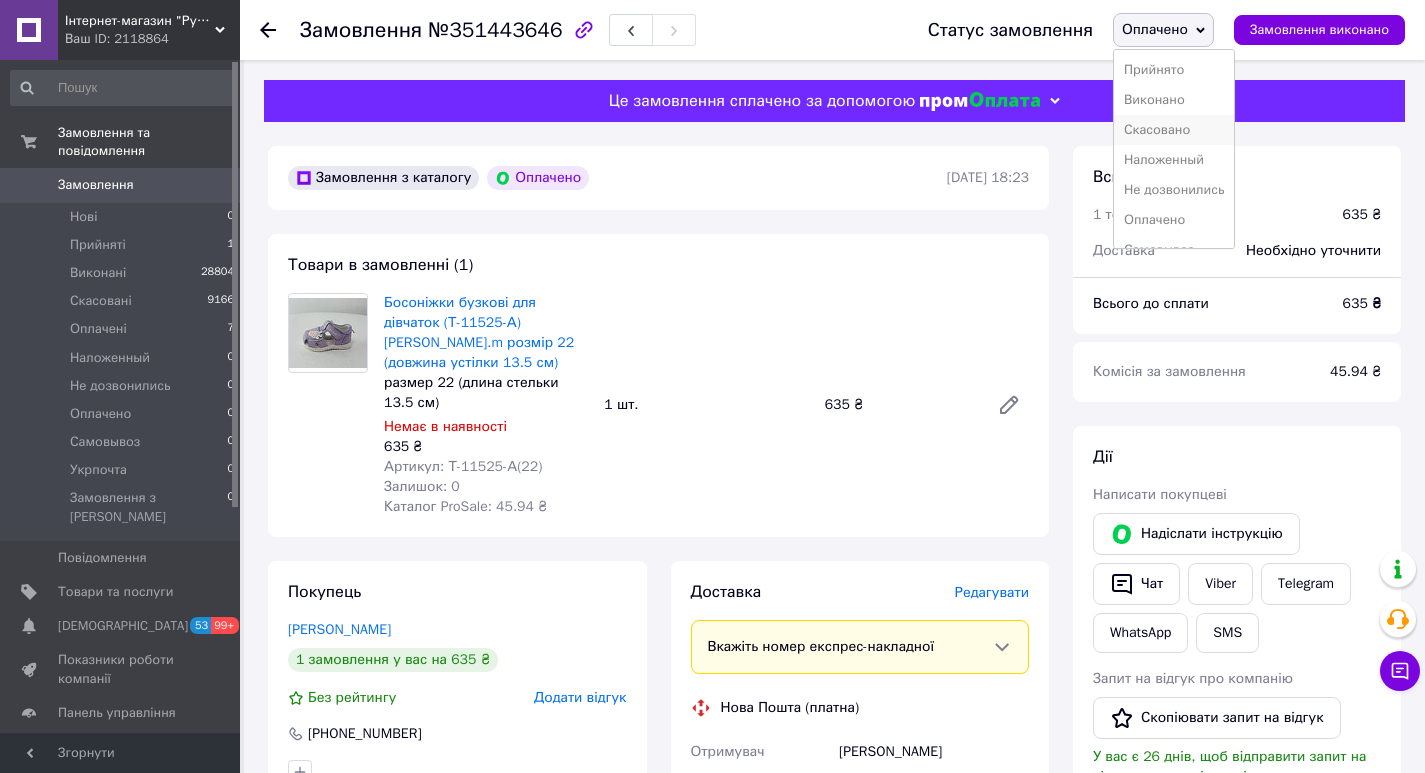 click on "Скасовано" at bounding box center [1174, 130] 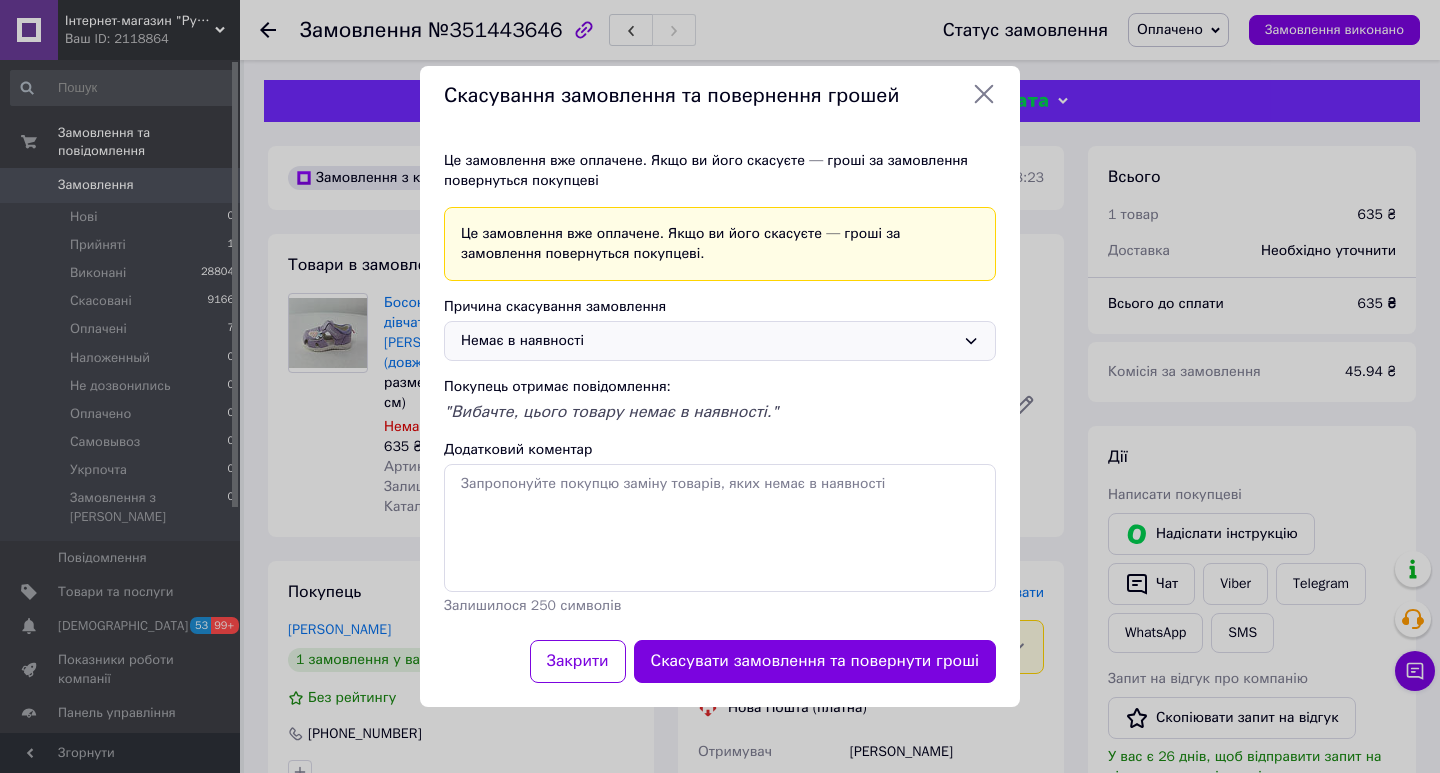 click on "Немає в наявності" at bounding box center (708, 341) 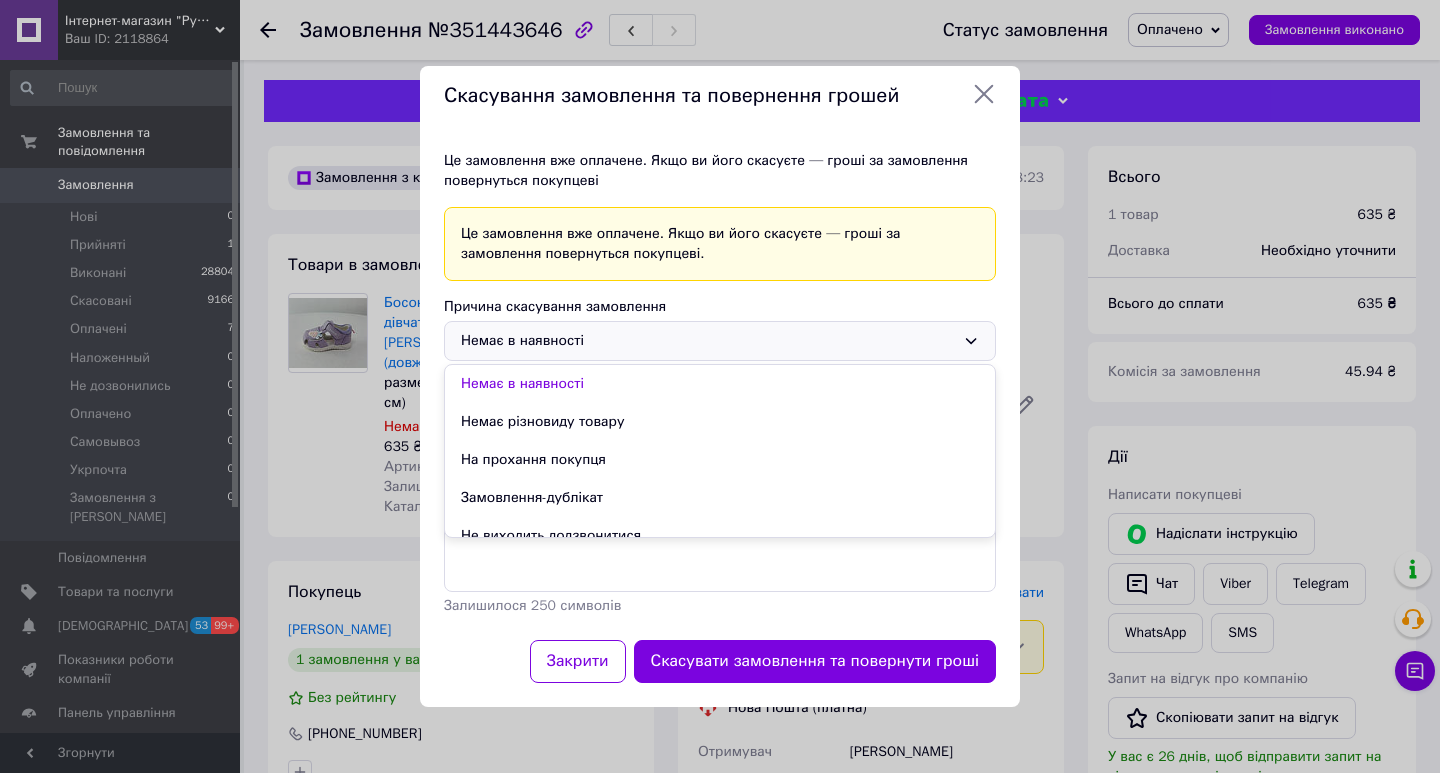 click on "Причина скасування замовлення" at bounding box center (720, 307) 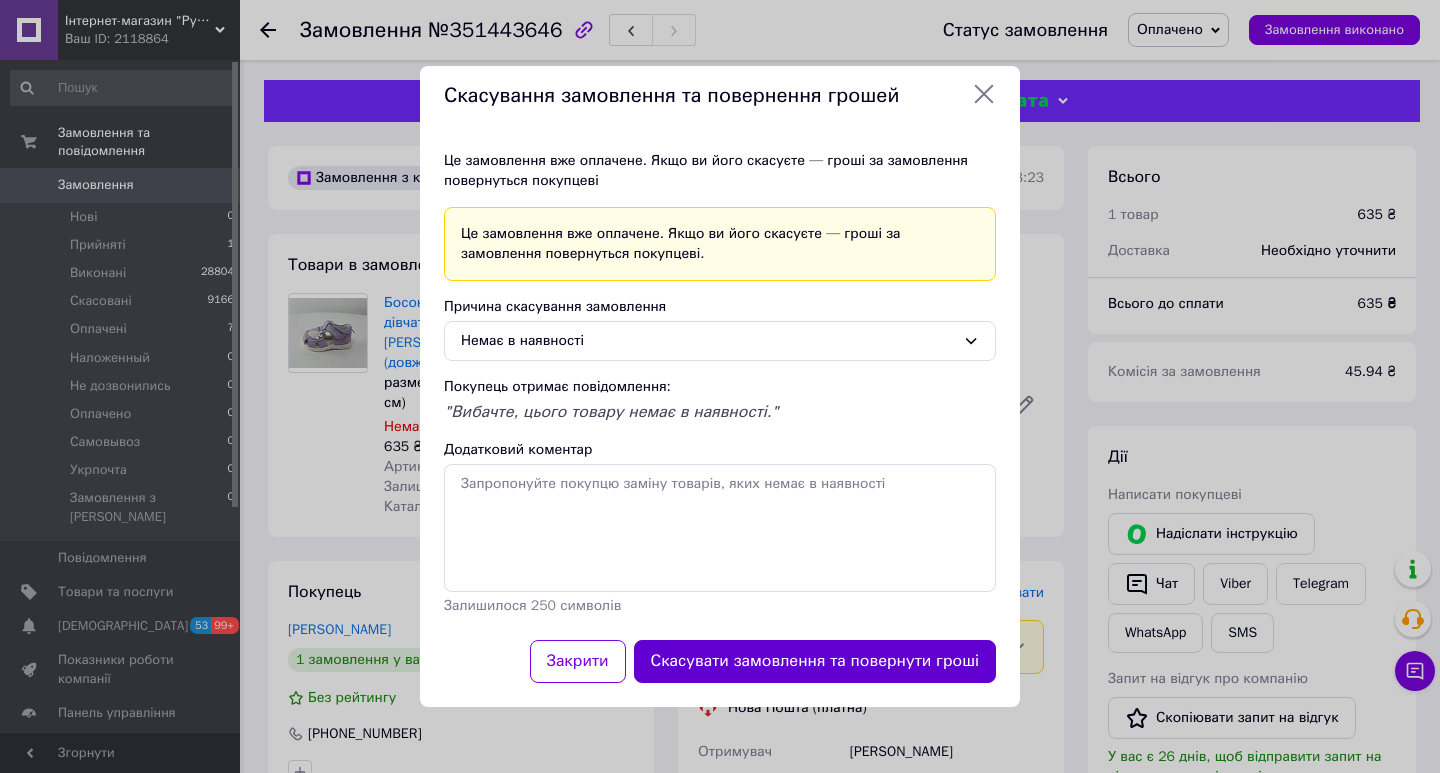 click on "Скасувати замовлення та повернути гроші" at bounding box center [815, 661] 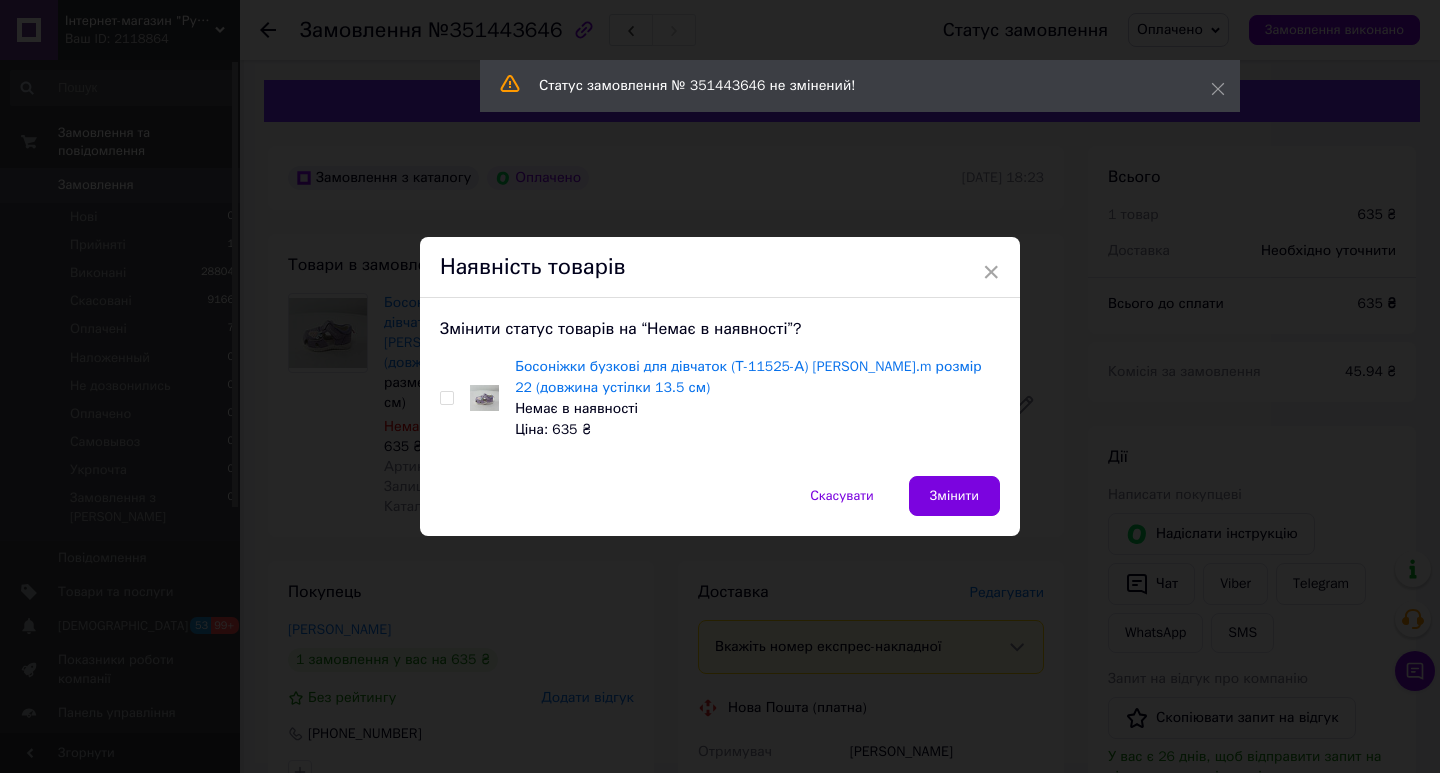 click at bounding box center [446, 398] 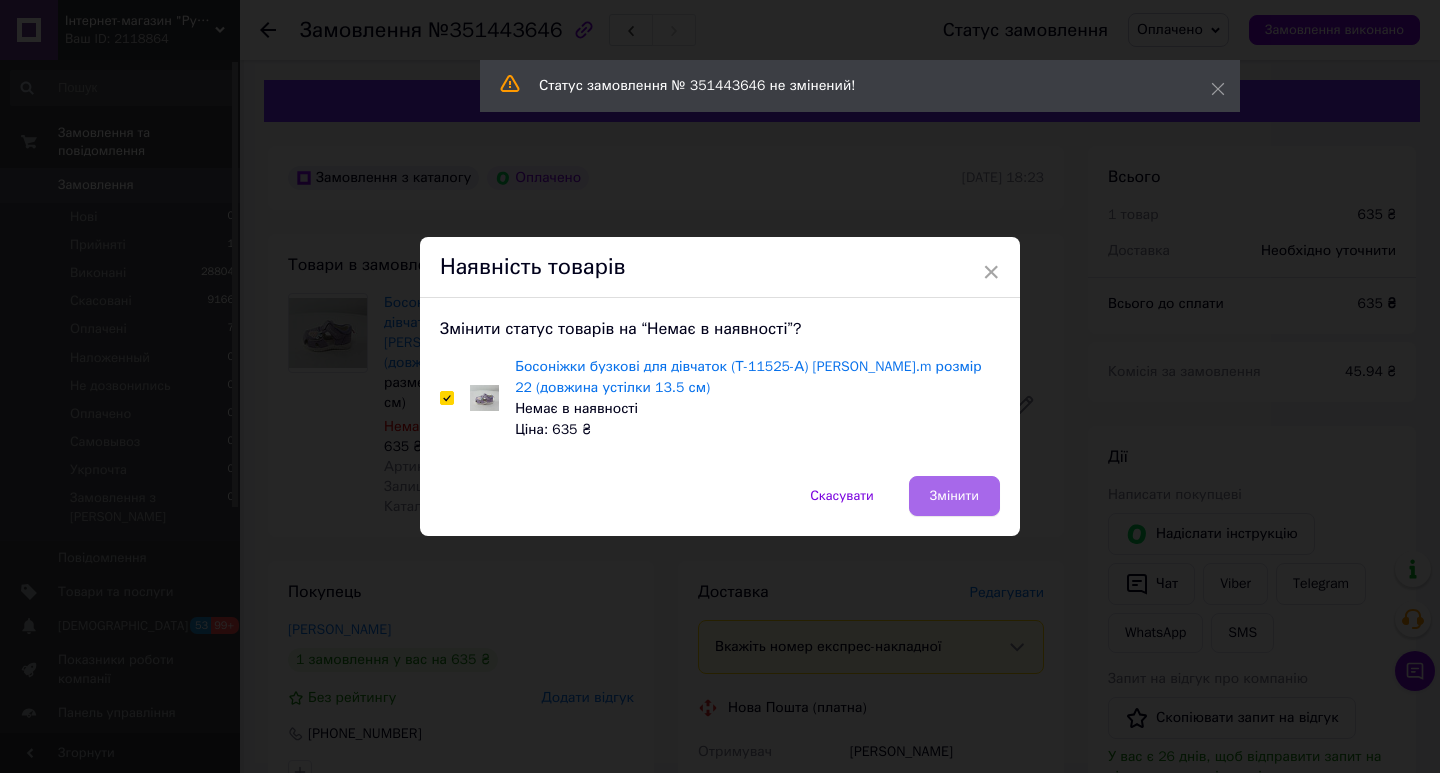 click on "Змінити" at bounding box center [954, 496] 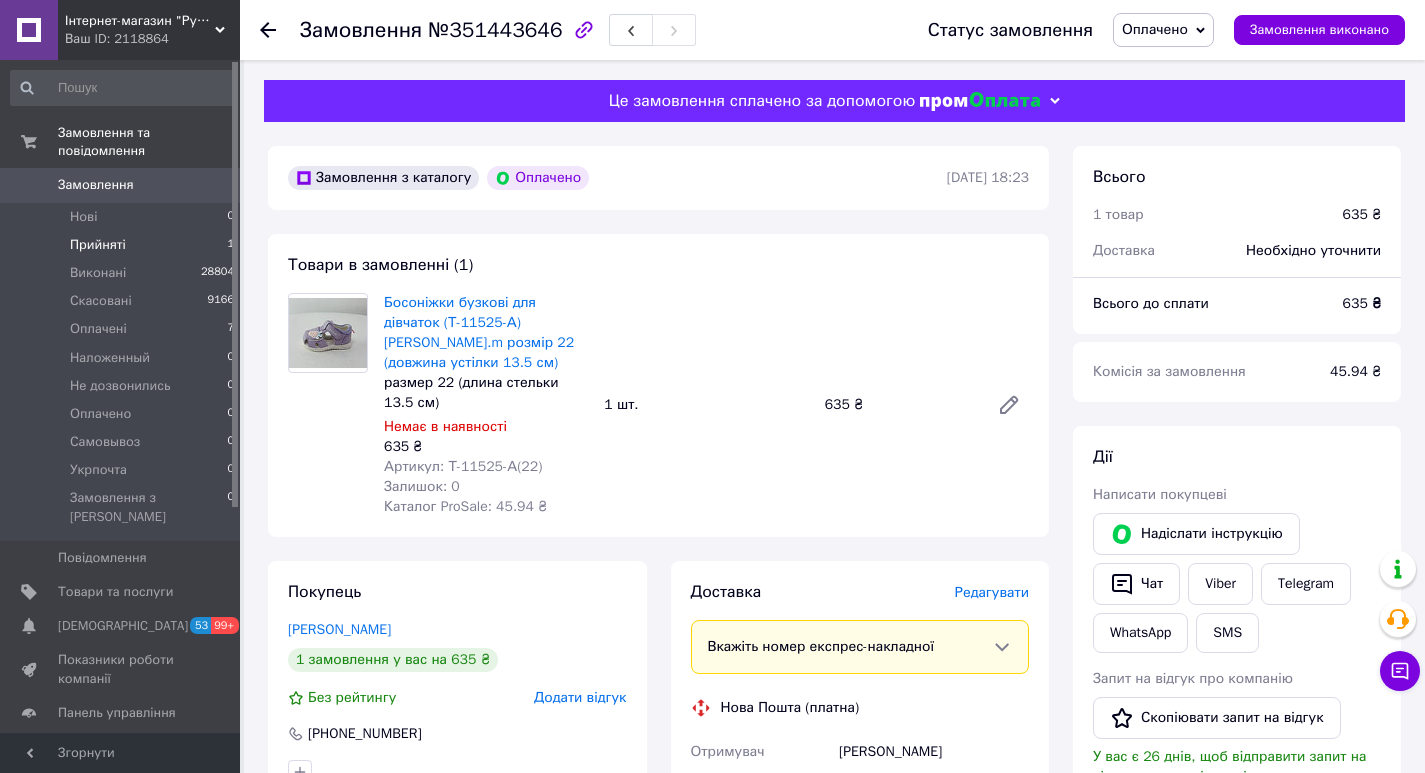 click on "Прийняті 1" at bounding box center [123, 245] 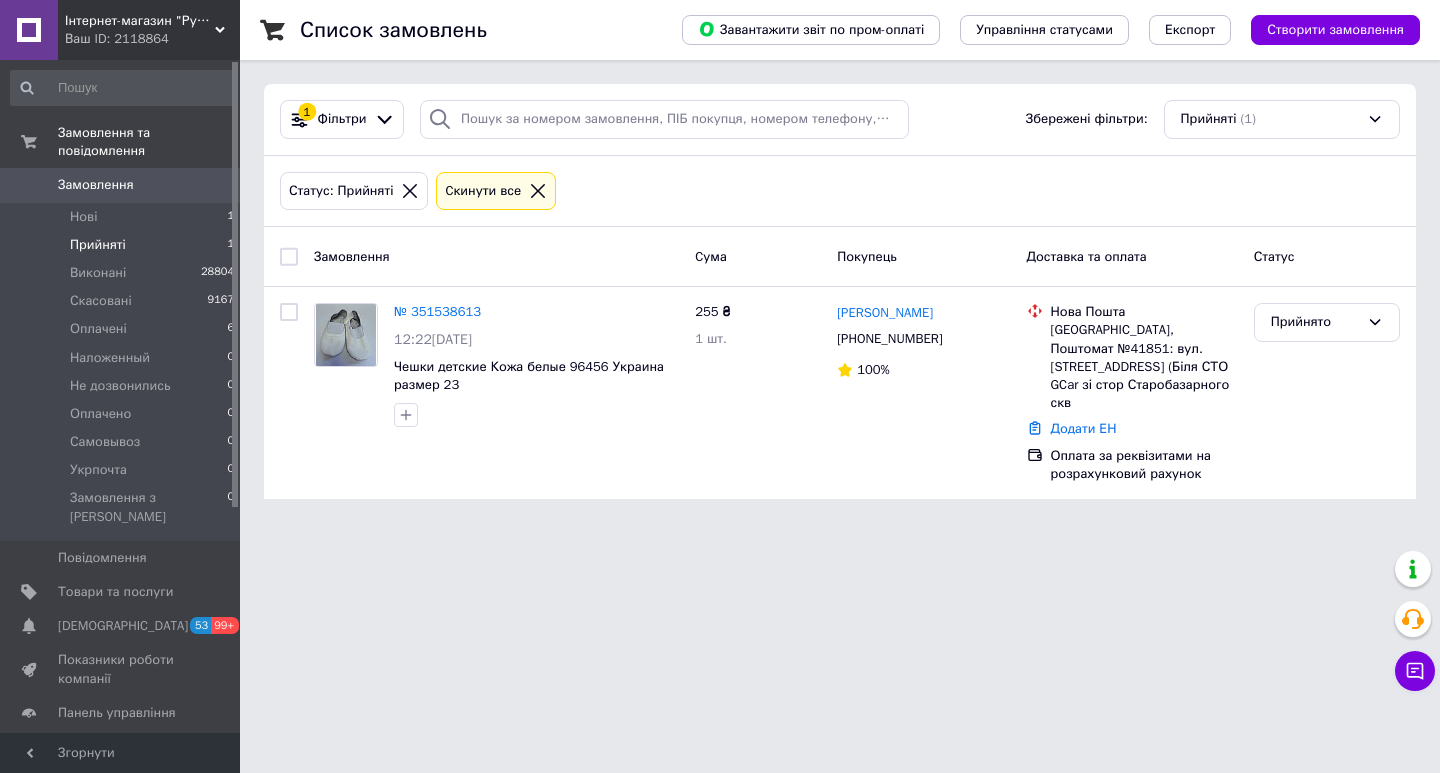 click 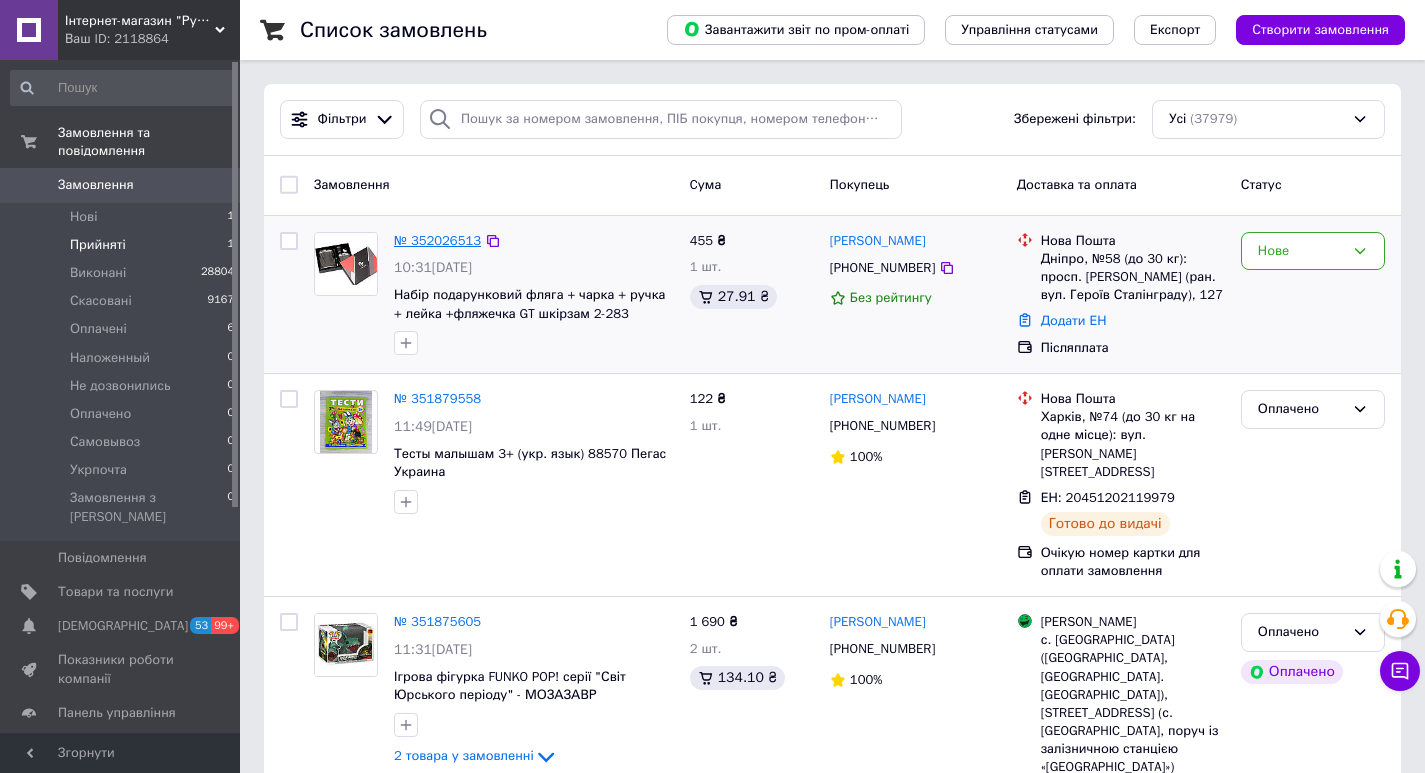 click on "№ 352026513" at bounding box center (437, 240) 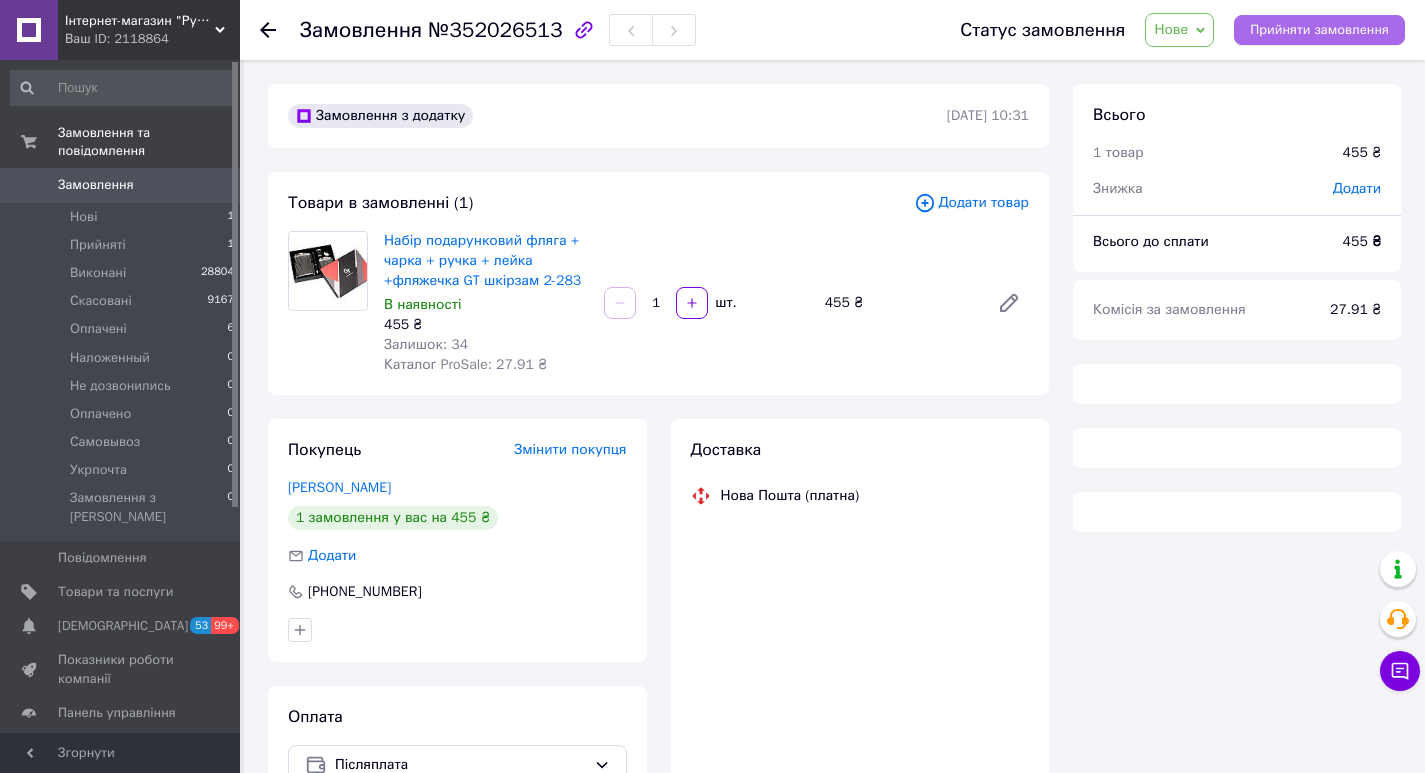 click on "Прийняти замовлення" at bounding box center (1319, 30) 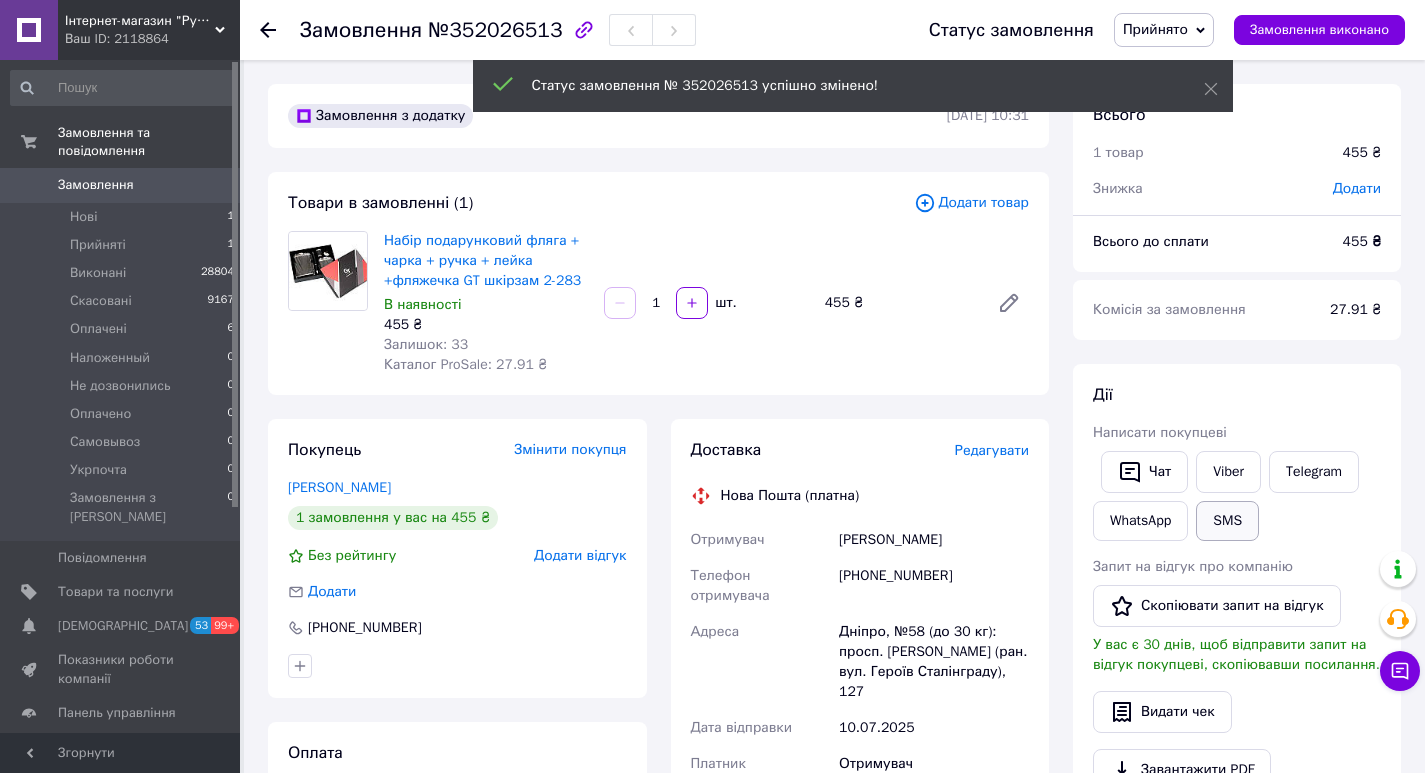 click on "SMS" at bounding box center [1227, 521] 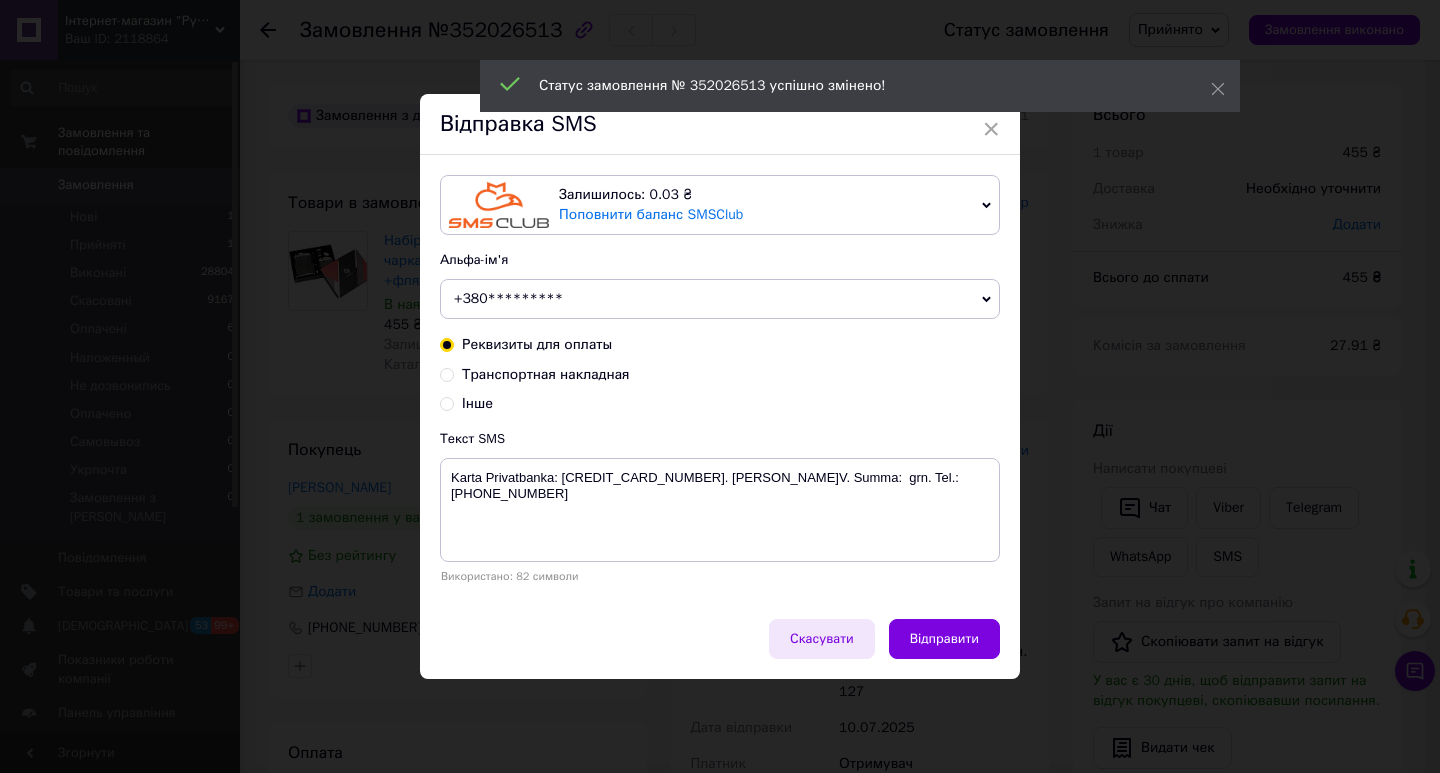 click on "Скасувати" at bounding box center [822, 639] 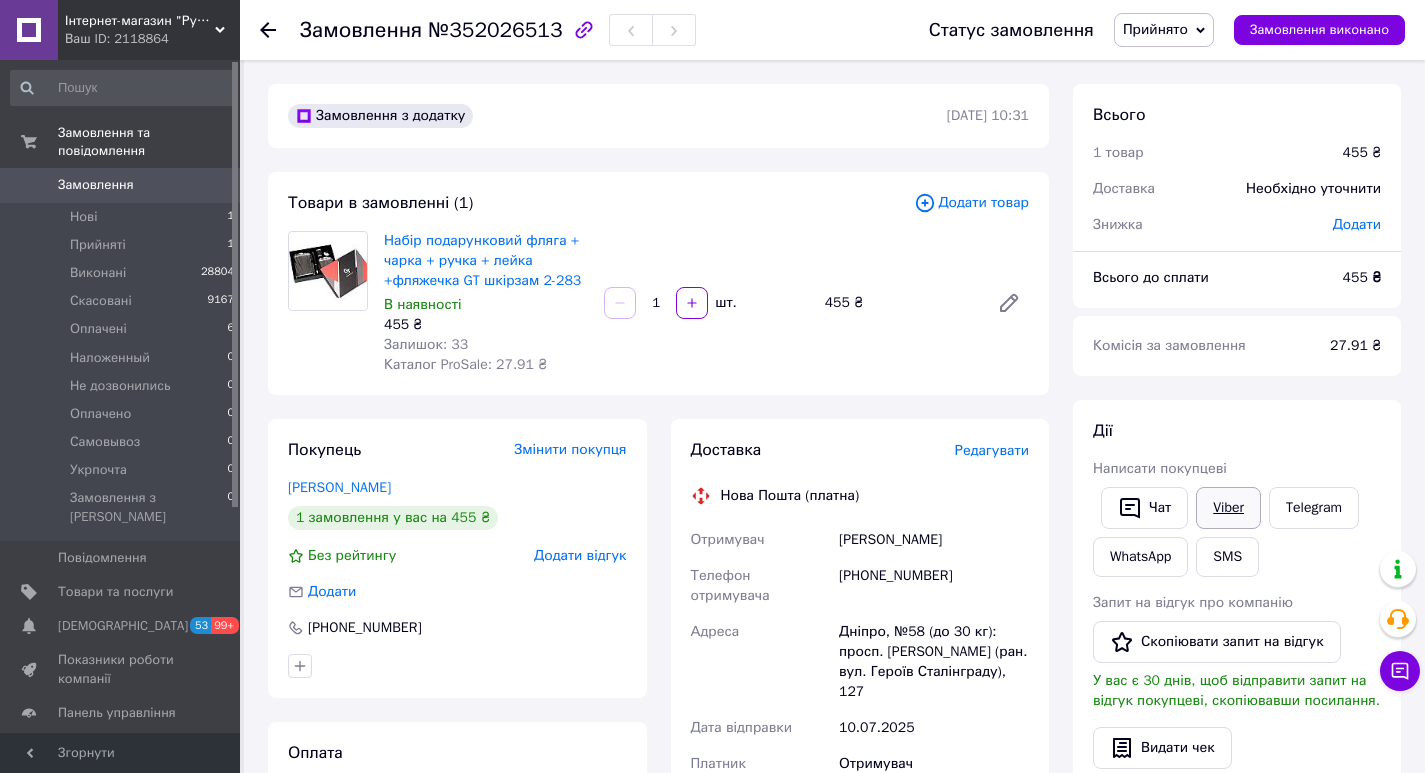 click on "Viber" at bounding box center (1228, 508) 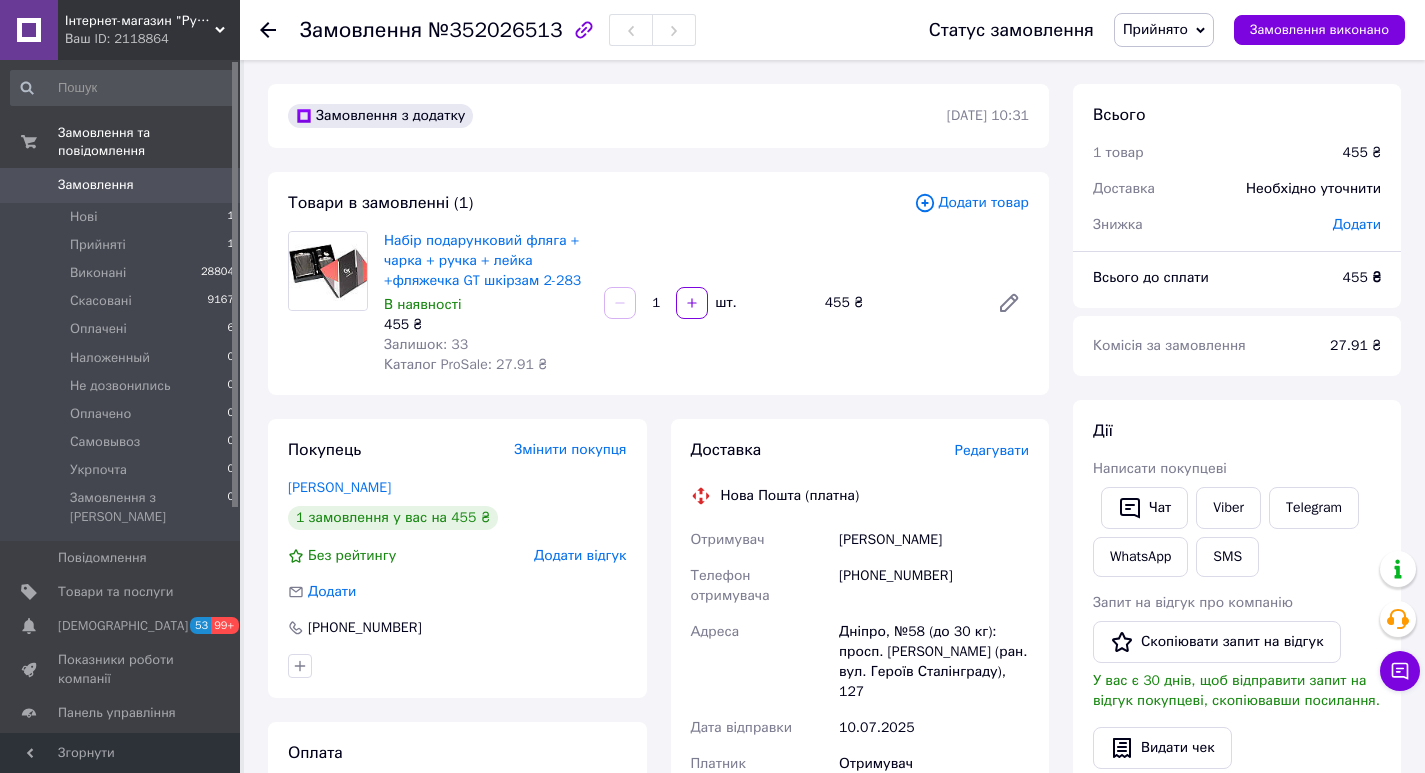 click on "Редагувати" at bounding box center (992, 450) 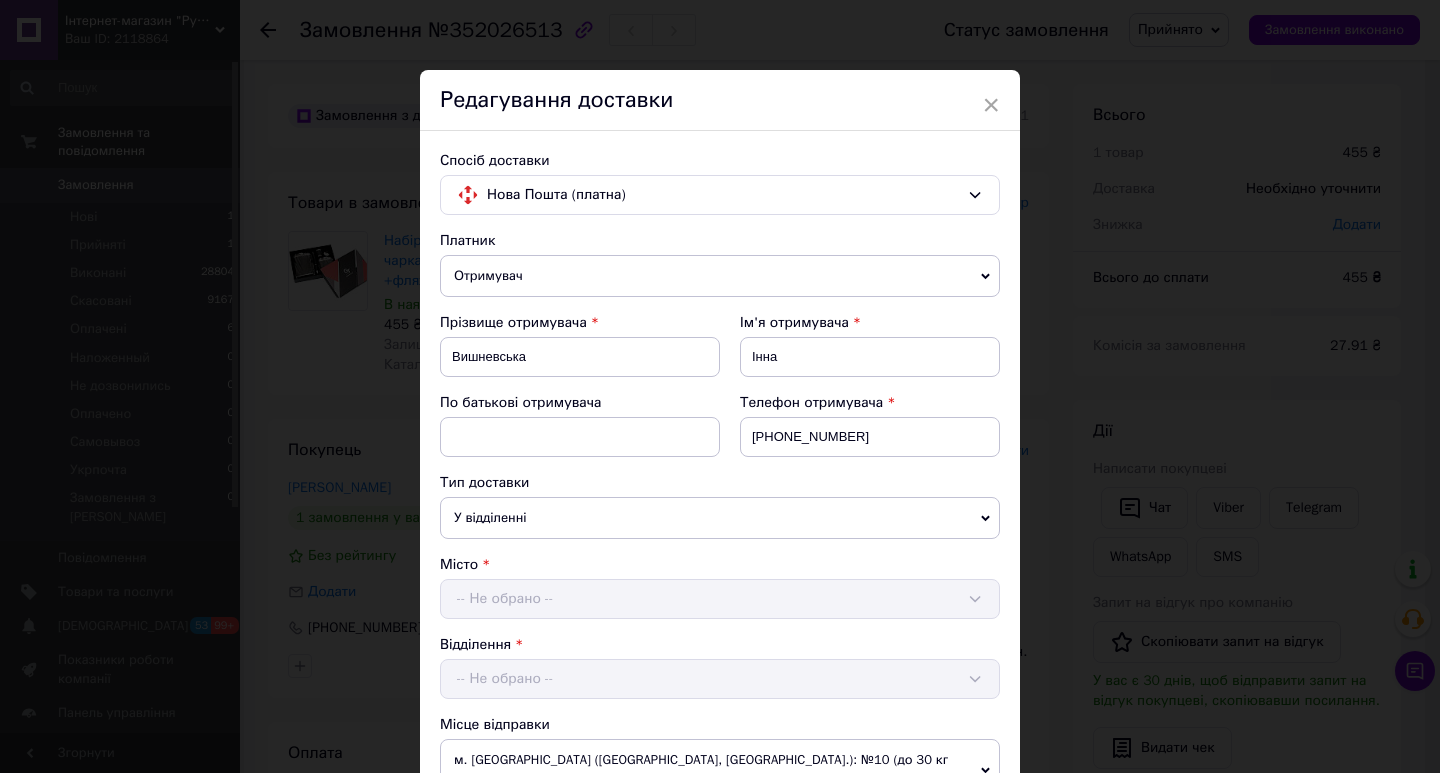 scroll, scrollTop: 400, scrollLeft: 0, axis: vertical 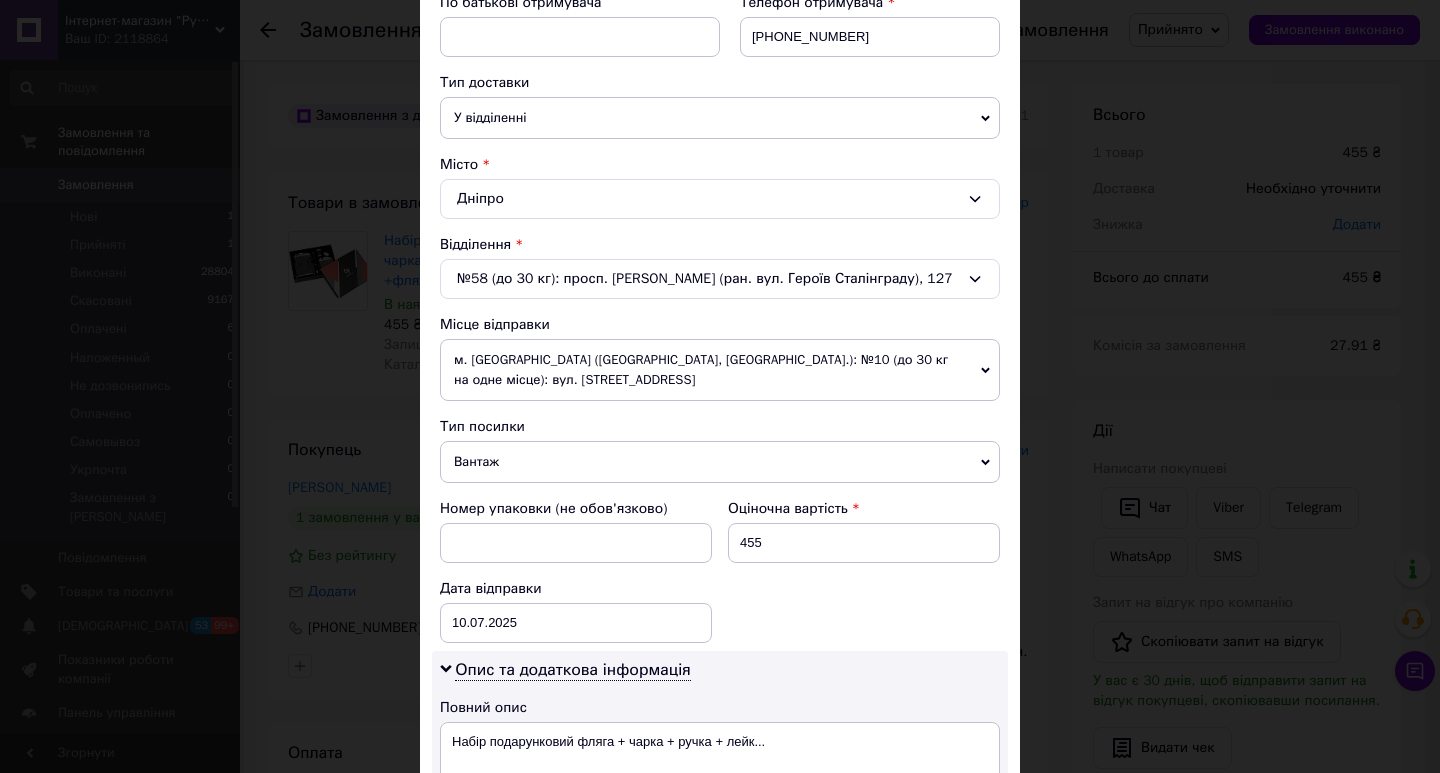 click on "м. [GEOGRAPHIC_DATA] ([GEOGRAPHIC_DATA], [GEOGRAPHIC_DATA].): №10 (до 30 кг на одне місце): вул. [STREET_ADDRESS]" at bounding box center (720, 370) 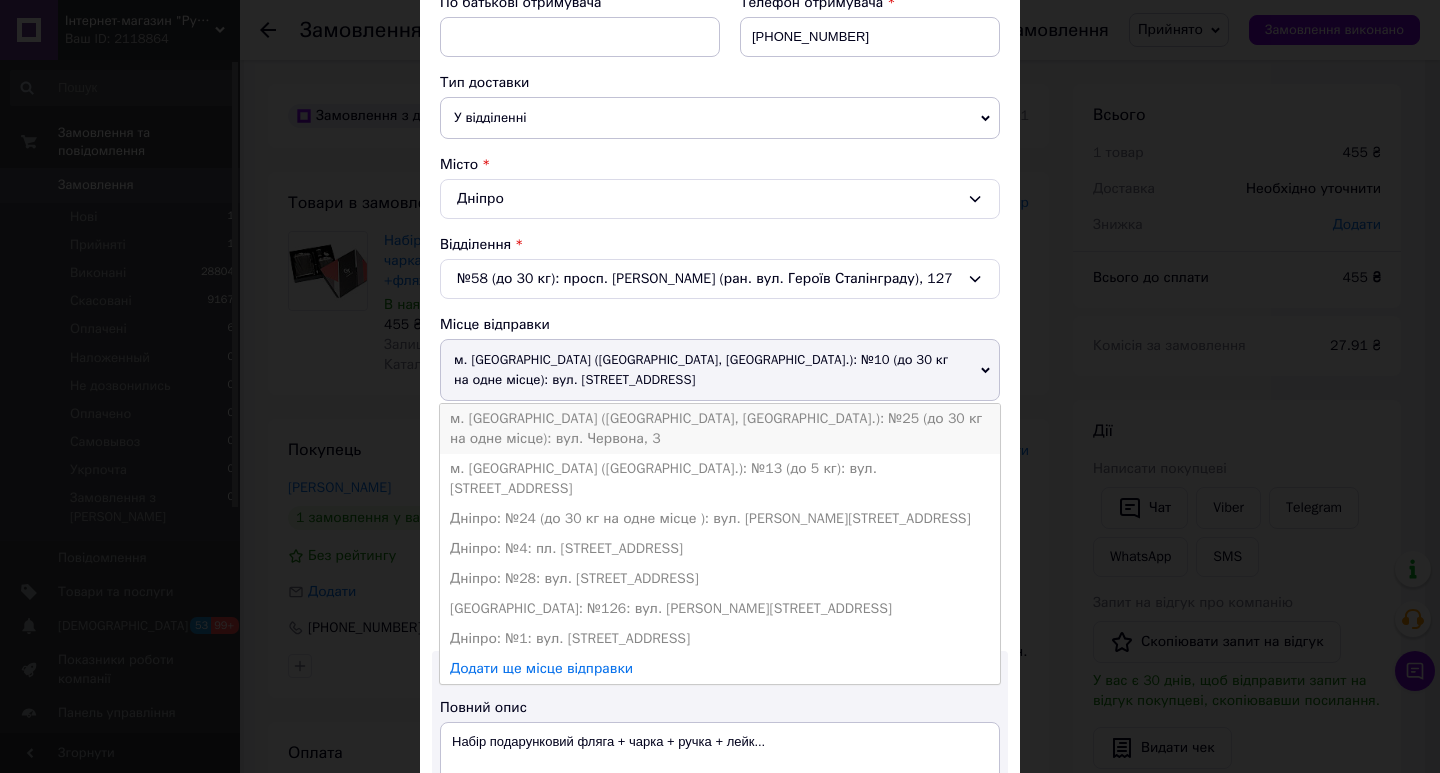 click on "м. [GEOGRAPHIC_DATA] ([GEOGRAPHIC_DATA], [GEOGRAPHIC_DATA].): №25 (до 30 кг на одне місце): вул. Червона, 3" at bounding box center (720, 429) 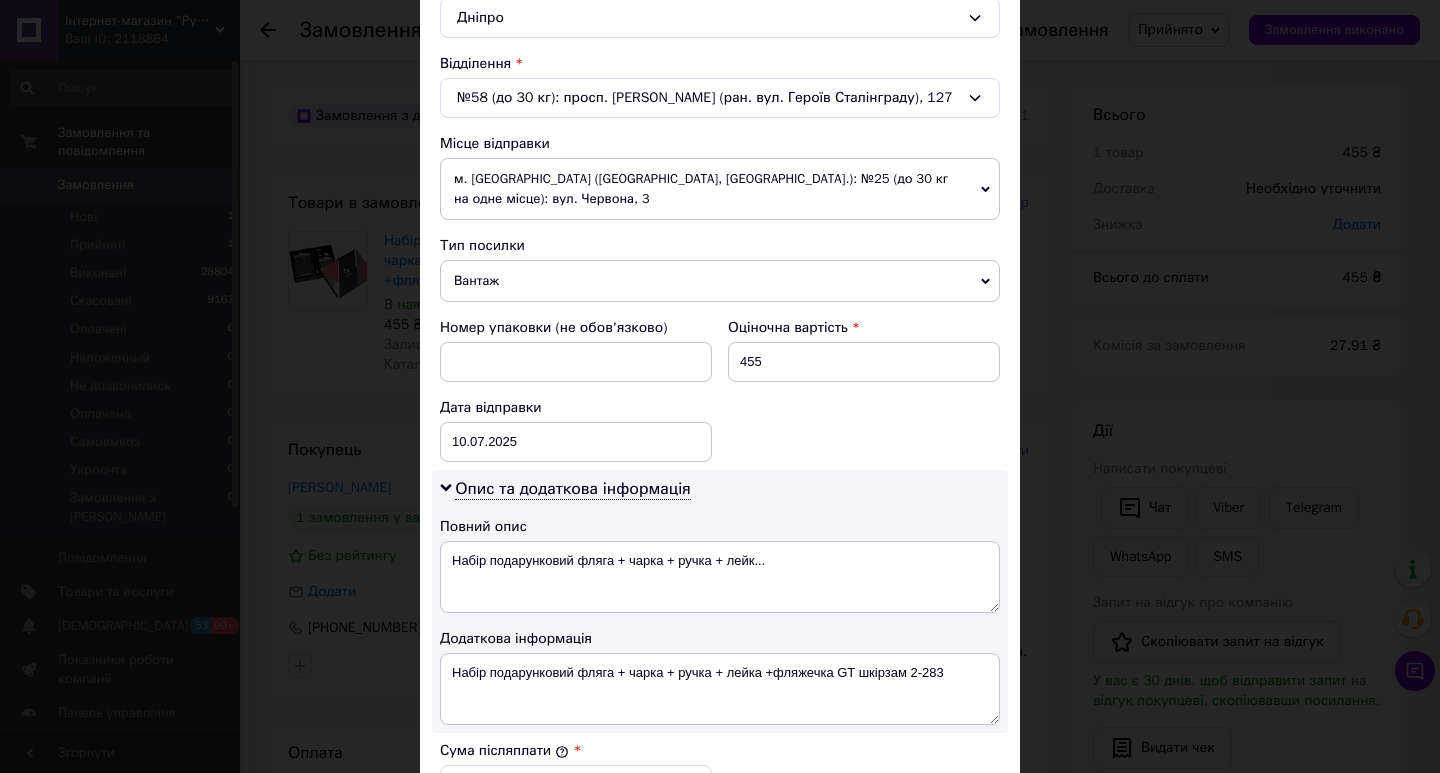 scroll, scrollTop: 900, scrollLeft: 0, axis: vertical 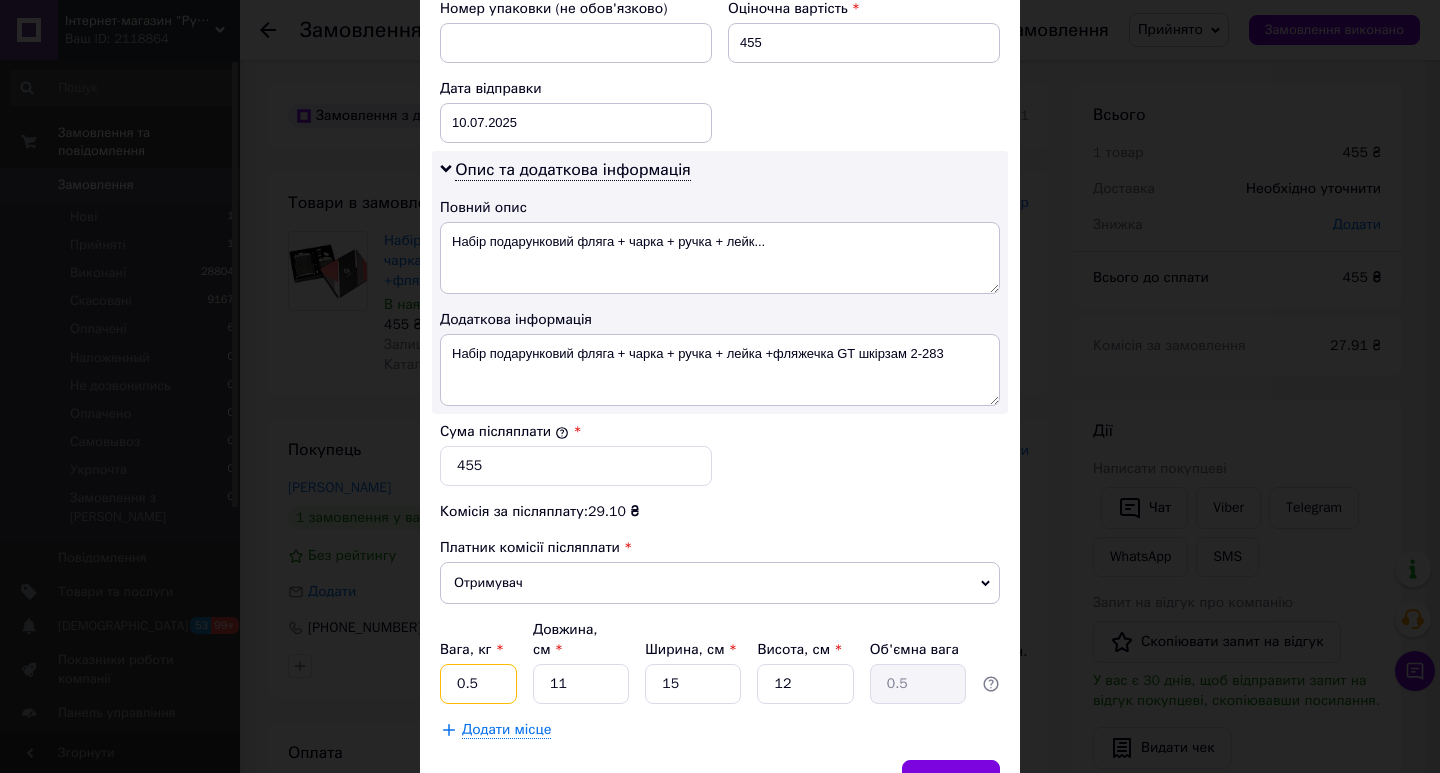 click on "0.5" at bounding box center [478, 684] 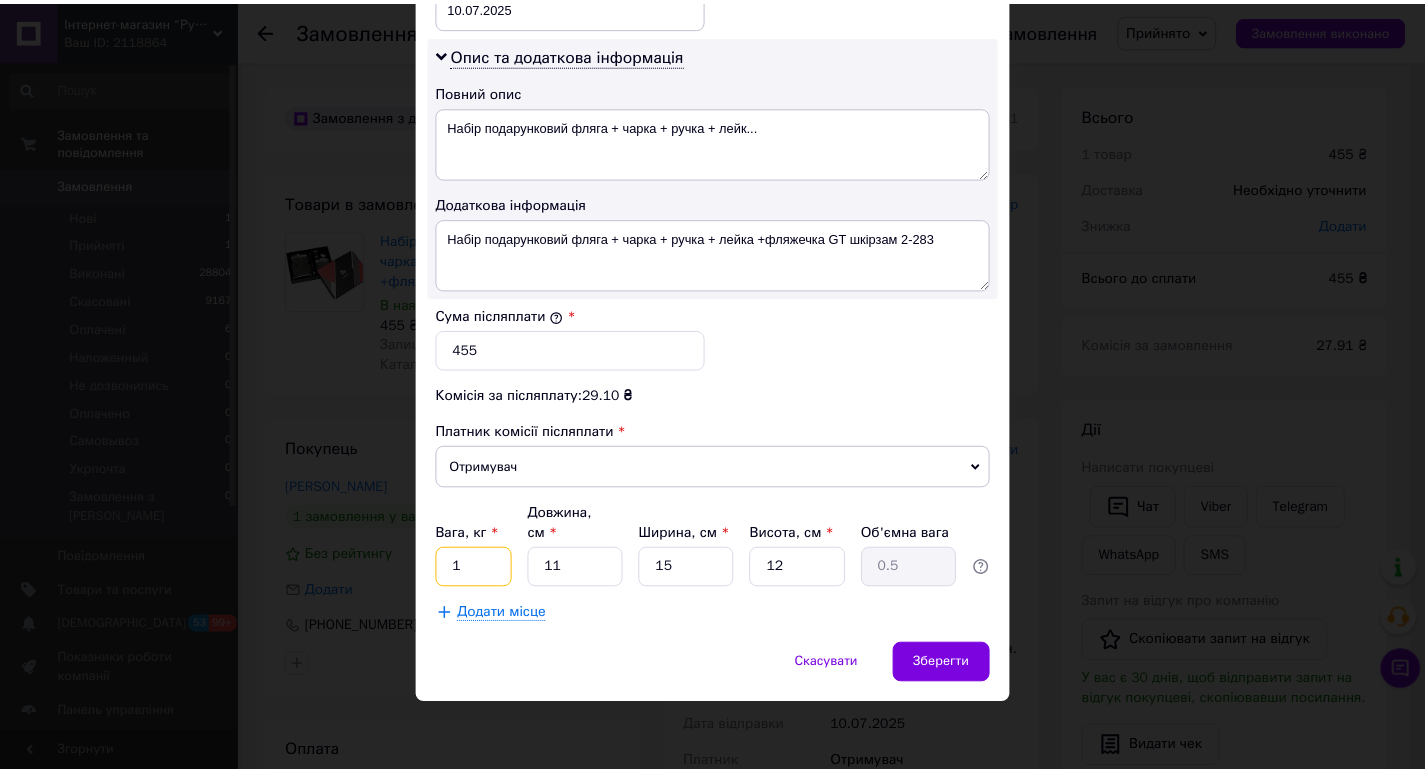scroll, scrollTop: 1019, scrollLeft: 0, axis: vertical 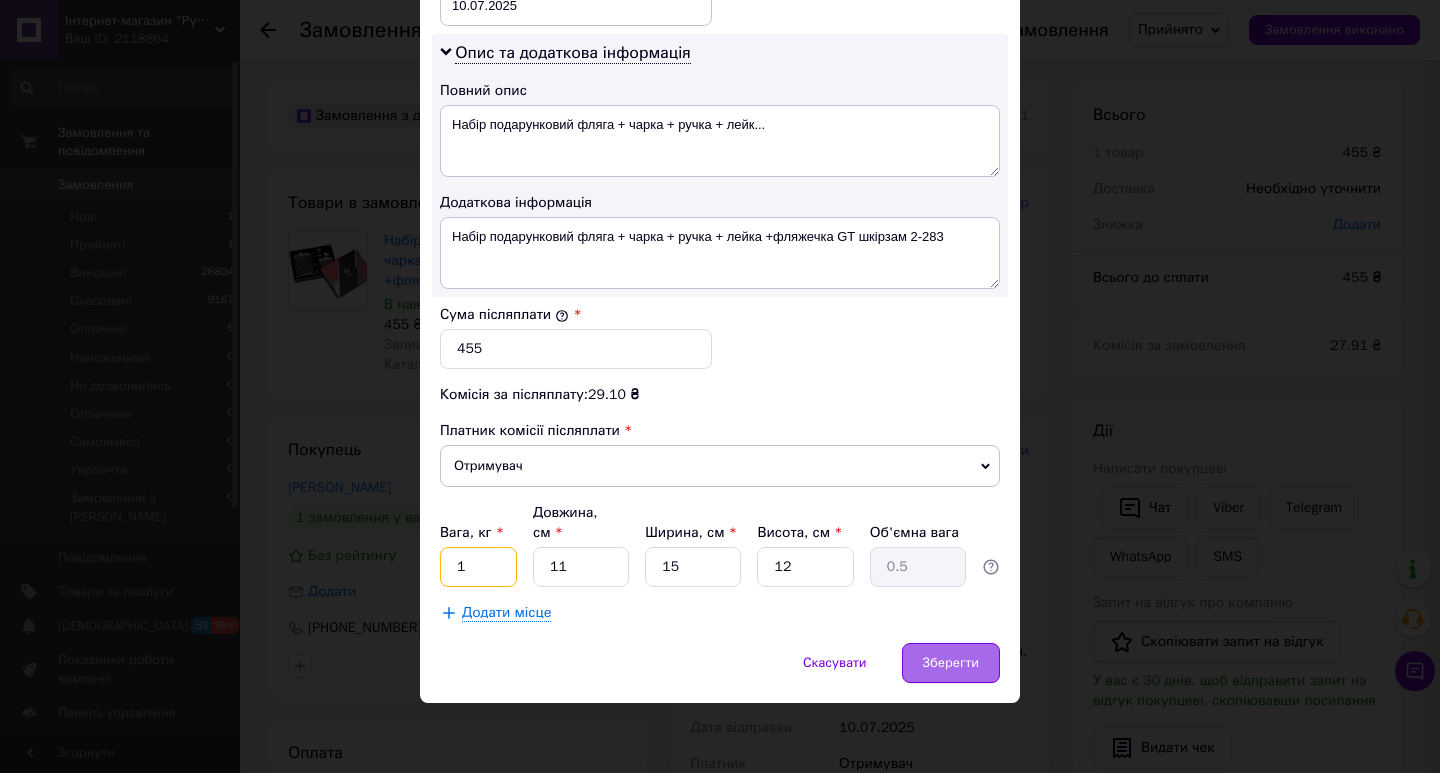 type on "1" 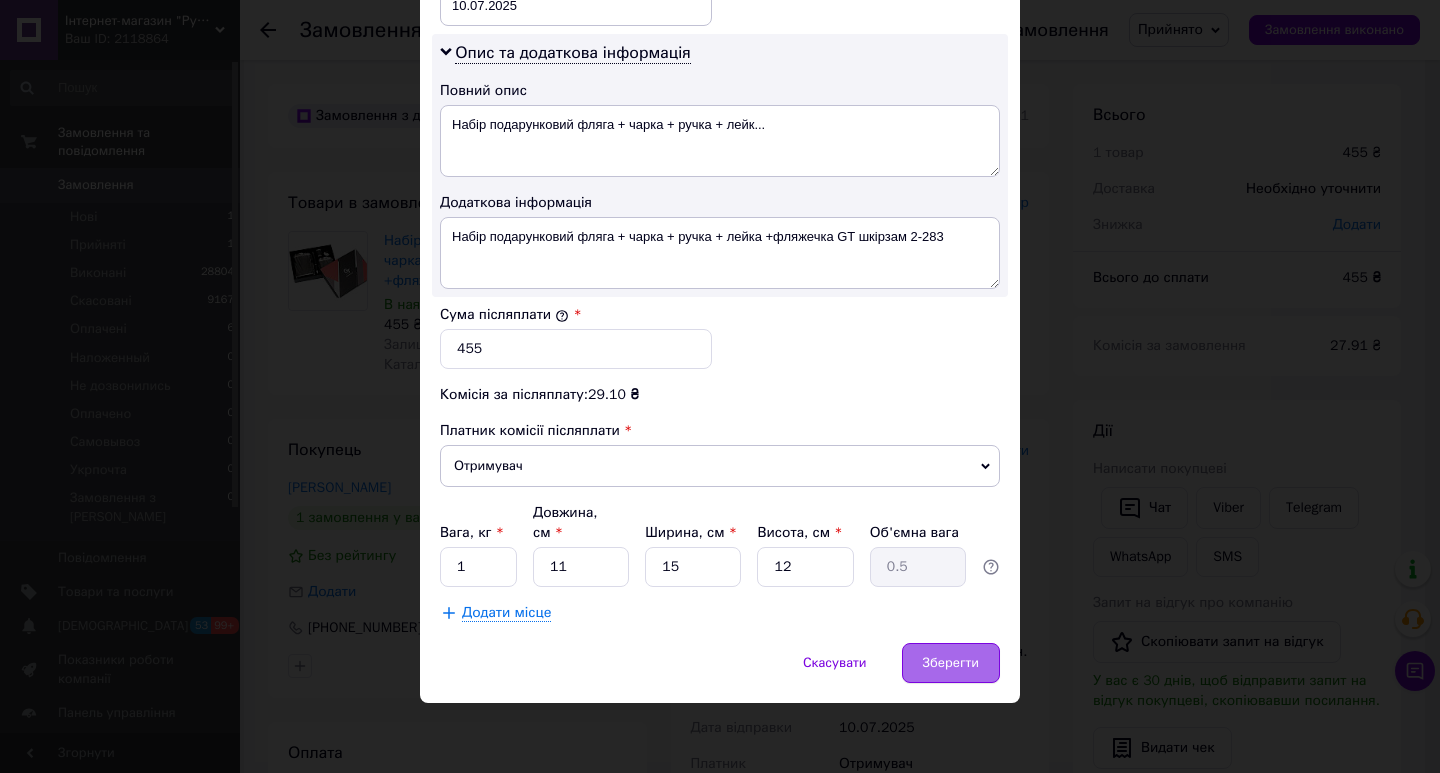 click on "Зберегти" at bounding box center [951, 663] 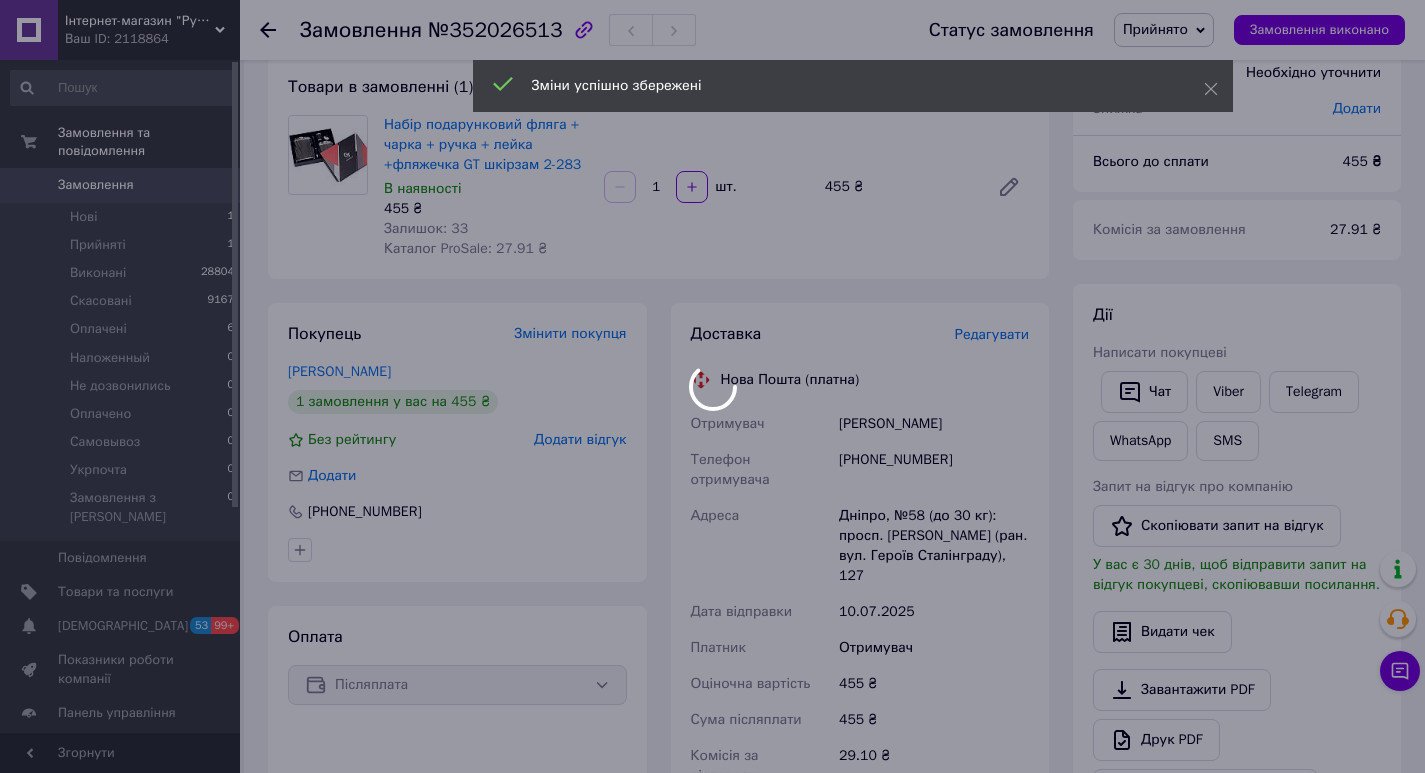 scroll, scrollTop: 400, scrollLeft: 0, axis: vertical 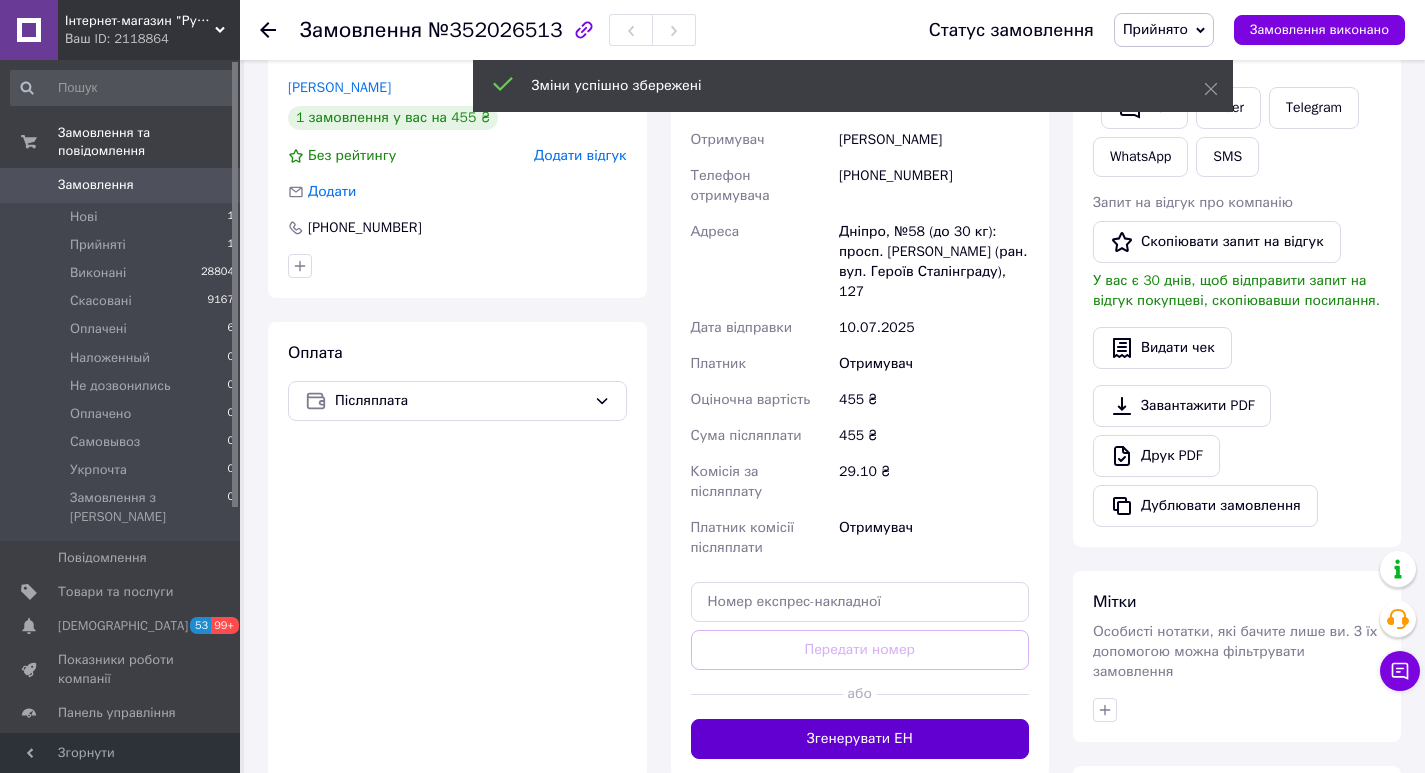 click on "Згенерувати ЕН" at bounding box center (860, 739) 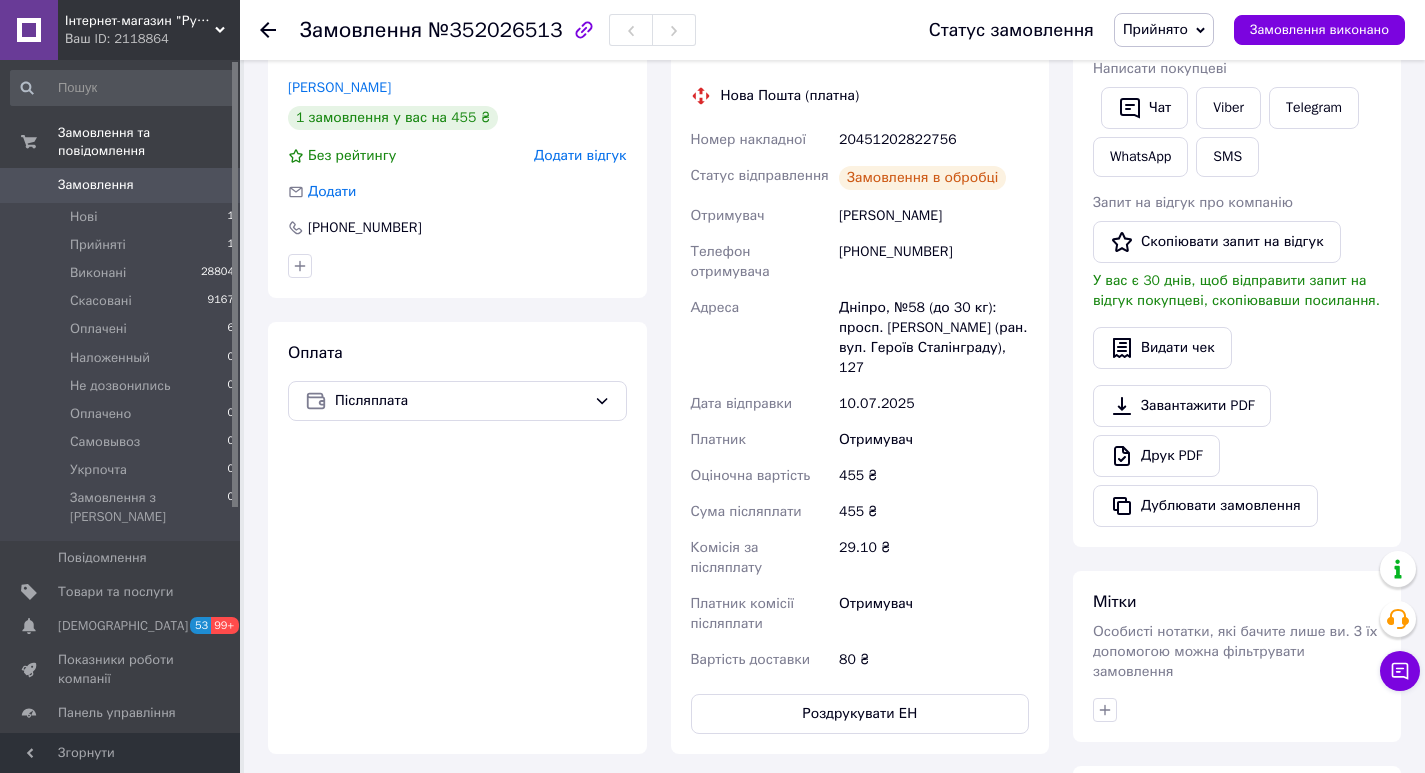 click on "Роздрукувати ЕН" at bounding box center (860, 714) 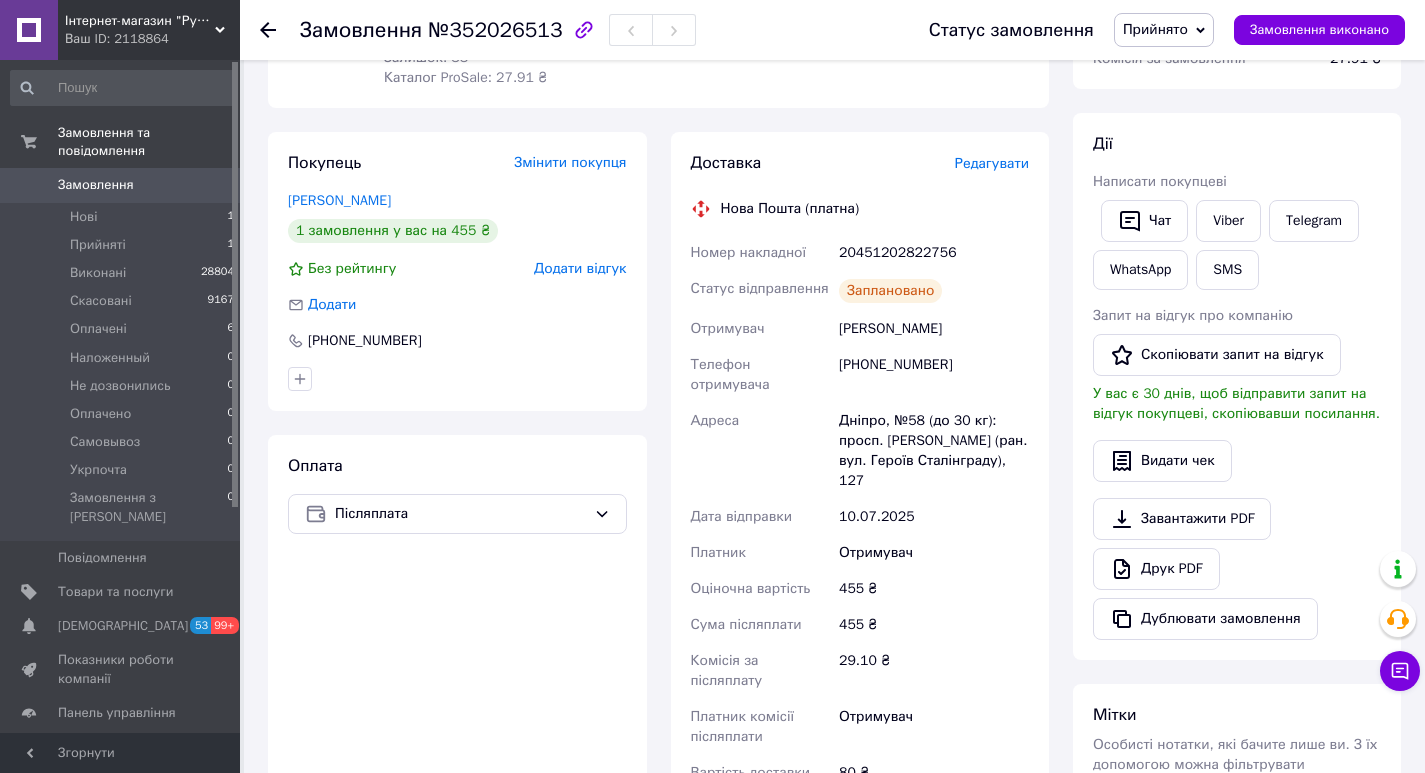 scroll, scrollTop: 0, scrollLeft: 0, axis: both 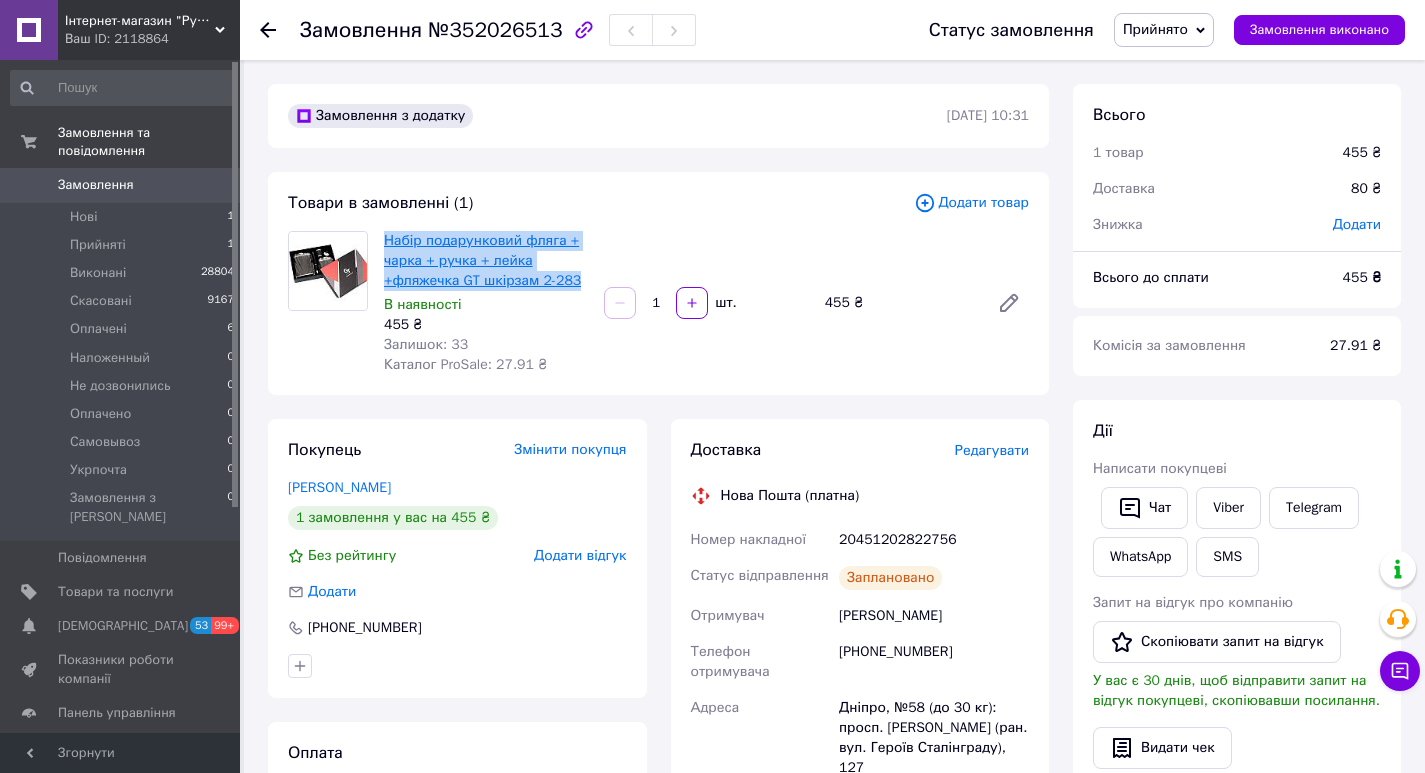 drag, startPoint x: 584, startPoint y: 279, endPoint x: 384, endPoint y: 230, distance: 205.91502 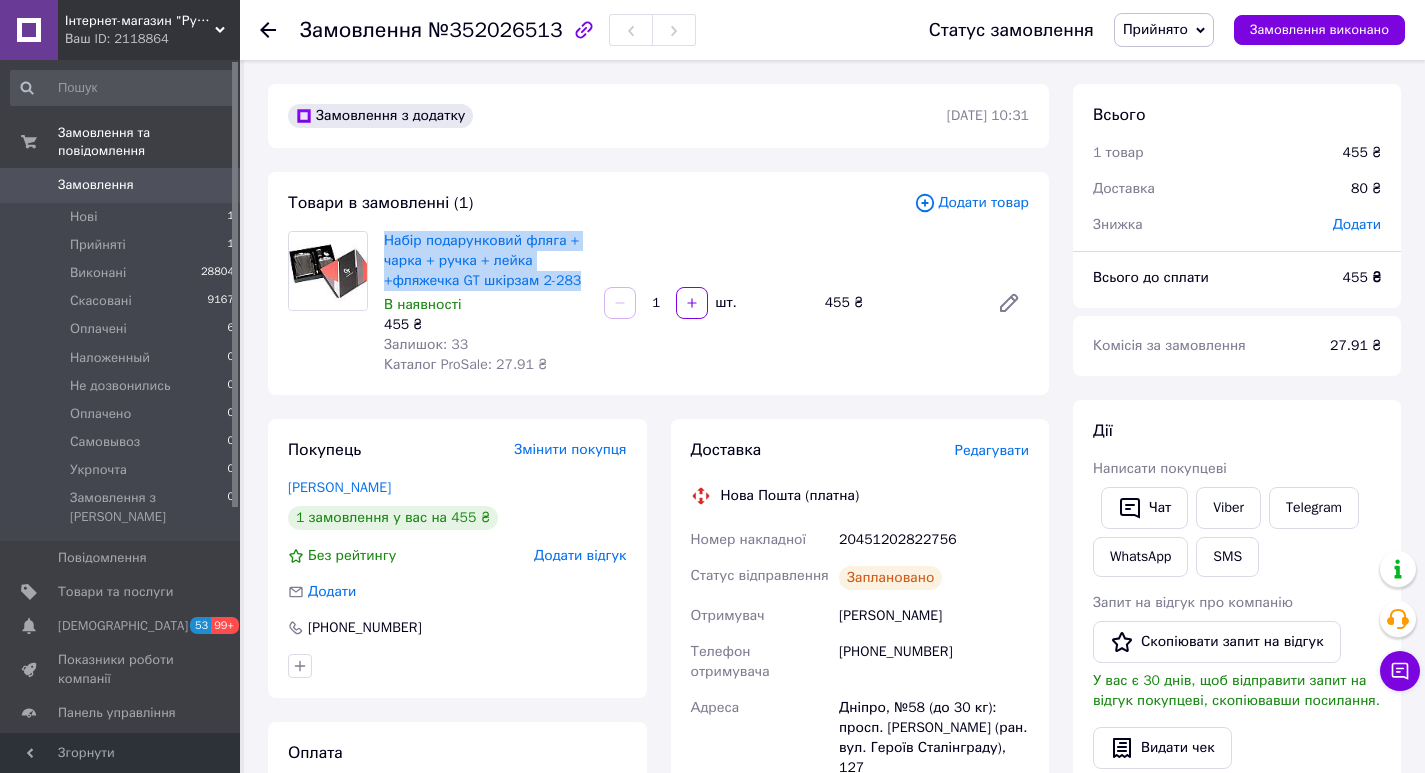copy on "Набір подарунковий фляга + чарка + ручка + лейка +фляжечка GT шкірзам 2-283" 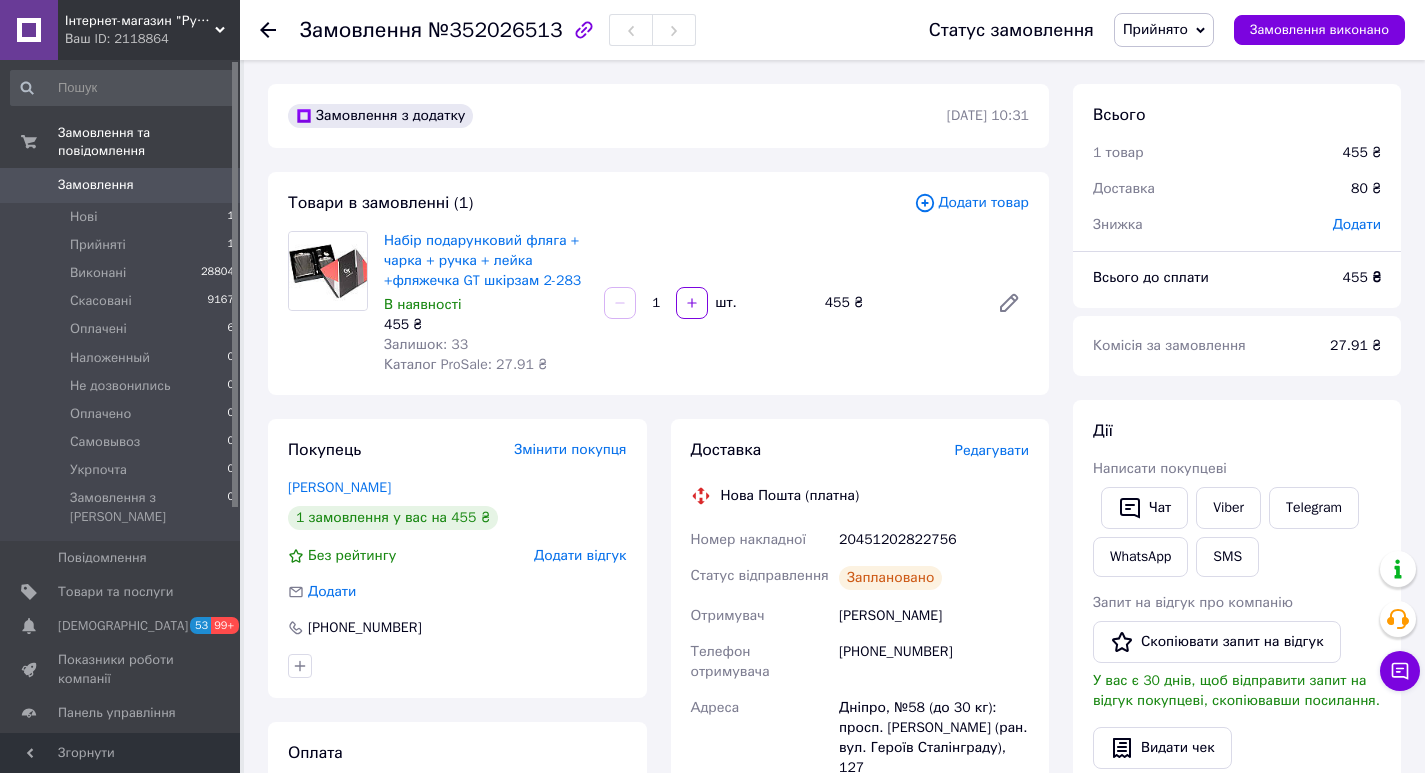click on "Залишок: 33" at bounding box center [486, 345] 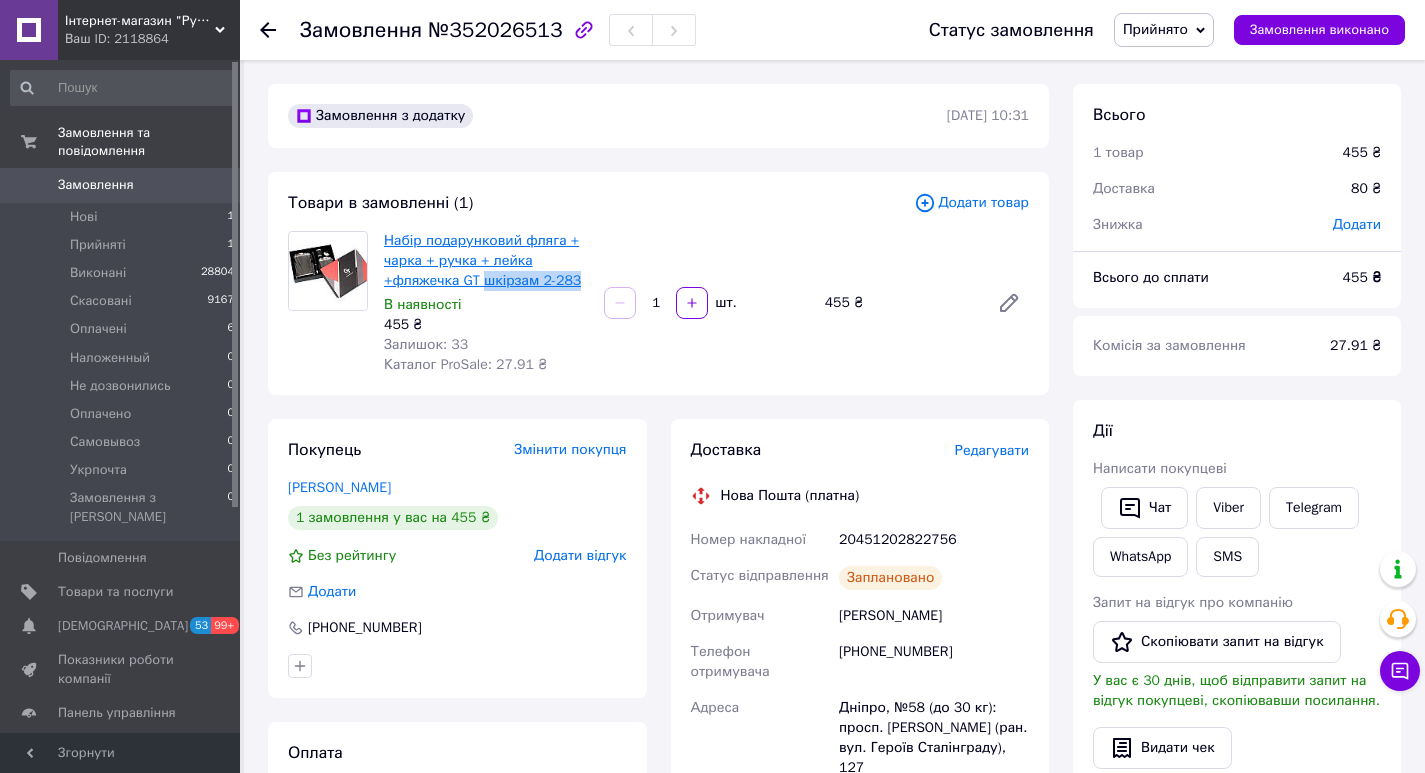 drag, startPoint x: 579, startPoint y: 278, endPoint x: 484, endPoint y: 286, distance: 95.33625 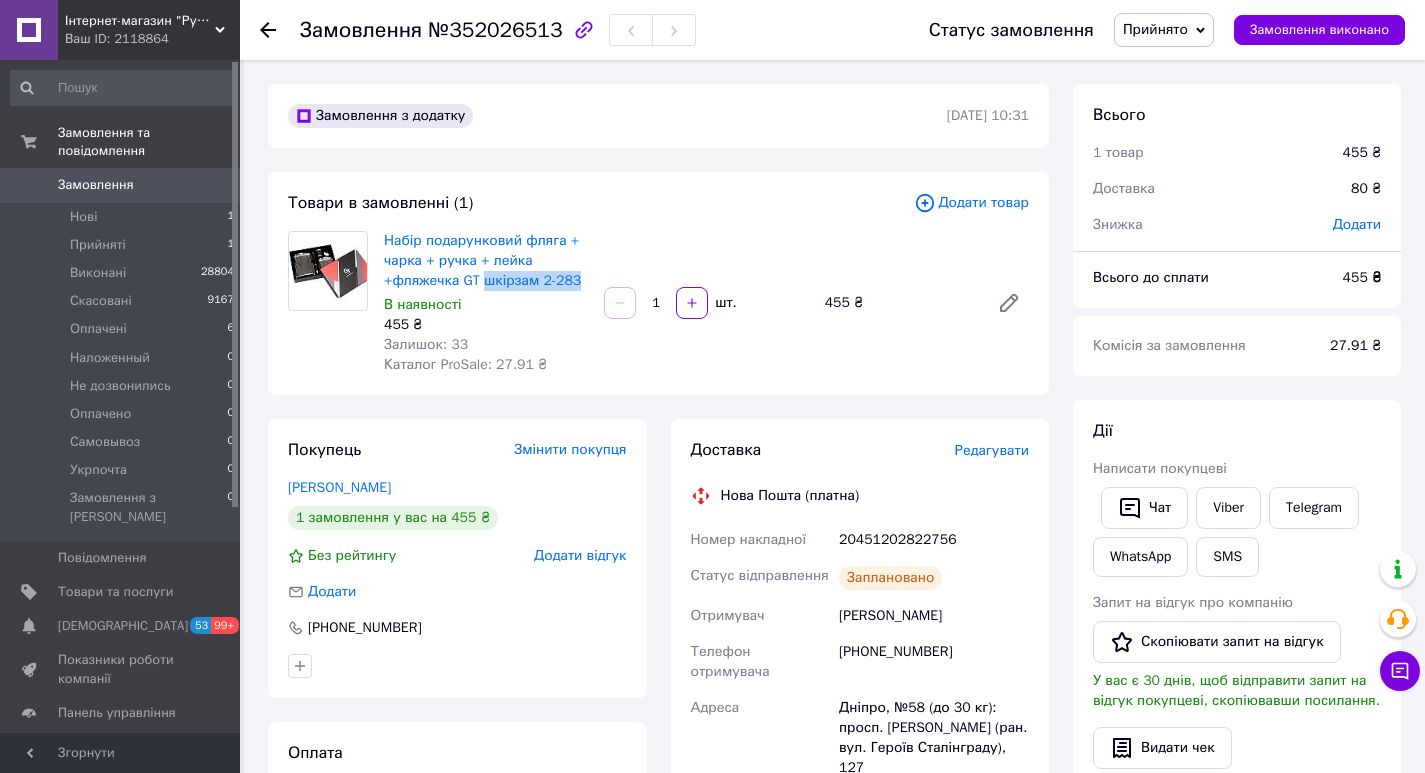 copy on "шкірзам 2-283" 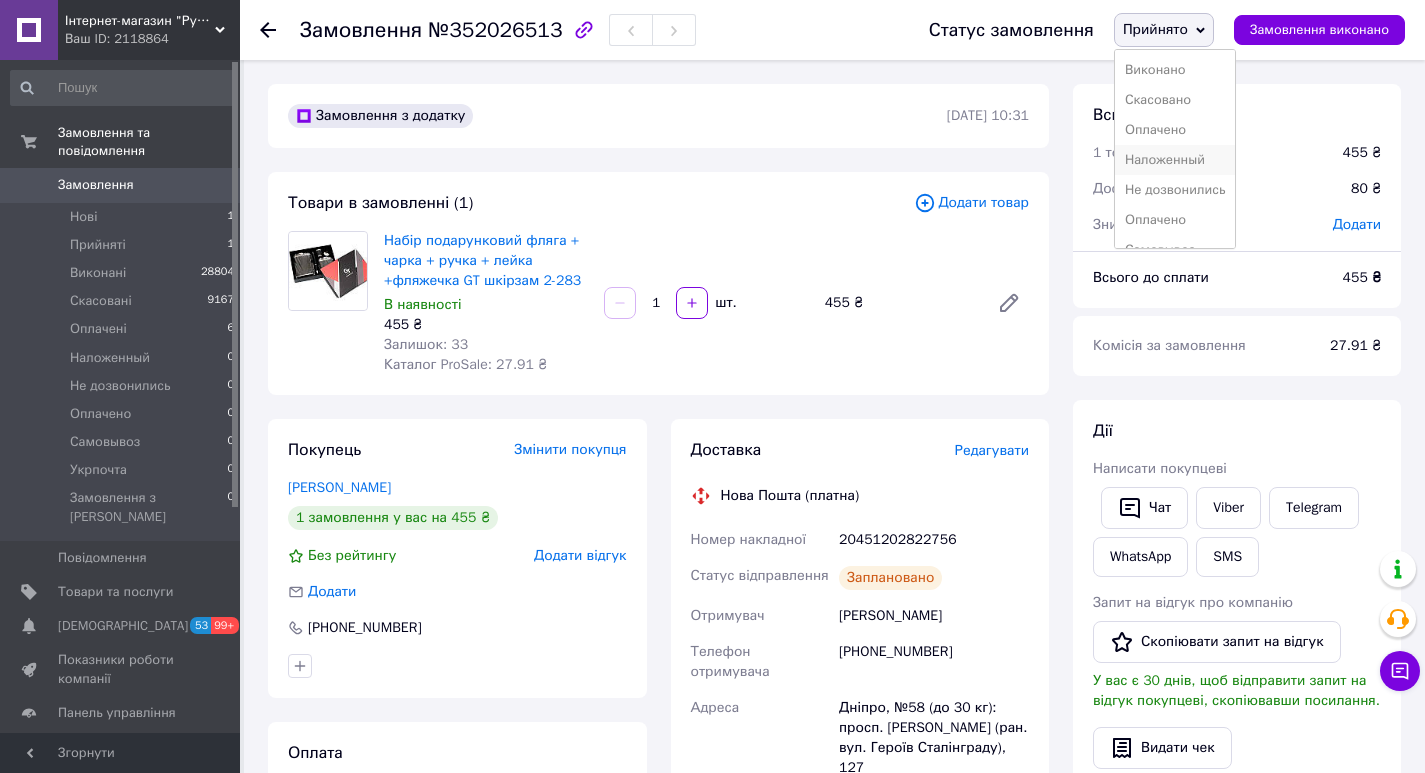 click on "Наложенный" at bounding box center (1175, 160) 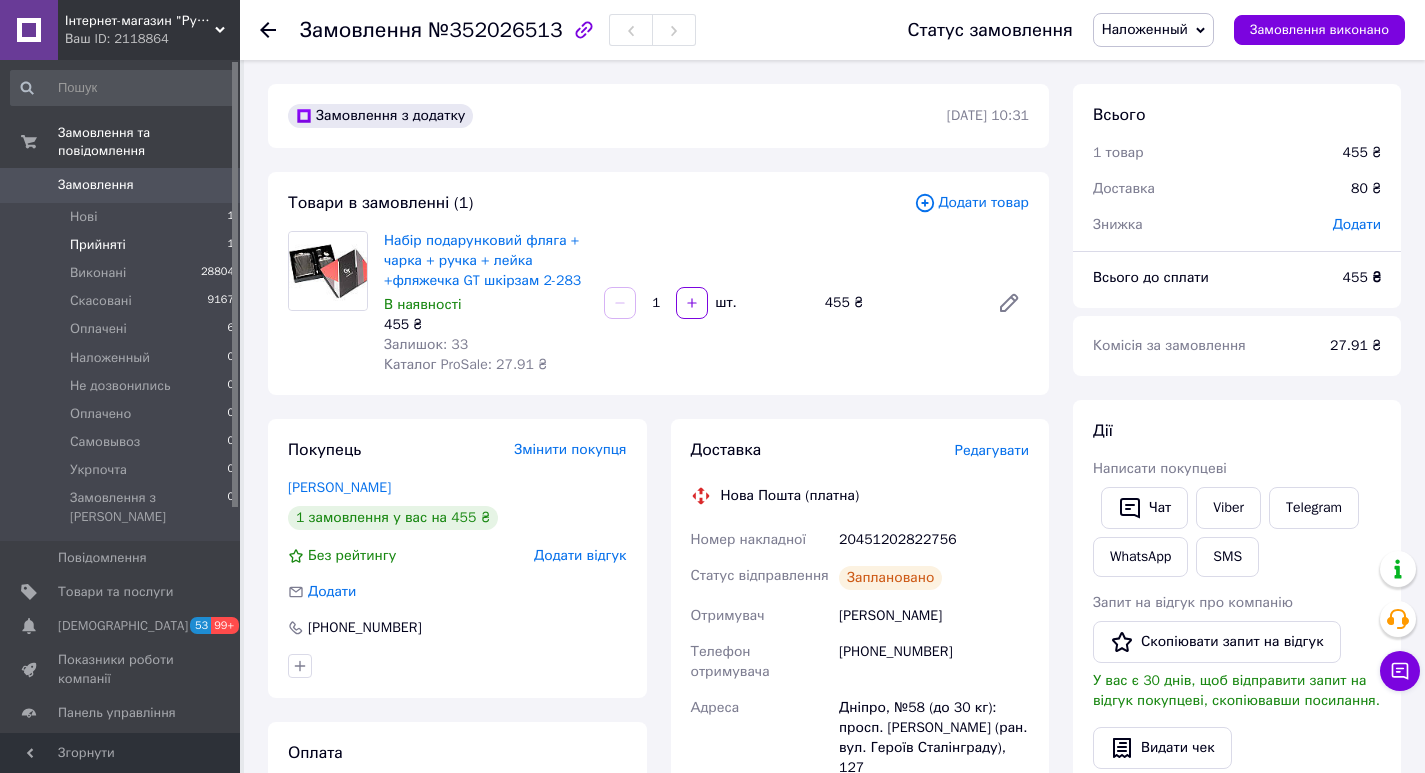 click on "Прийняті 1" at bounding box center (123, 245) 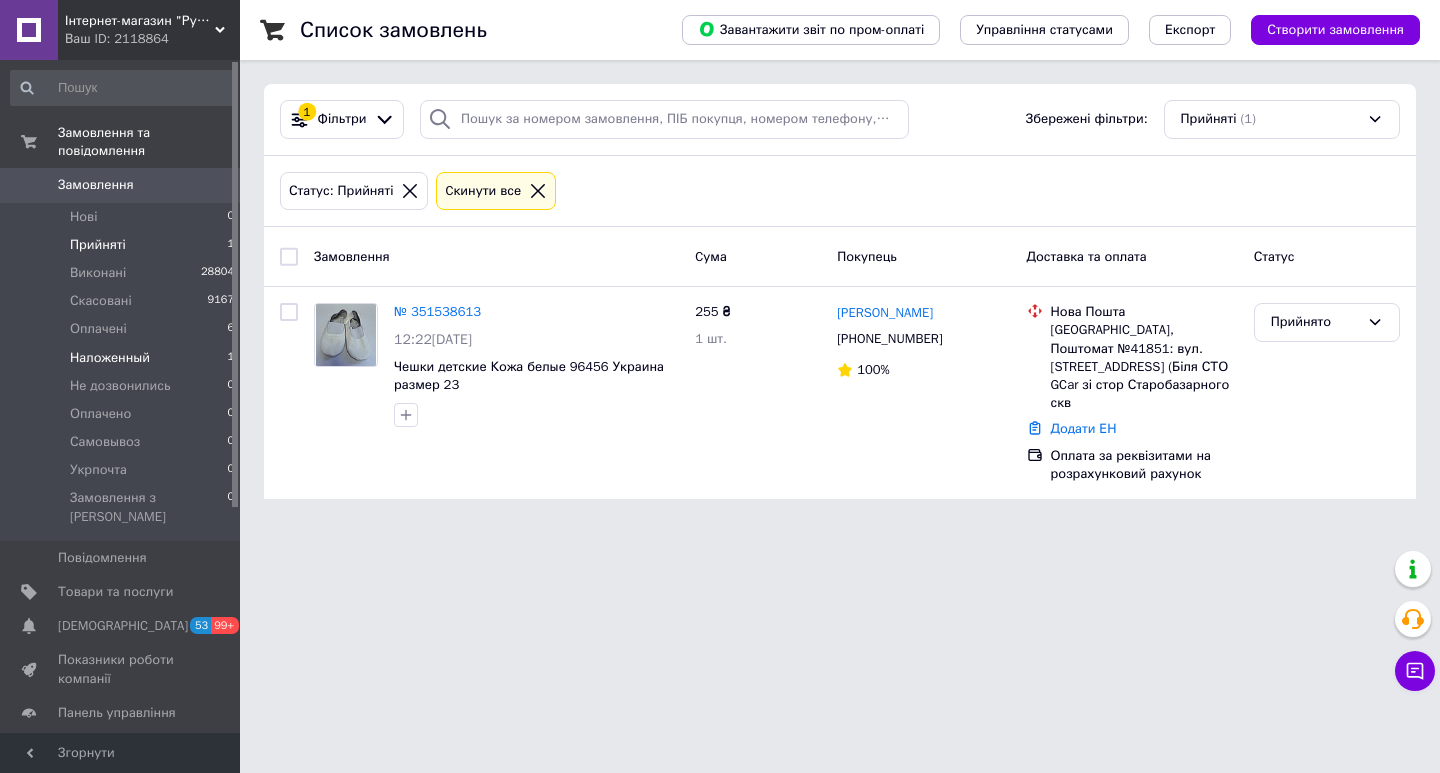 click on "Наложенный 1" at bounding box center [123, 358] 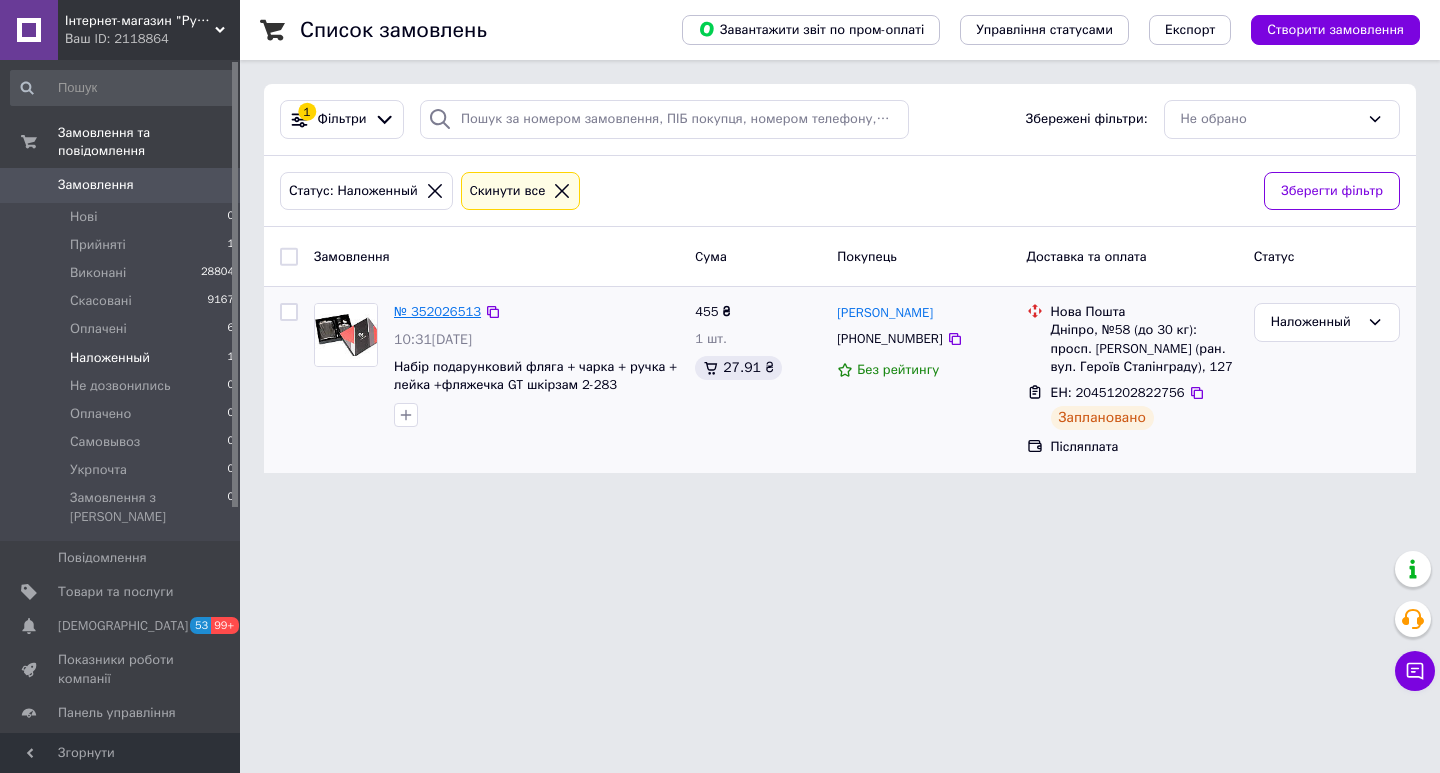 click on "№ 352026513" at bounding box center [437, 311] 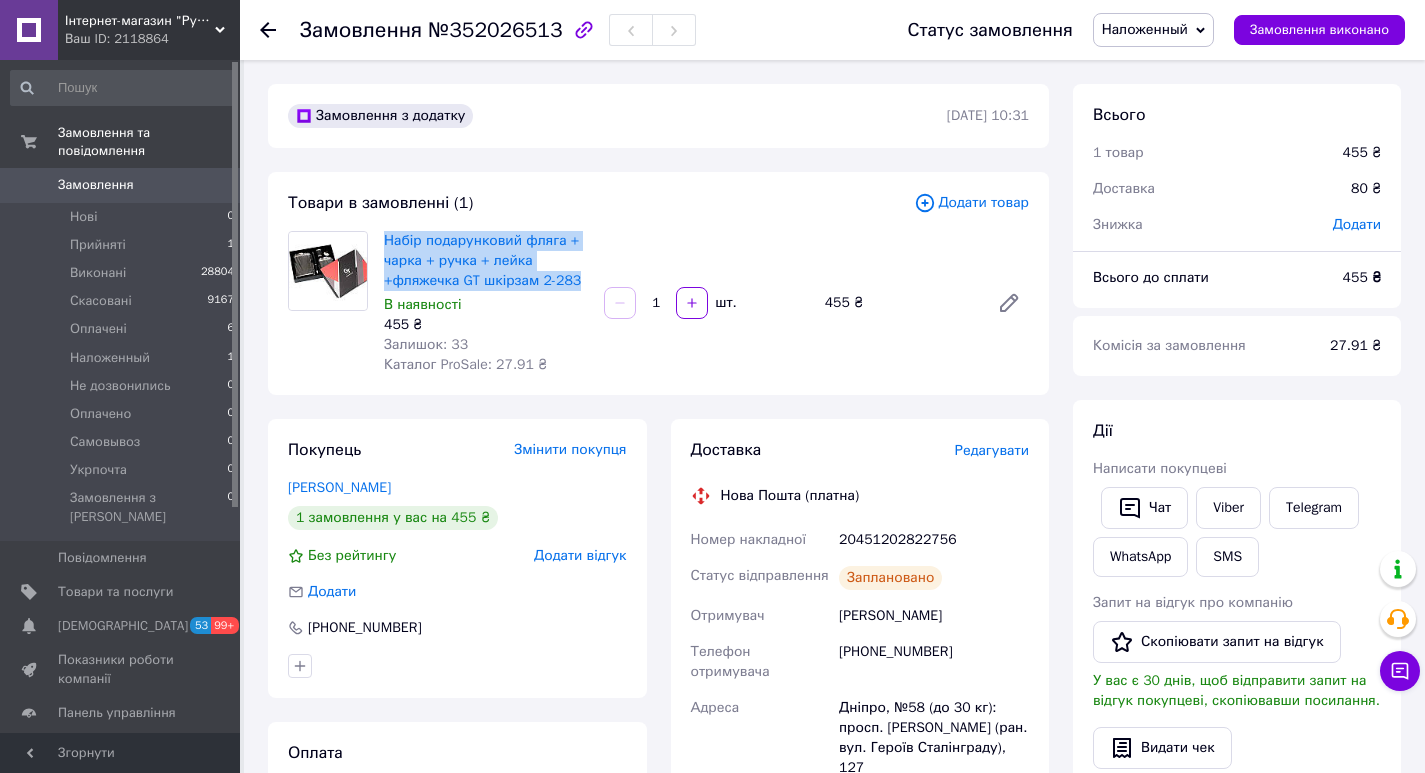 drag, startPoint x: 579, startPoint y: 283, endPoint x: 382, endPoint y: 239, distance: 201.85391 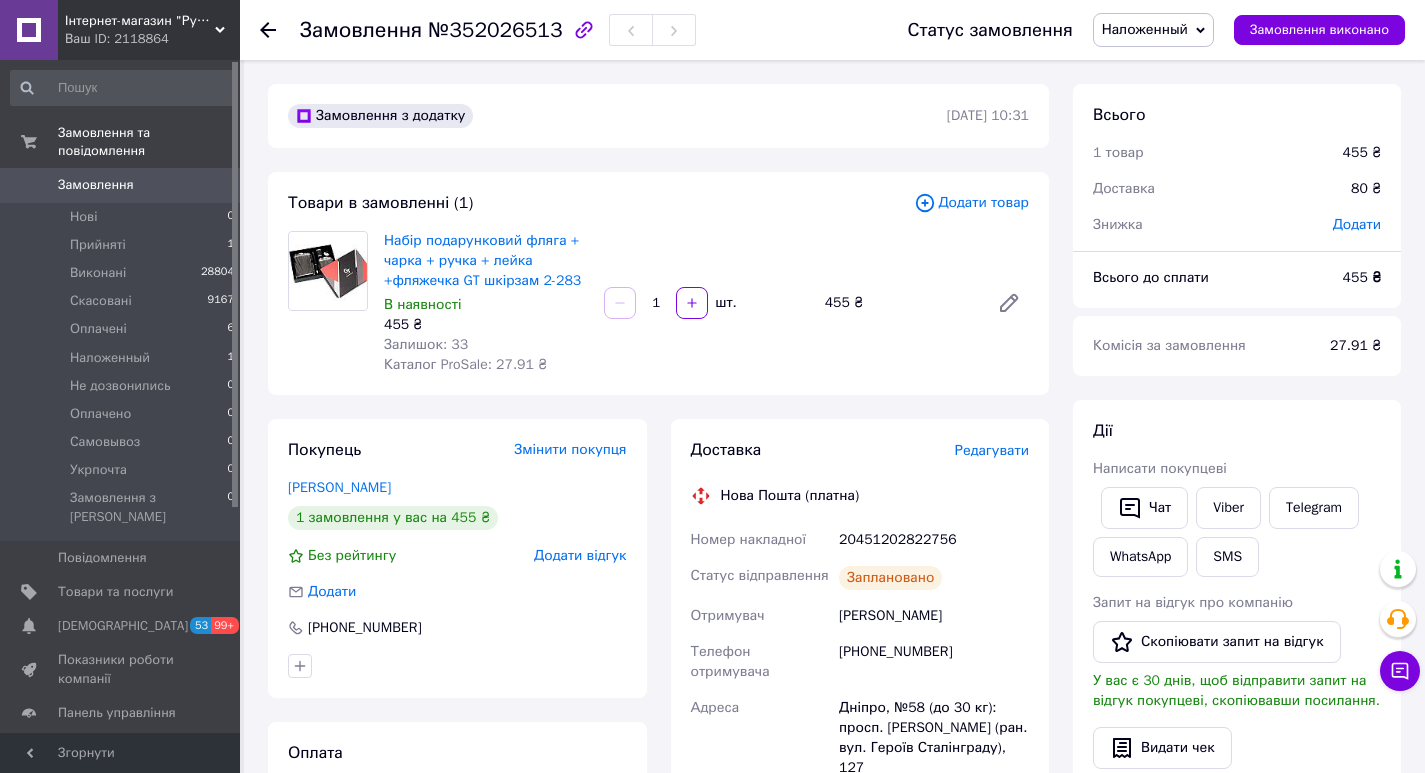click on "20451202822756" at bounding box center (934, 540) 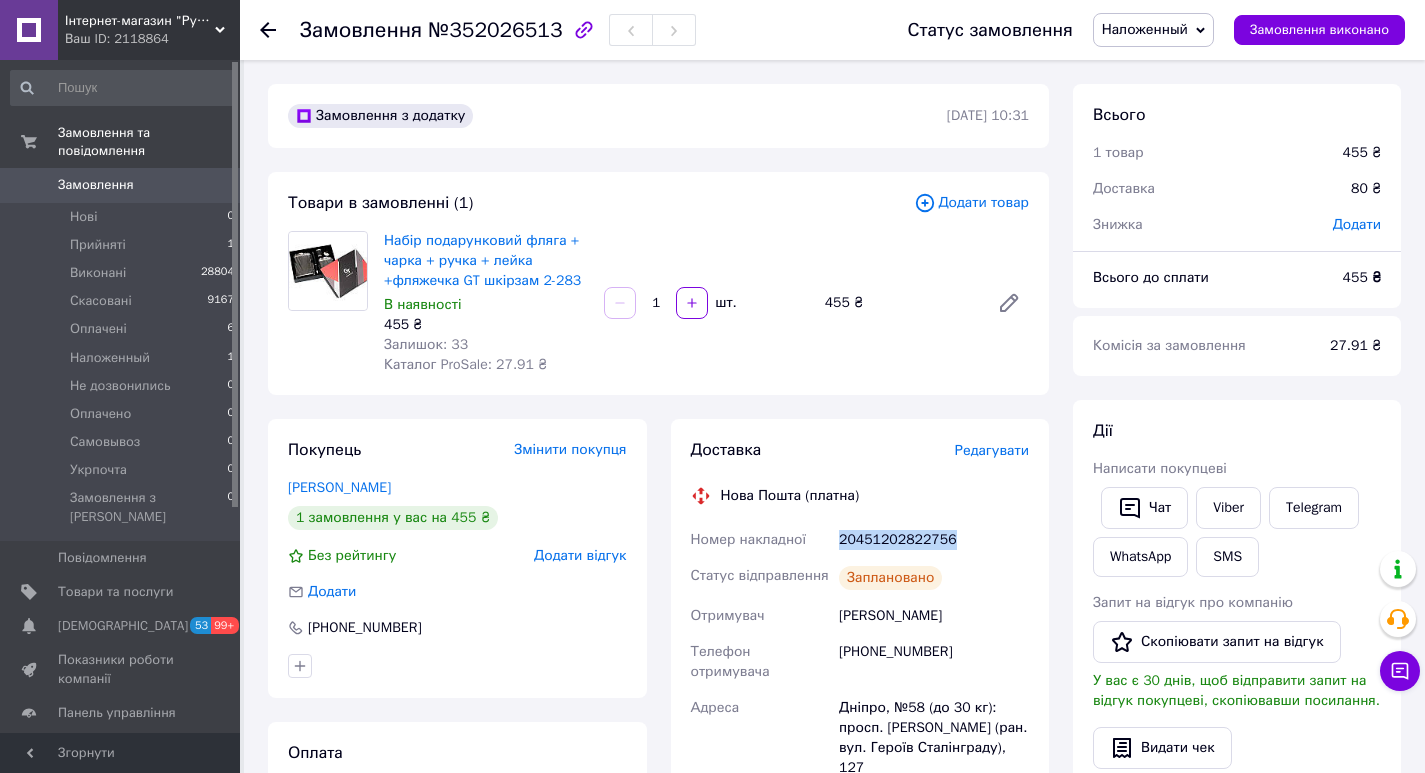 click on "20451202822756" at bounding box center [934, 540] 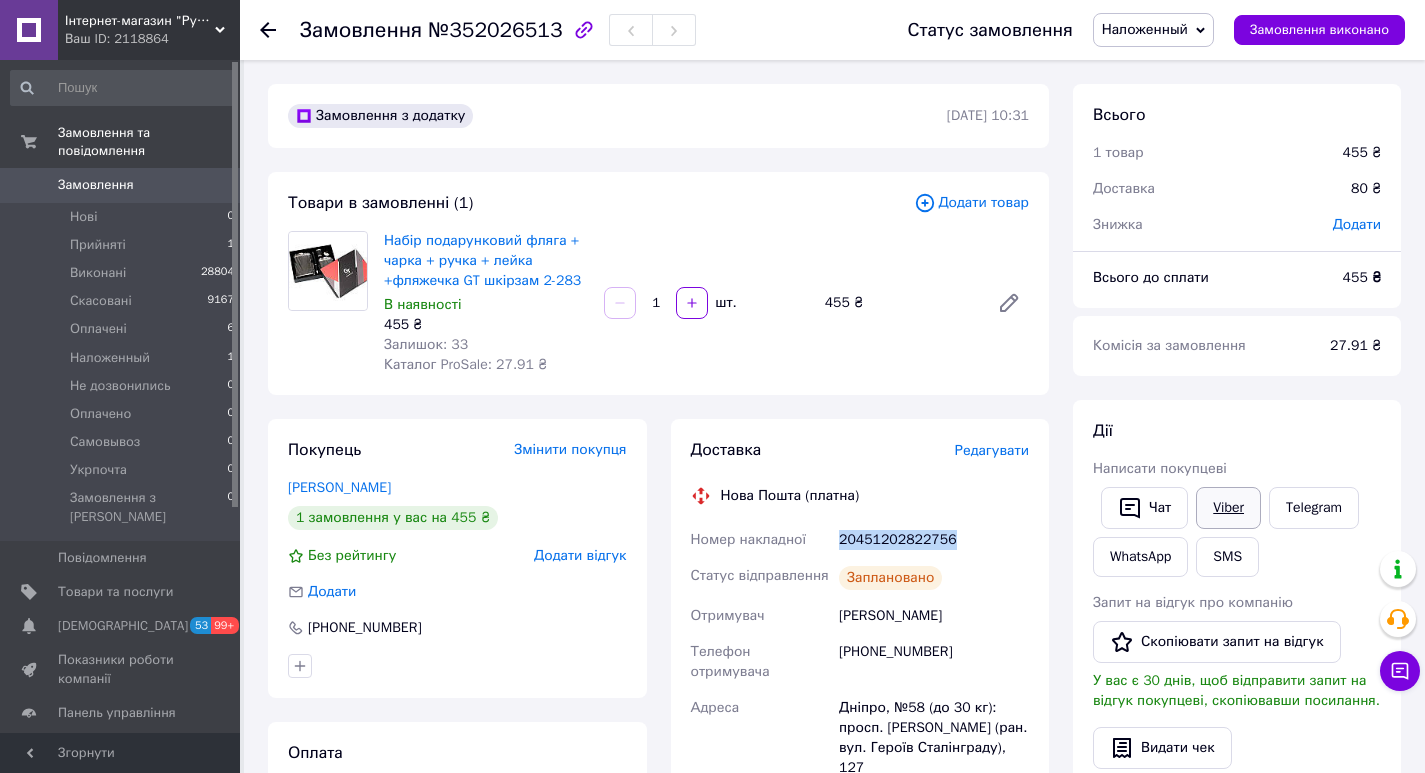 click on "Viber" at bounding box center (1228, 508) 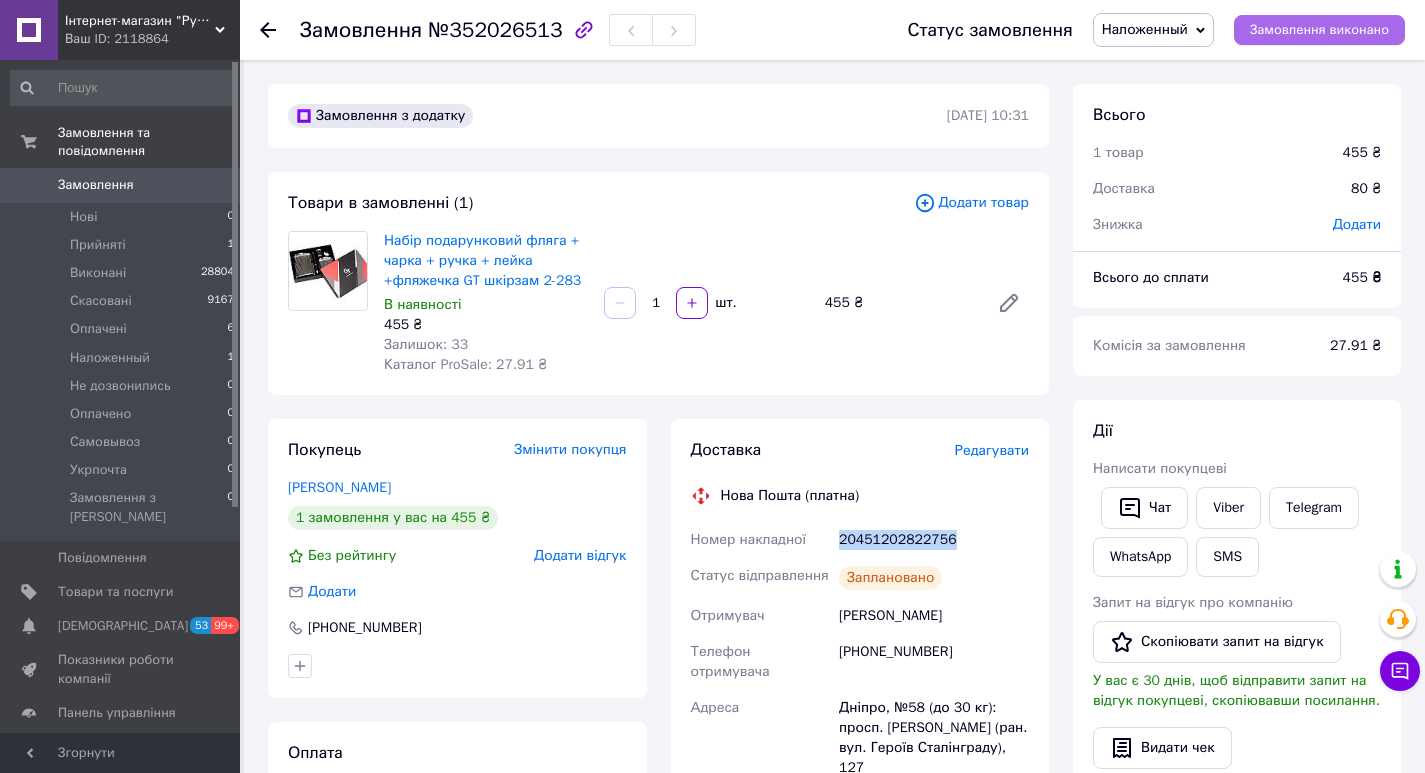 click on "Замовлення виконано" at bounding box center [1319, 30] 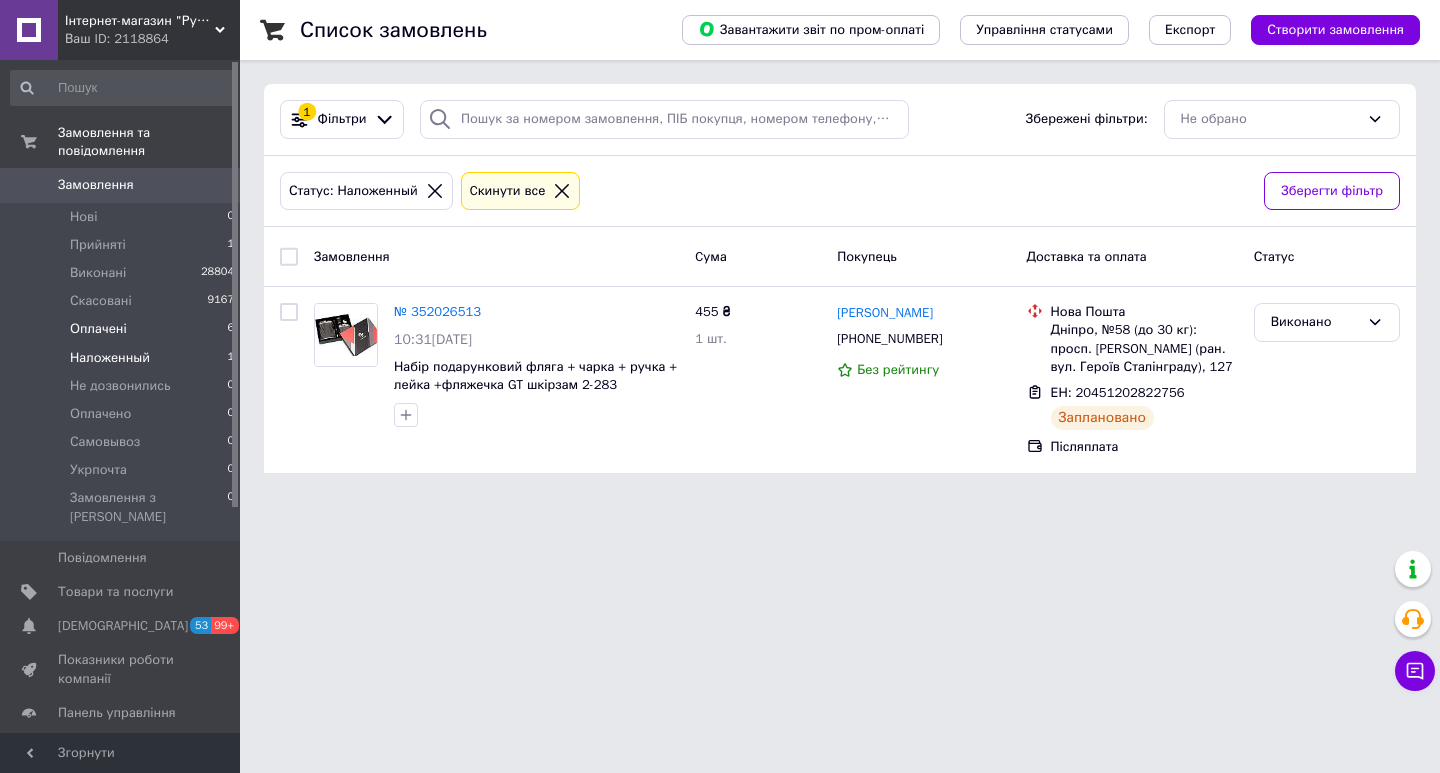 click on "Оплачені 6" at bounding box center (123, 329) 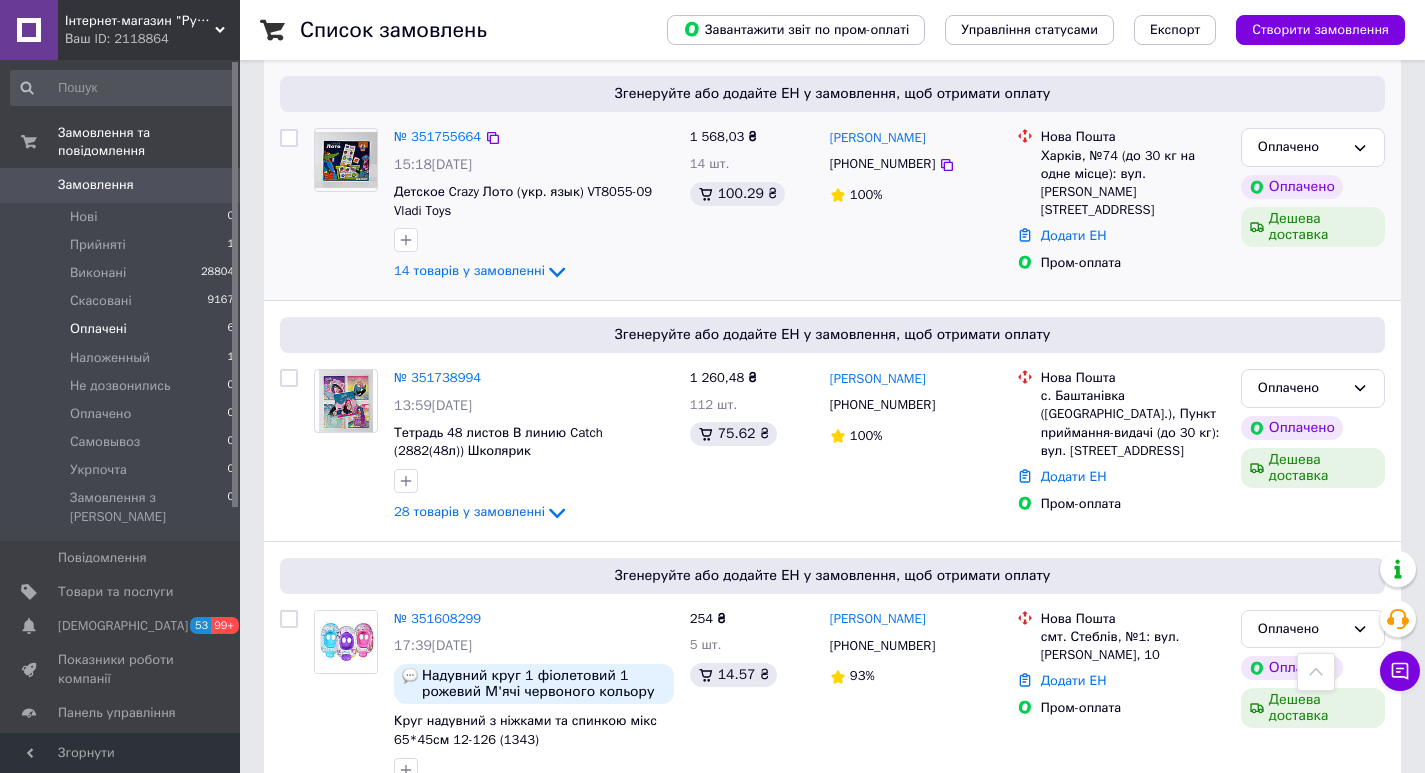 scroll, scrollTop: 975, scrollLeft: 0, axis: vertical 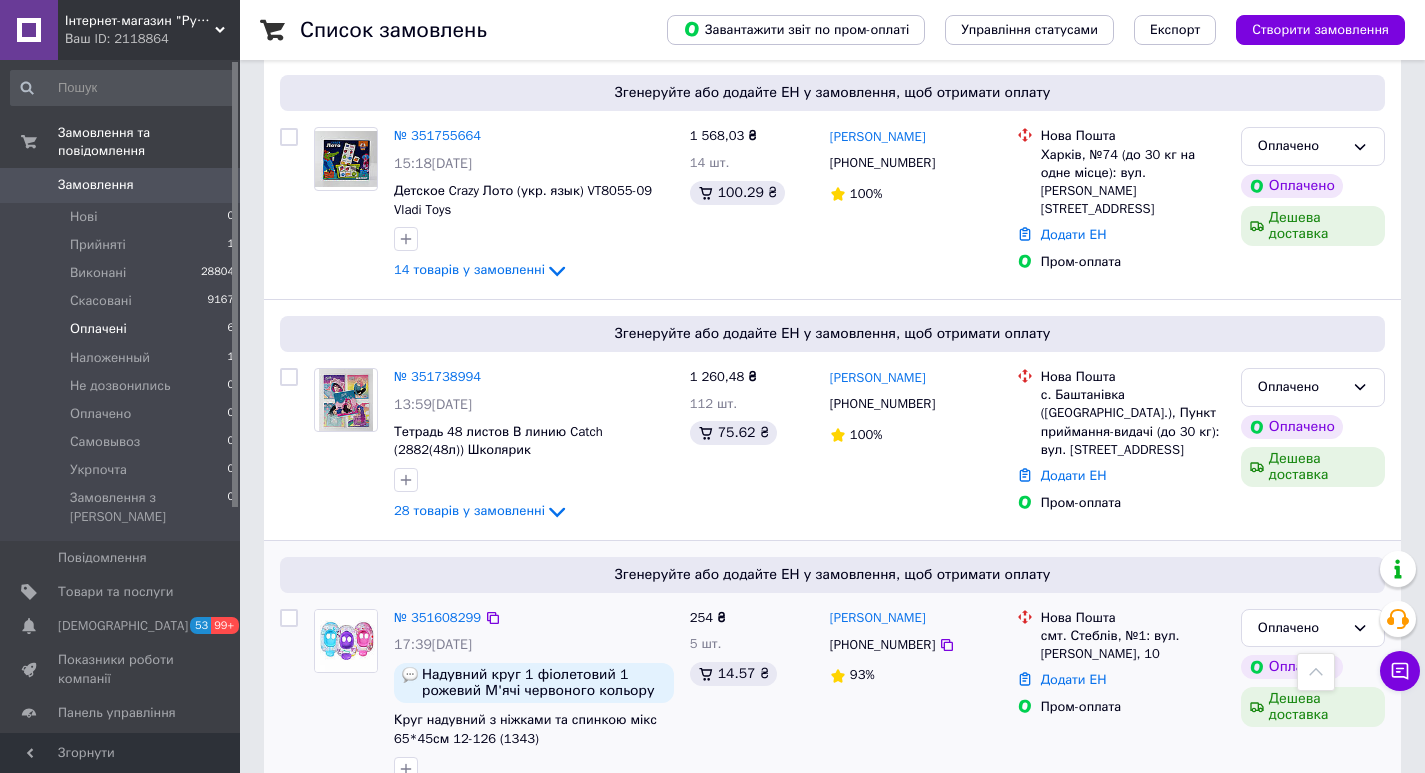 click on "3 товара у замовленні" at bounding box center [464, 799] 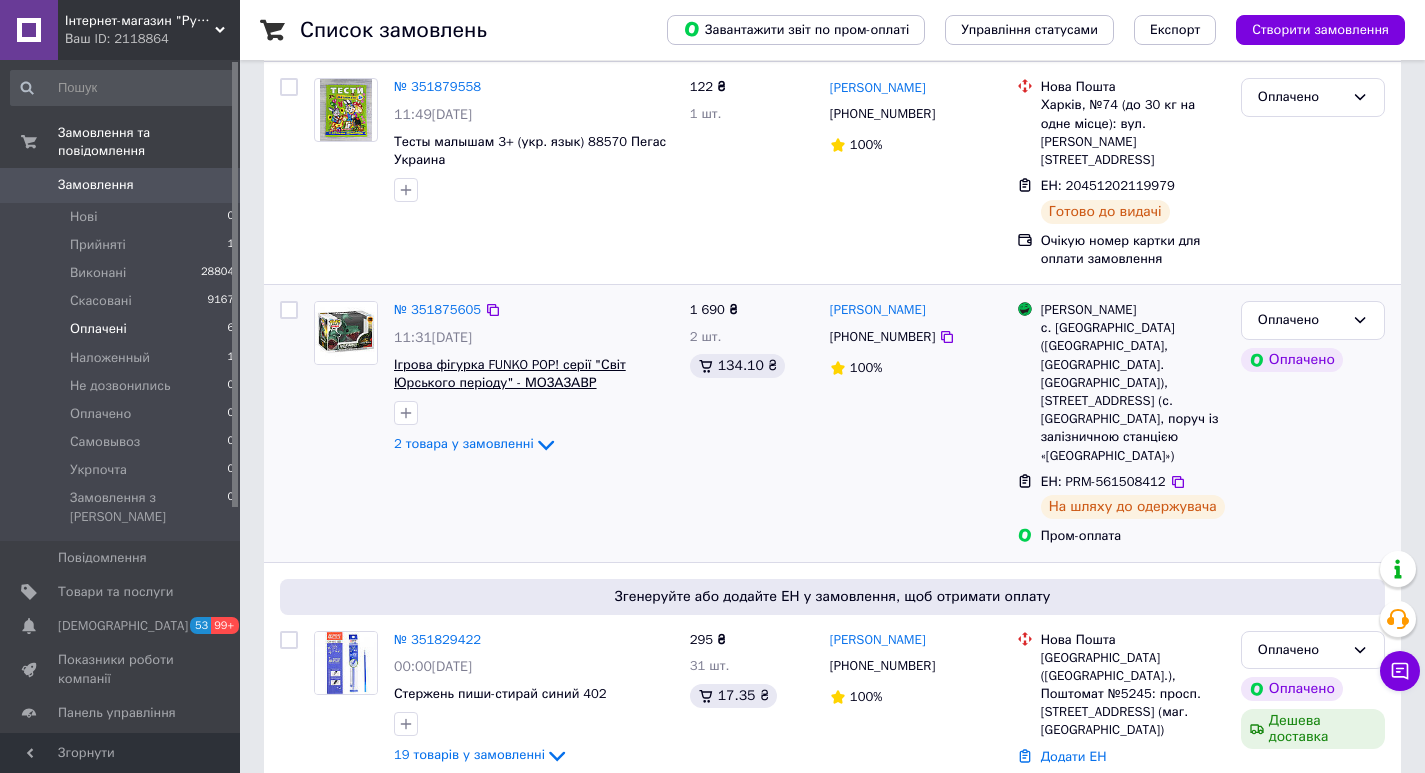 scroll, scrollTop: 116, scrollLeft: 0, axis: vertical 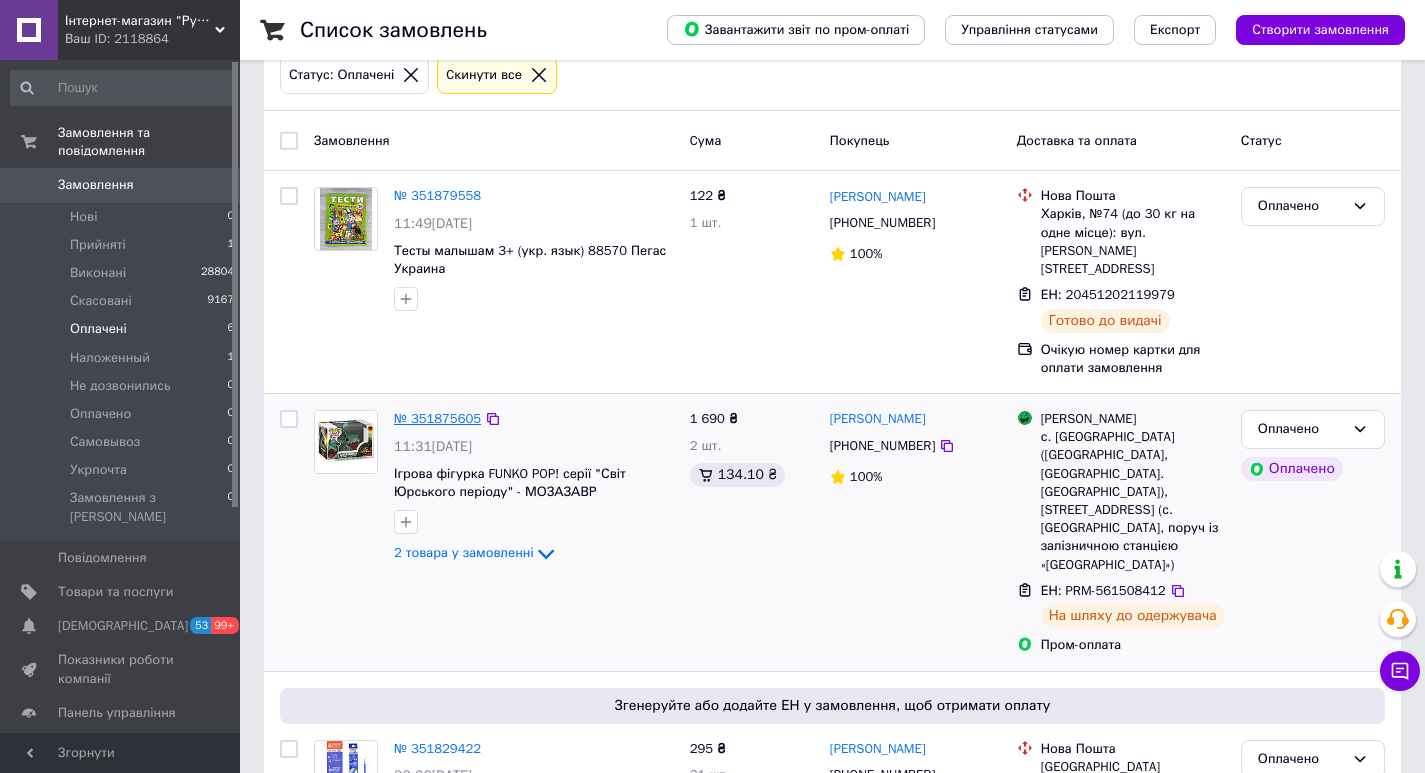 click on "№ 351875605" at bounding box center [437, 418] 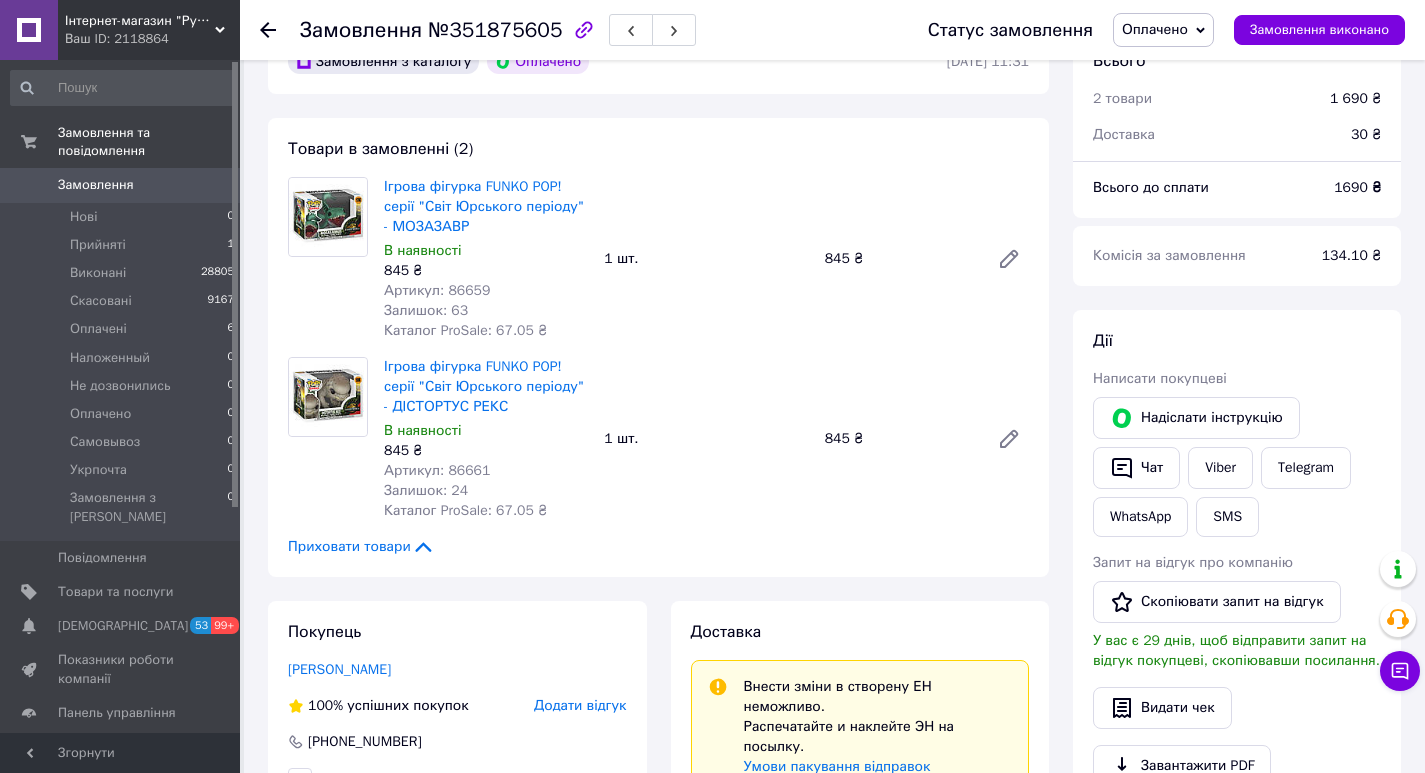 click on "Артикул: 86659" at bounding box center [437, 290] 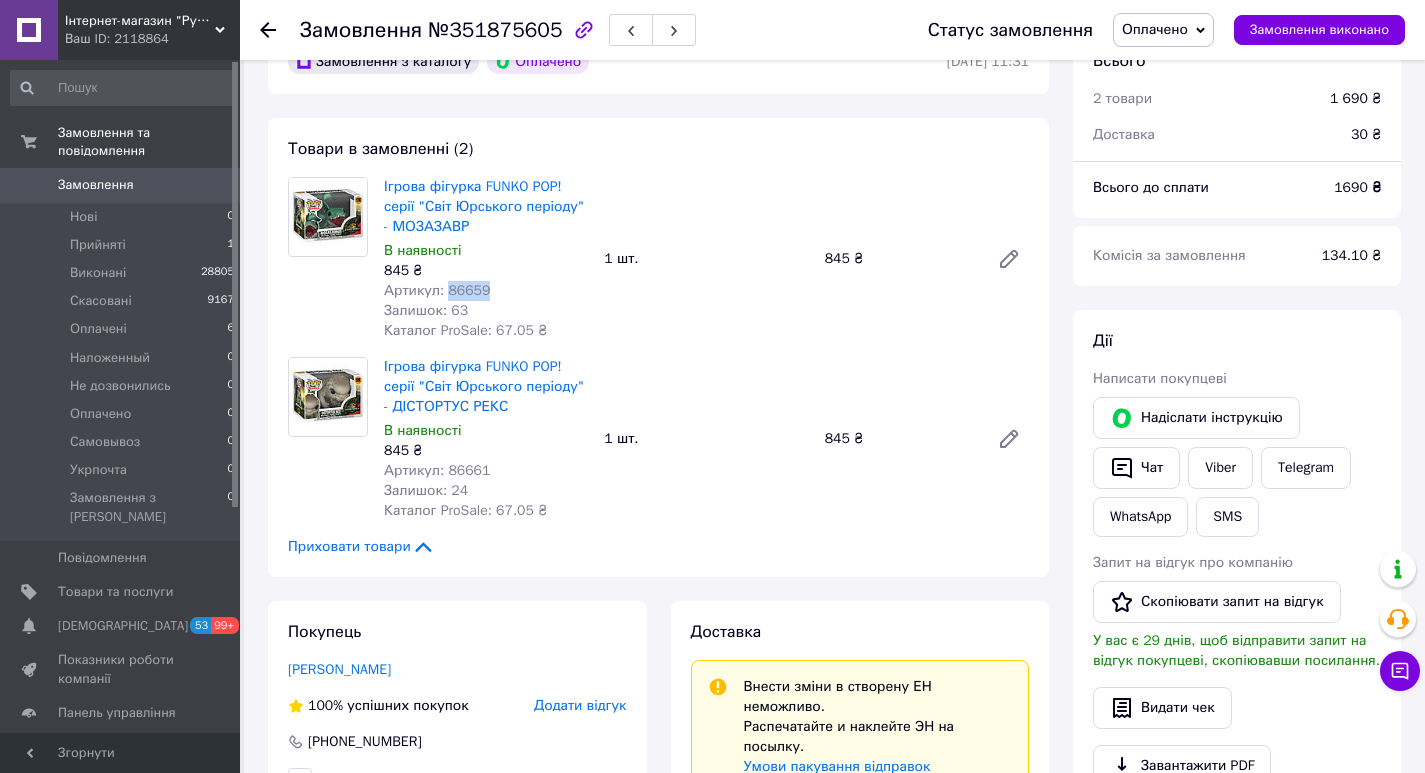 click on "Артикул: 86659" at bounding box center (437, 290) 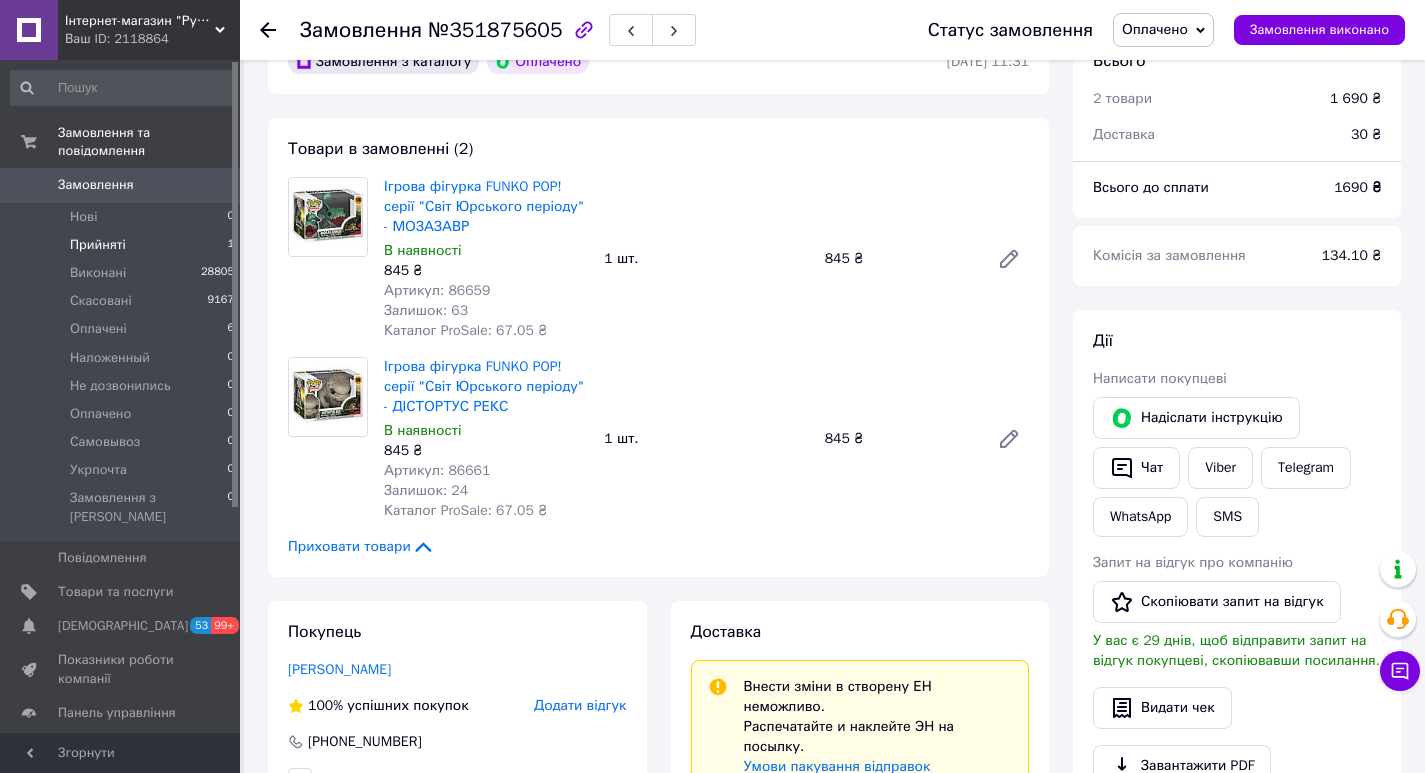 click on "Прийняті 1" at bounding box center (123, 245) 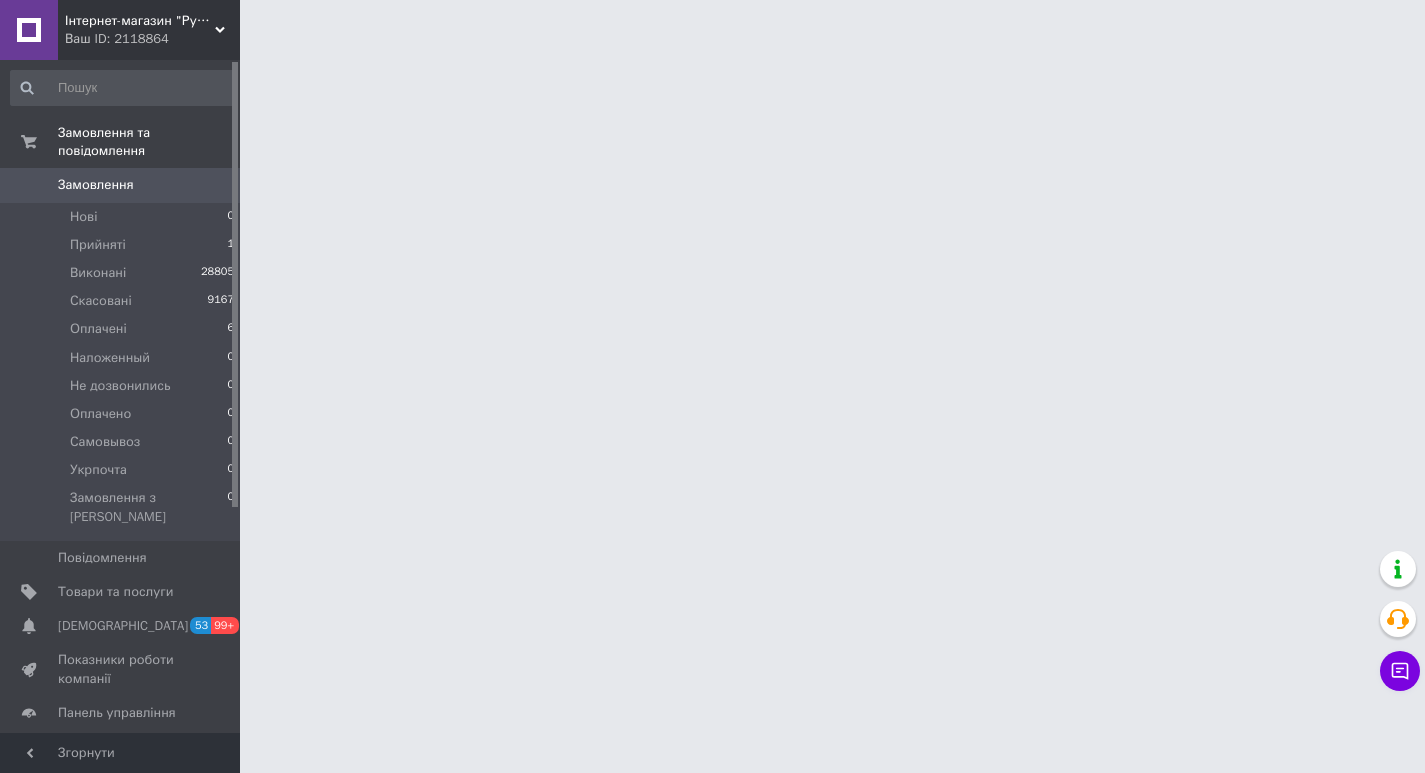 scroll, scrollTop: 0, scrollLeft: 0, axis: both 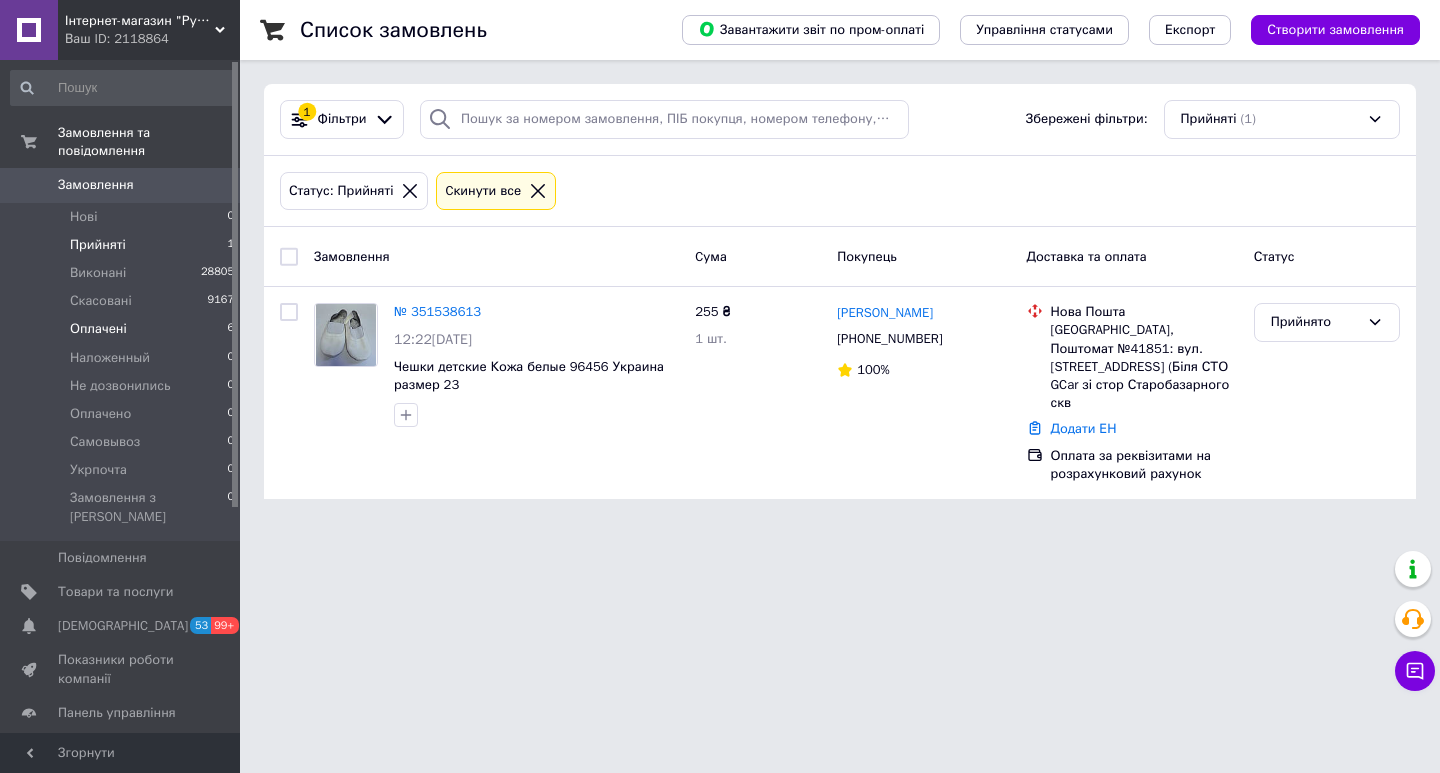 click on "Оплачені" at bounding box center [98, 329] 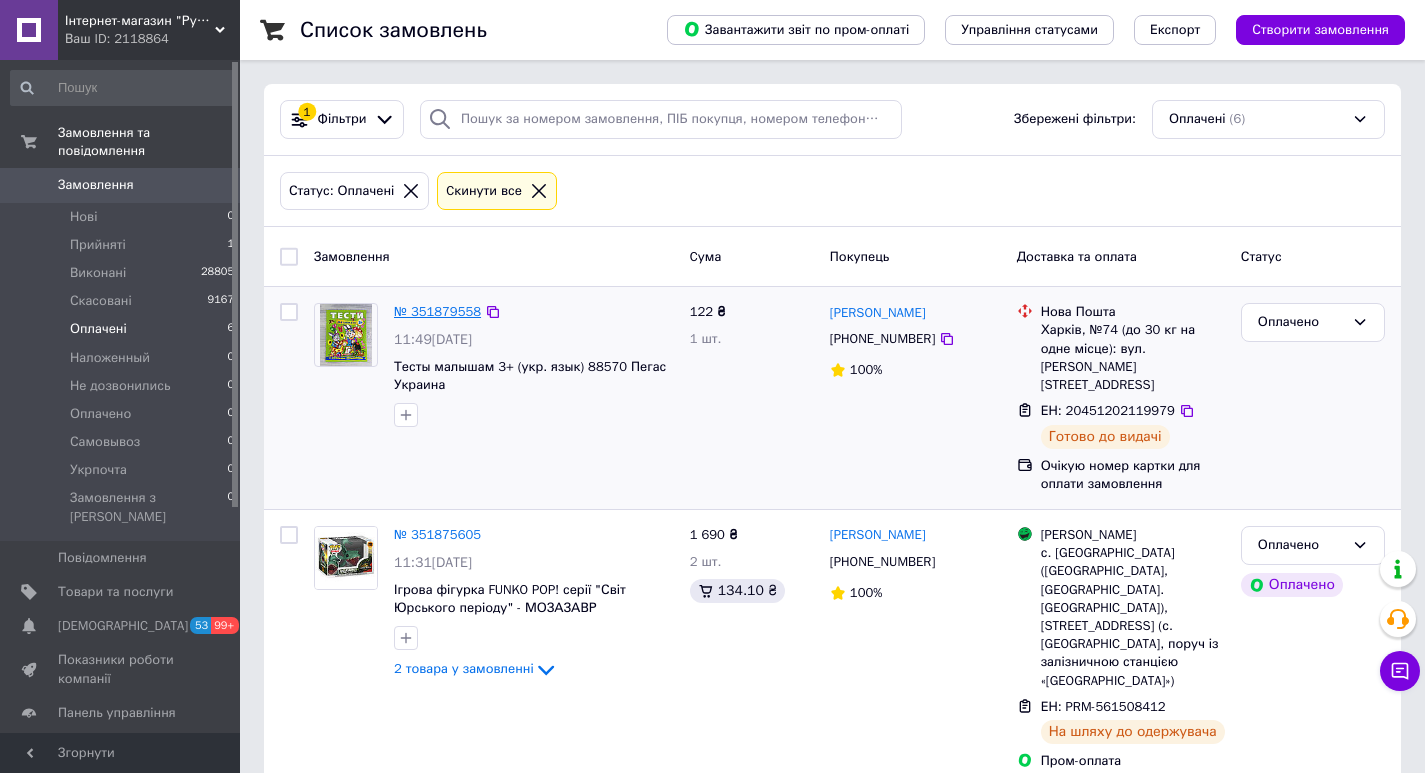 click on "№ 351879558" at bounding box center [437, 311] 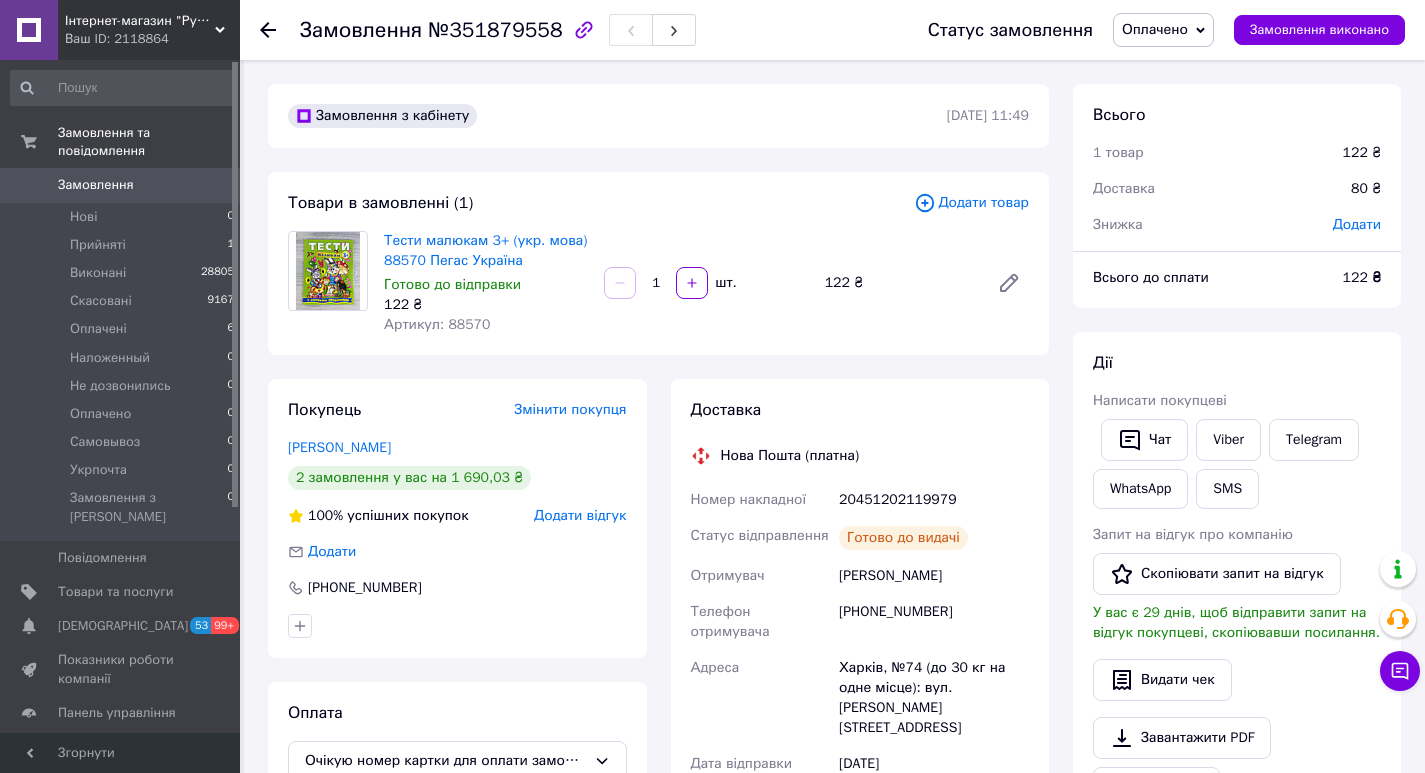 click on "20451202119979" at bounding box center (934, 500) 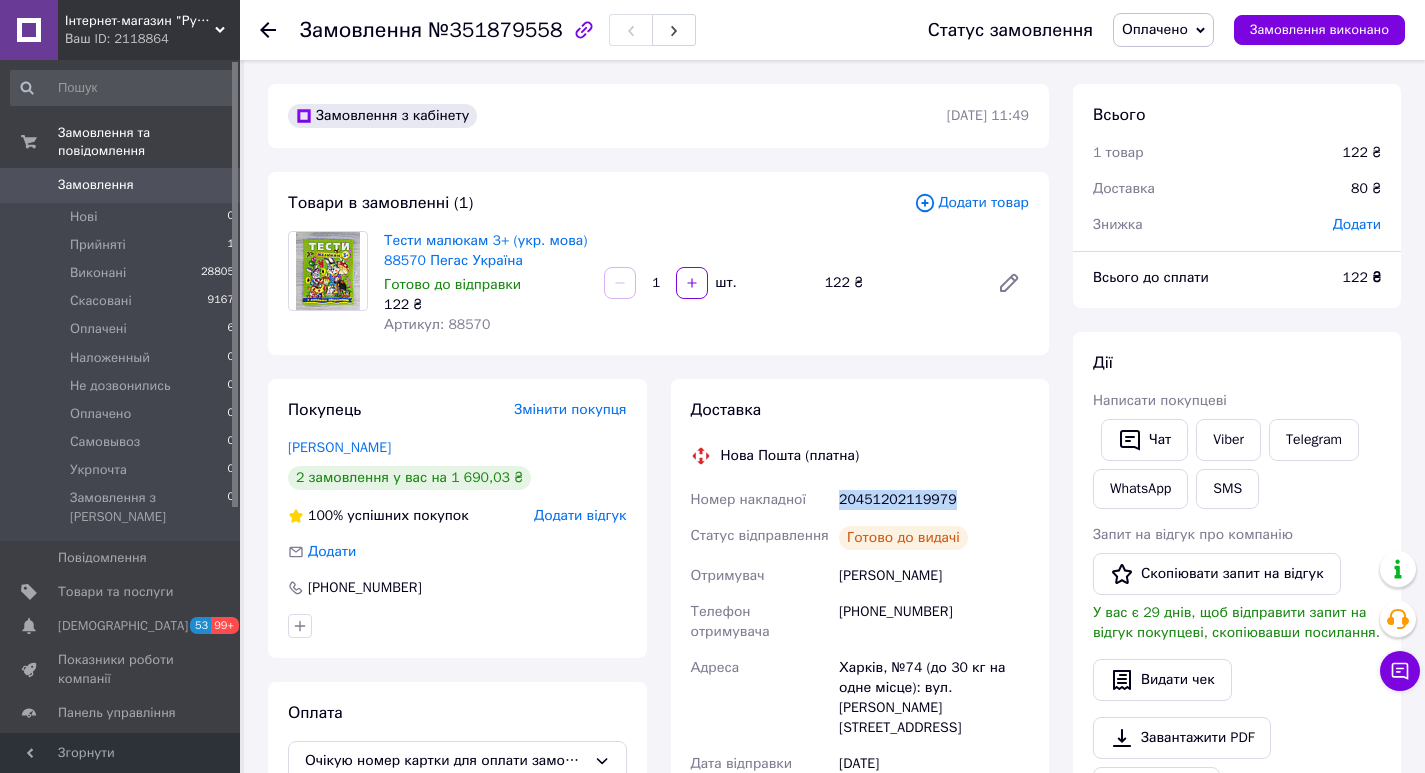 click on "20451202119979" at bounding box center [934, 500] 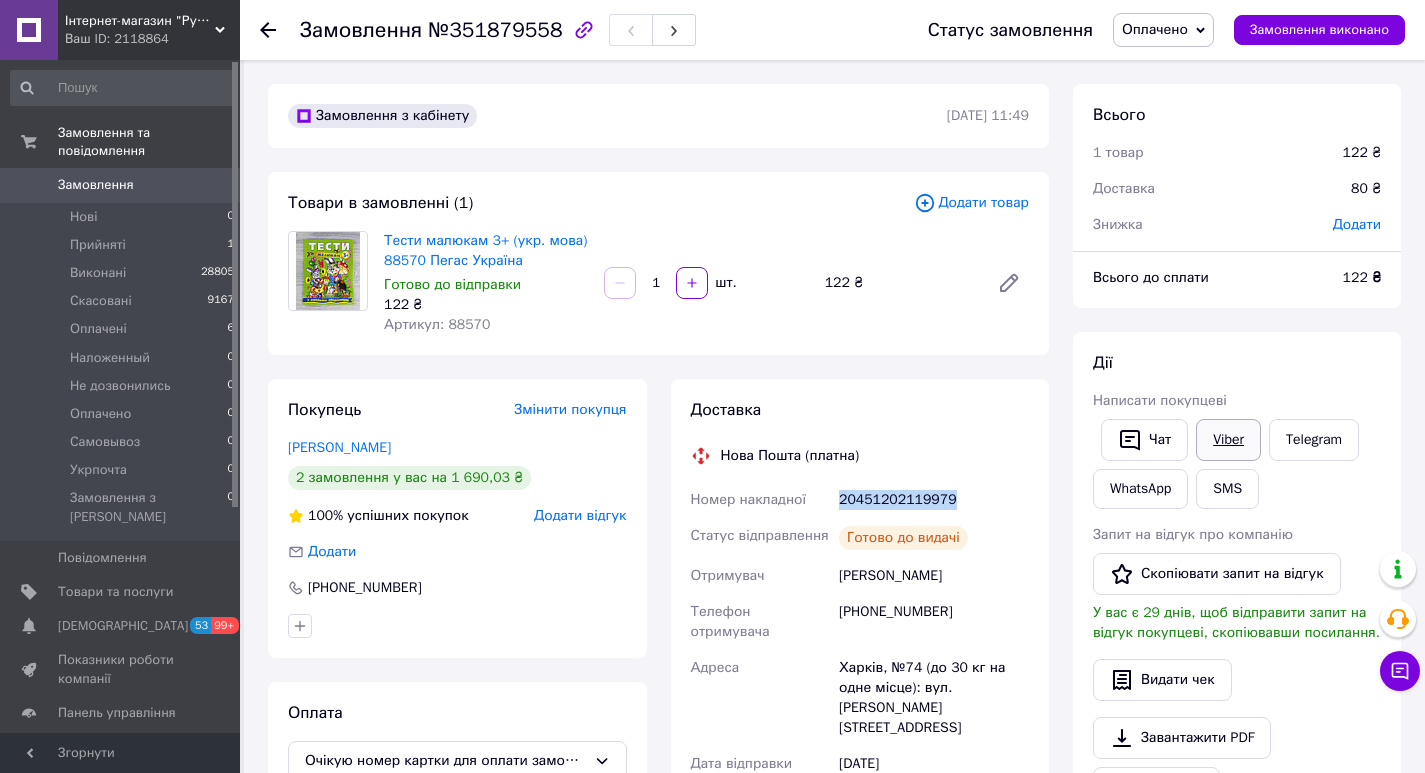 click on "Viber" at bounding box center [1228, 440] 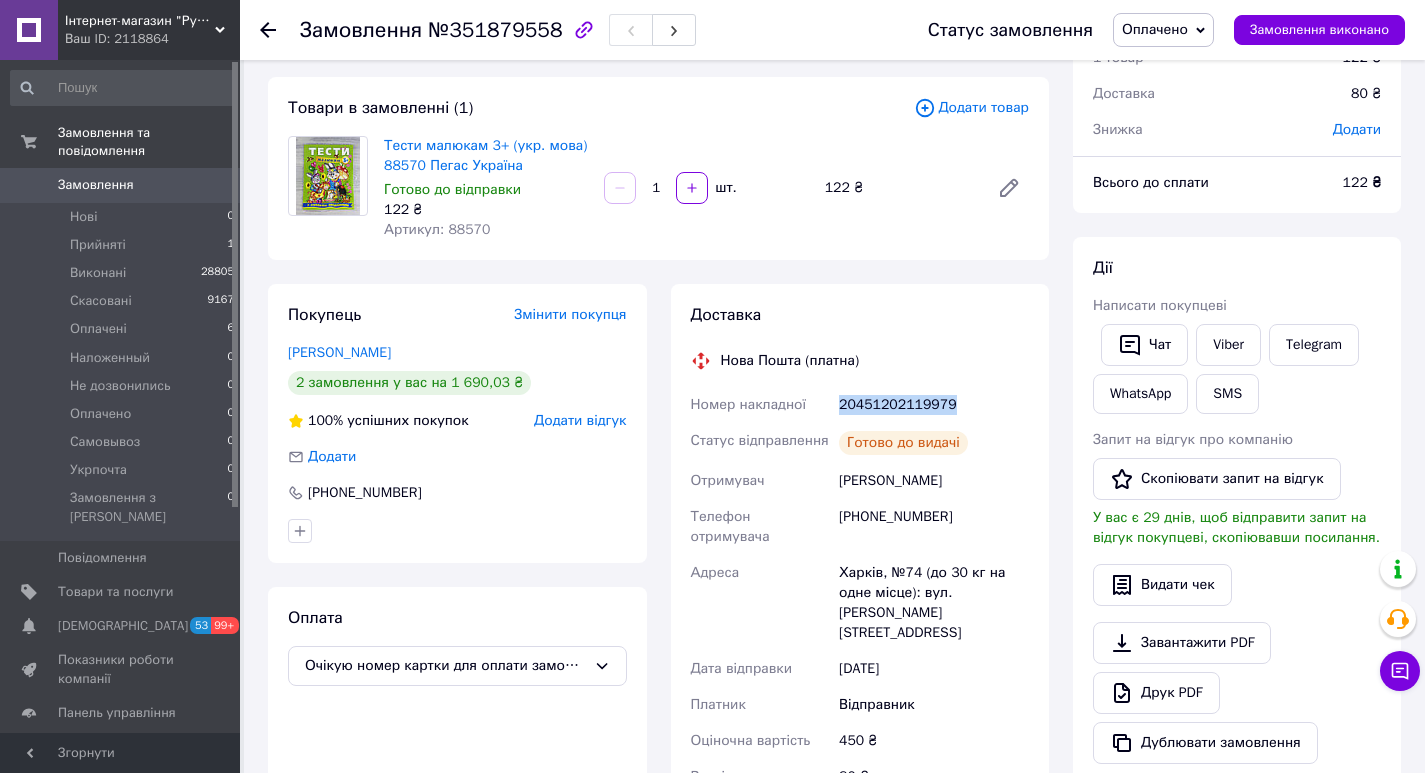 scroll, scrollTop: 0, scrollLeft: 0, axis: both 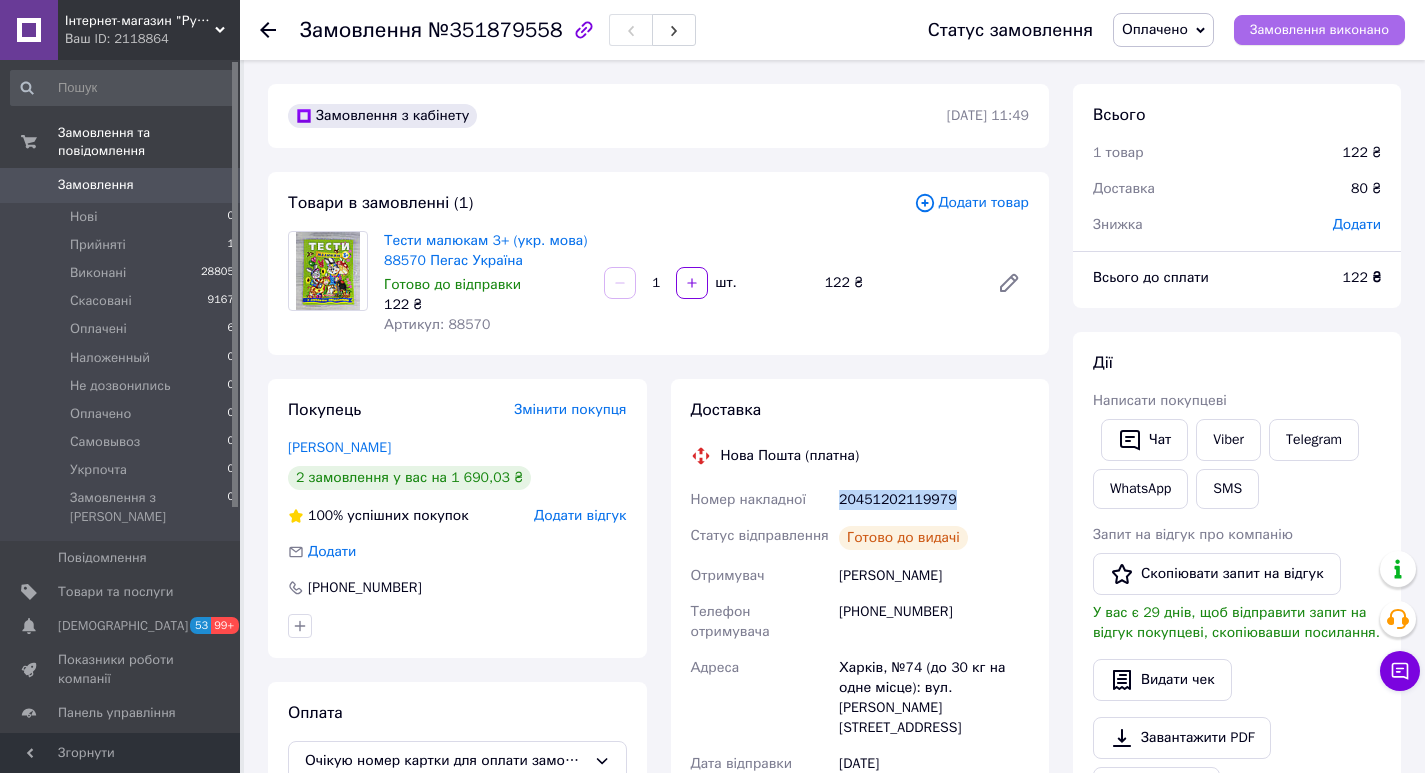 click on "Замовлення виконано" at bounding box center [1319, 30] 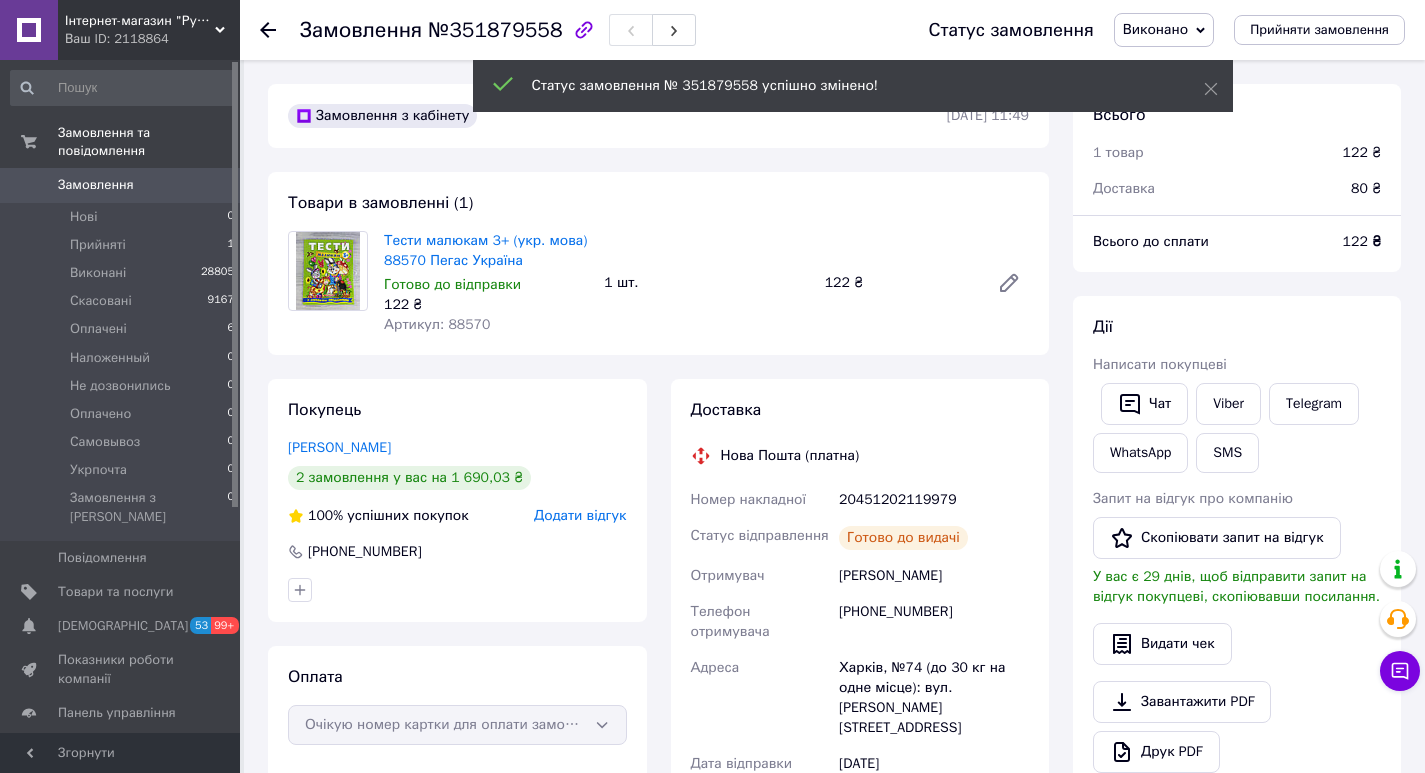 click on "Оплачені 6" at bounding box center [123, 329] 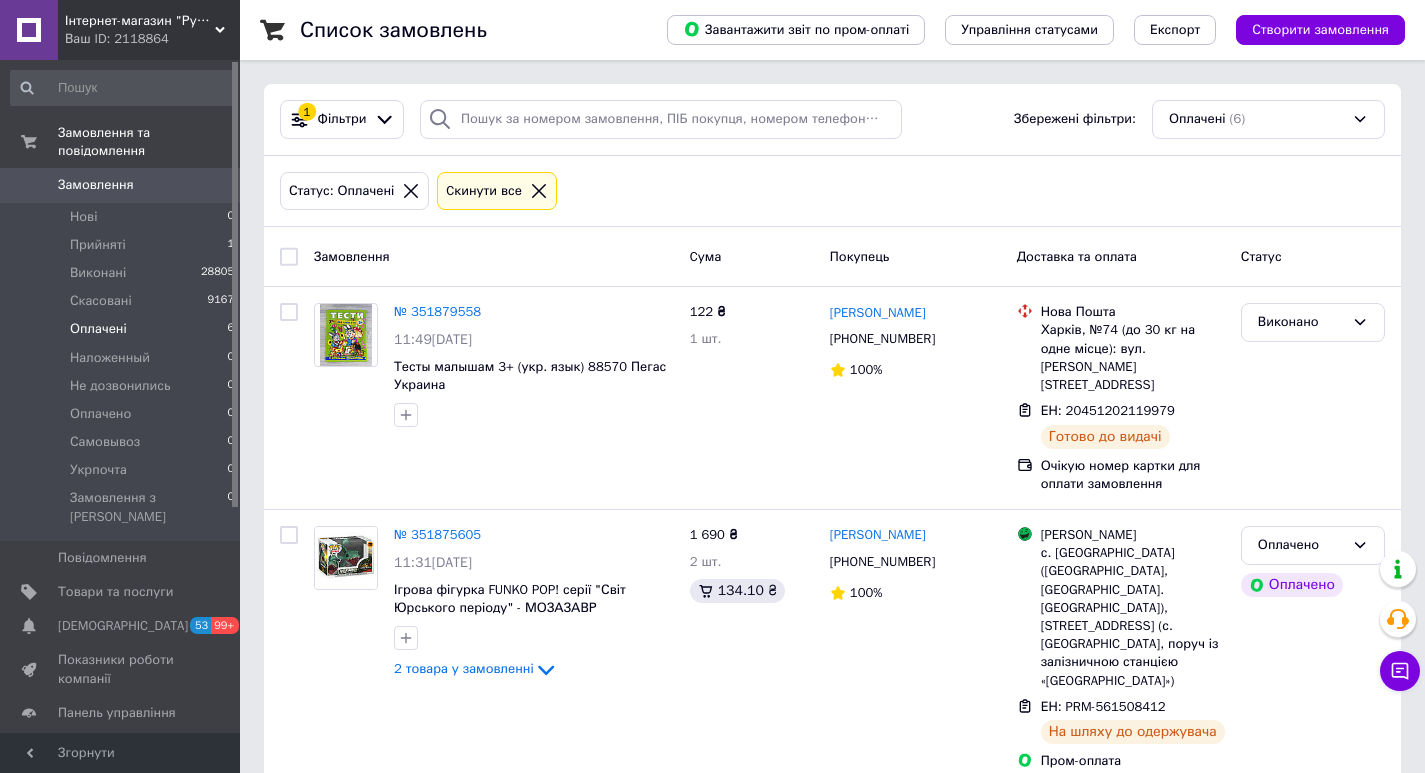 click 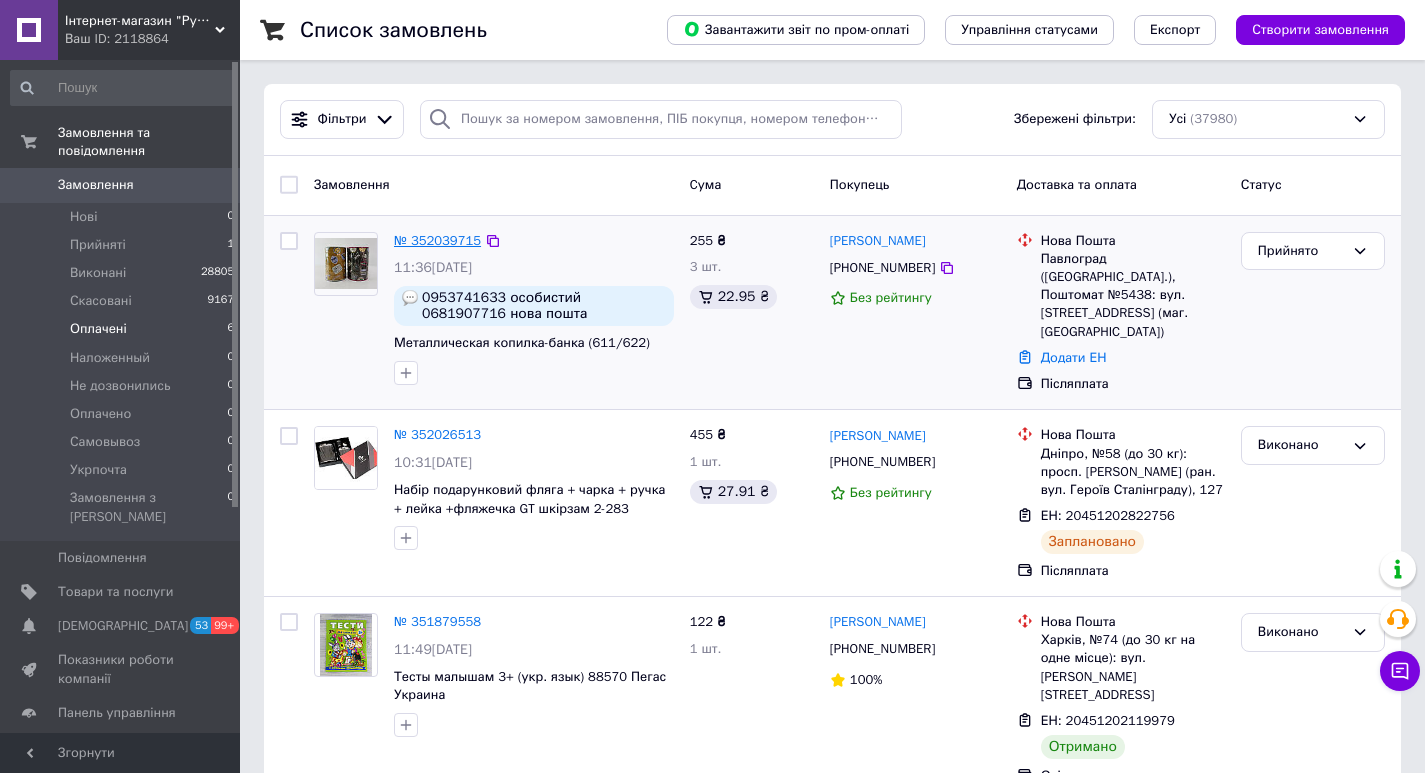 click on "№ 352039715" at bounding box center [437, 240] 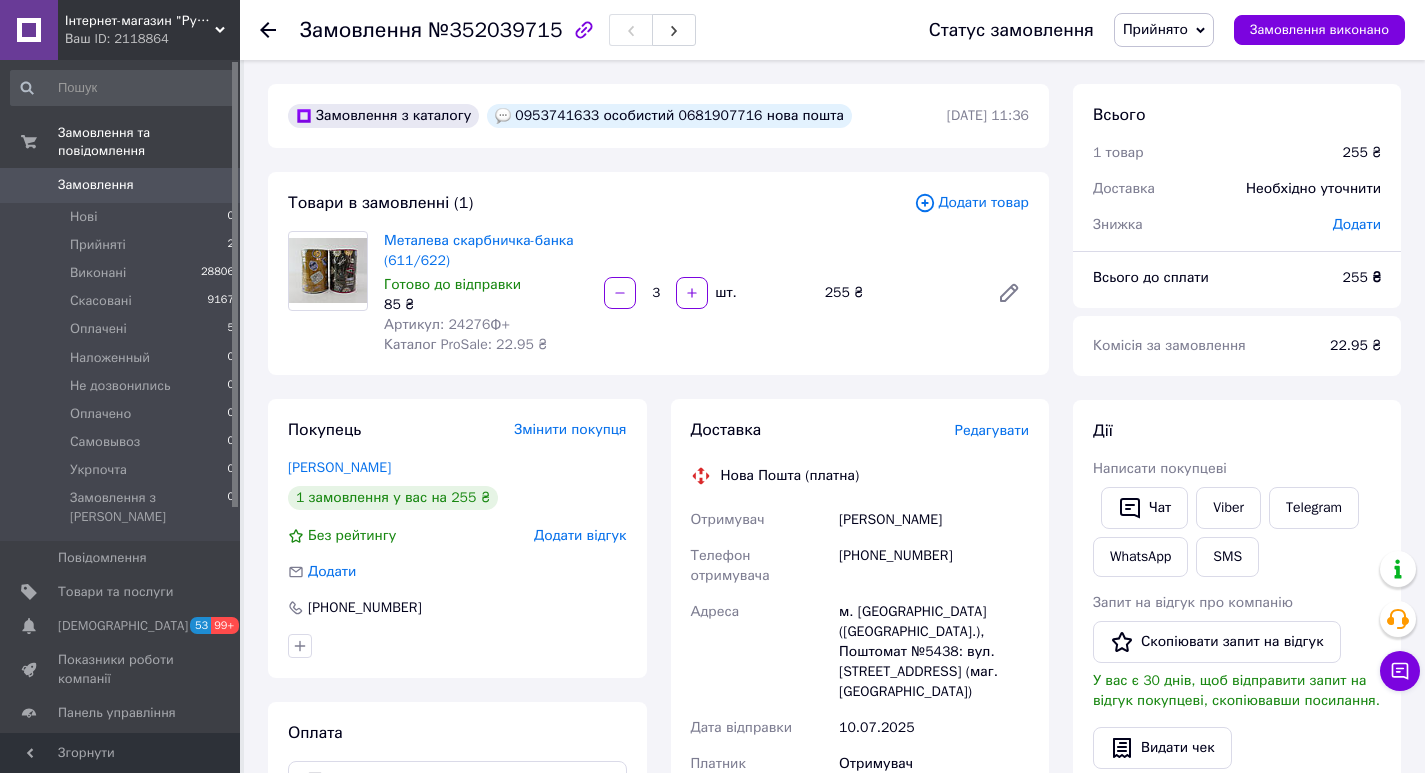 click on "0953741633 особистий
0681907716 нова пошта" at bounding box center [669, 116] 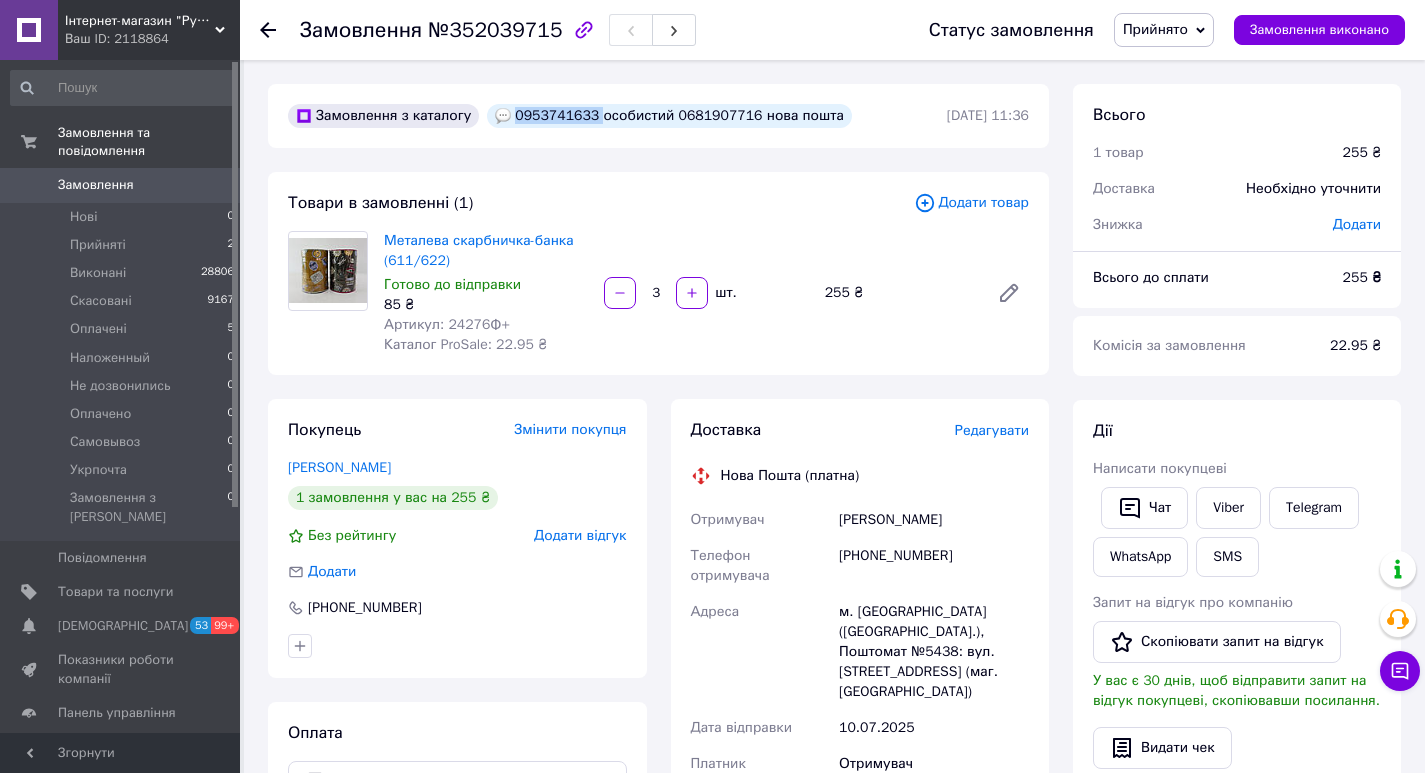 click on "0953741633 особистий
0681907716 нова пошта" at bounding box center [669, 116] 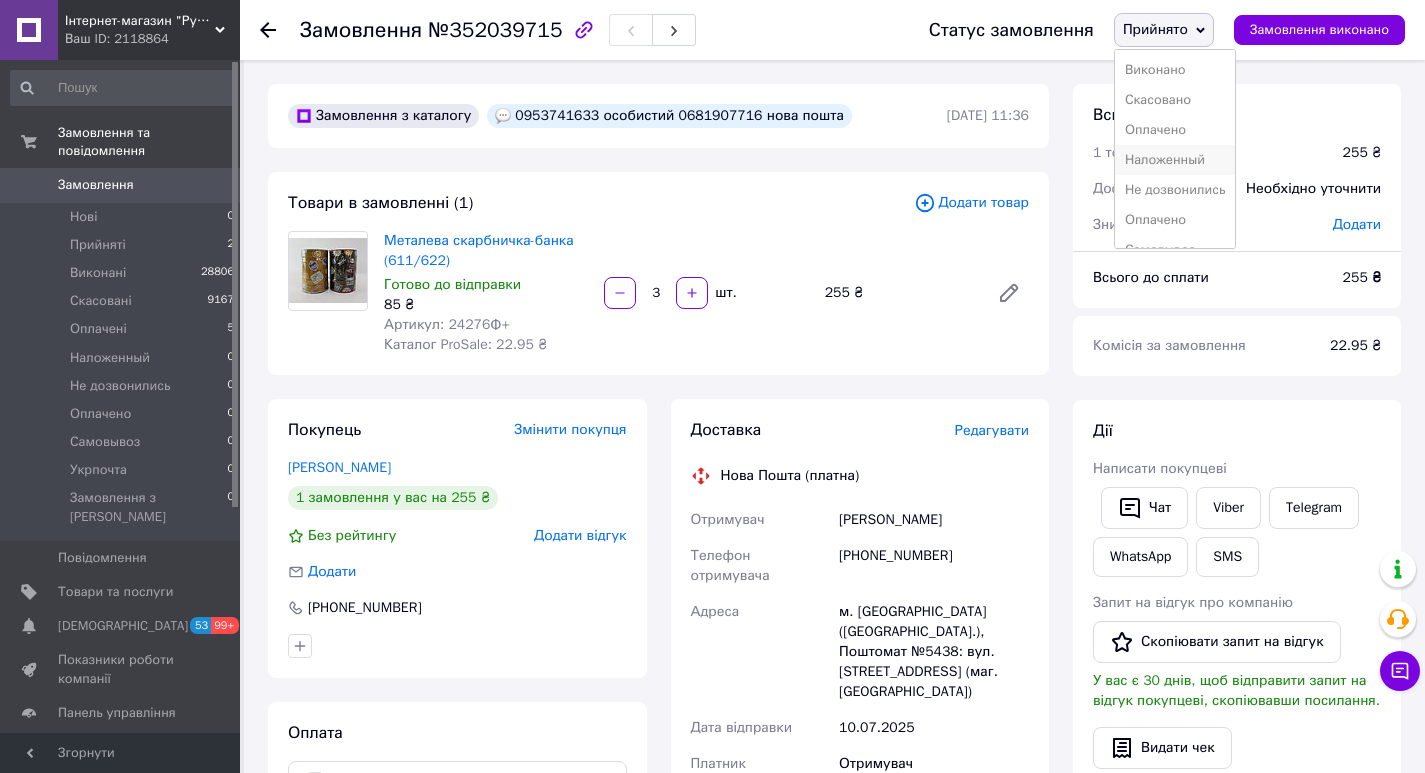 click on "Наложенный" at bounding box center [1175, 160] 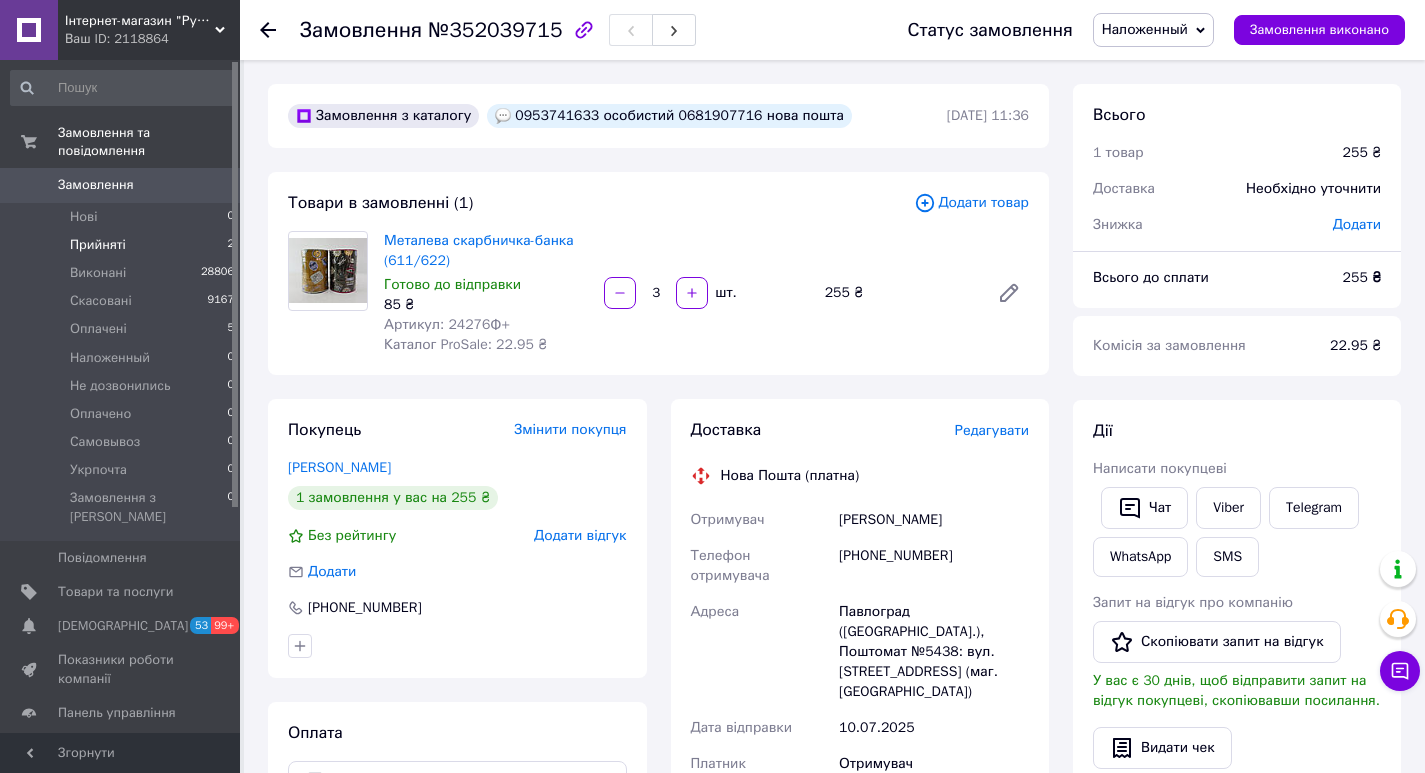 click on "Прийняті 2" at bounding box center [123, 245] 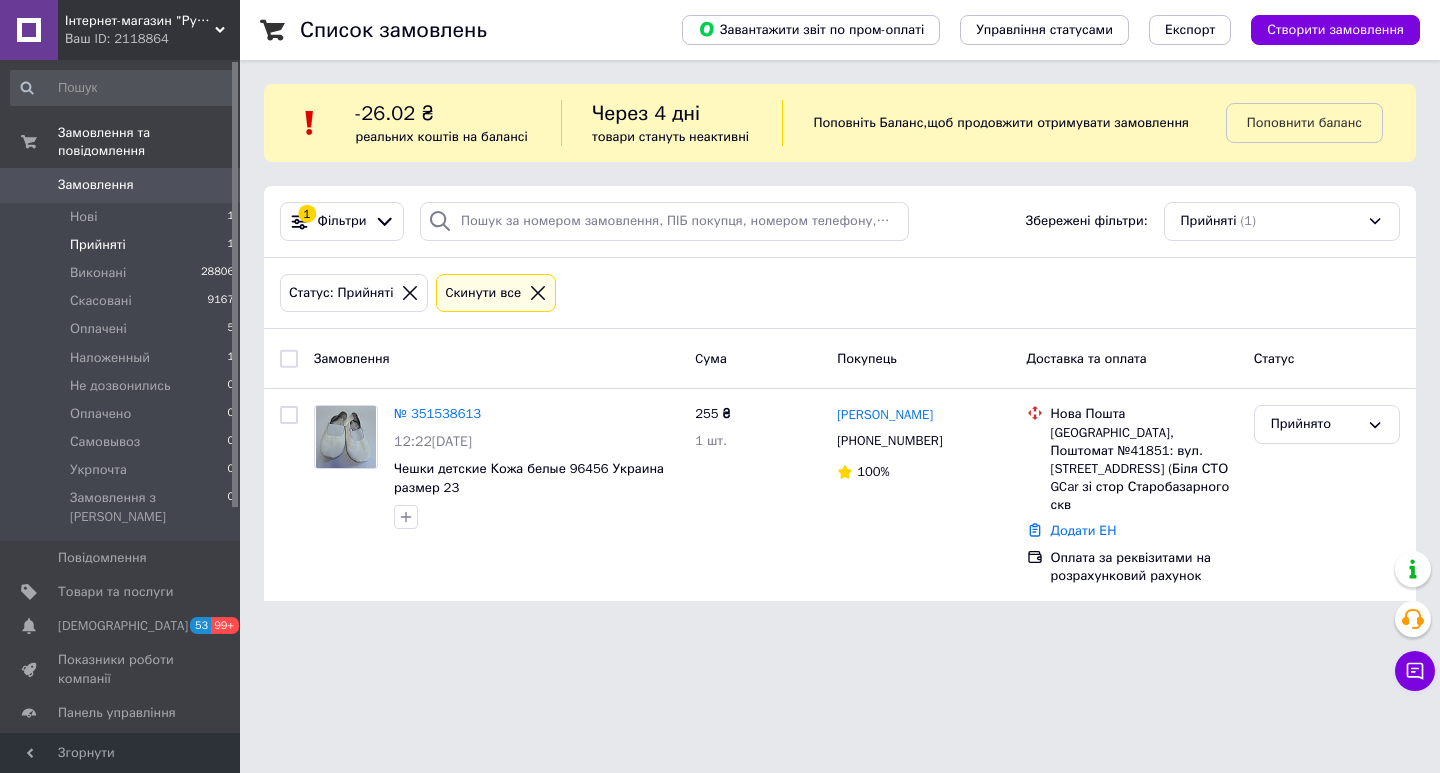 click at bounding box center [538, 293] 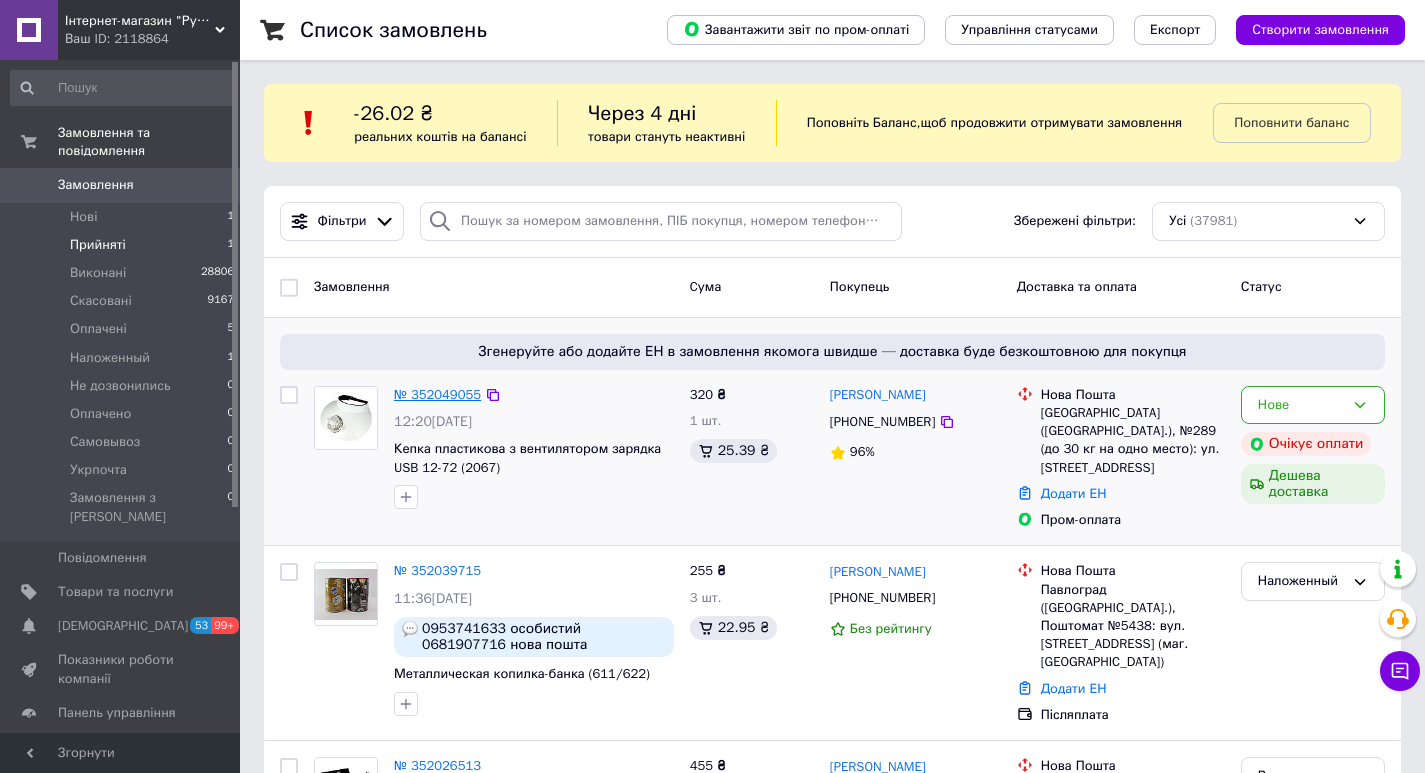 click on "№ 352049055" at bounding box center [437, 394] 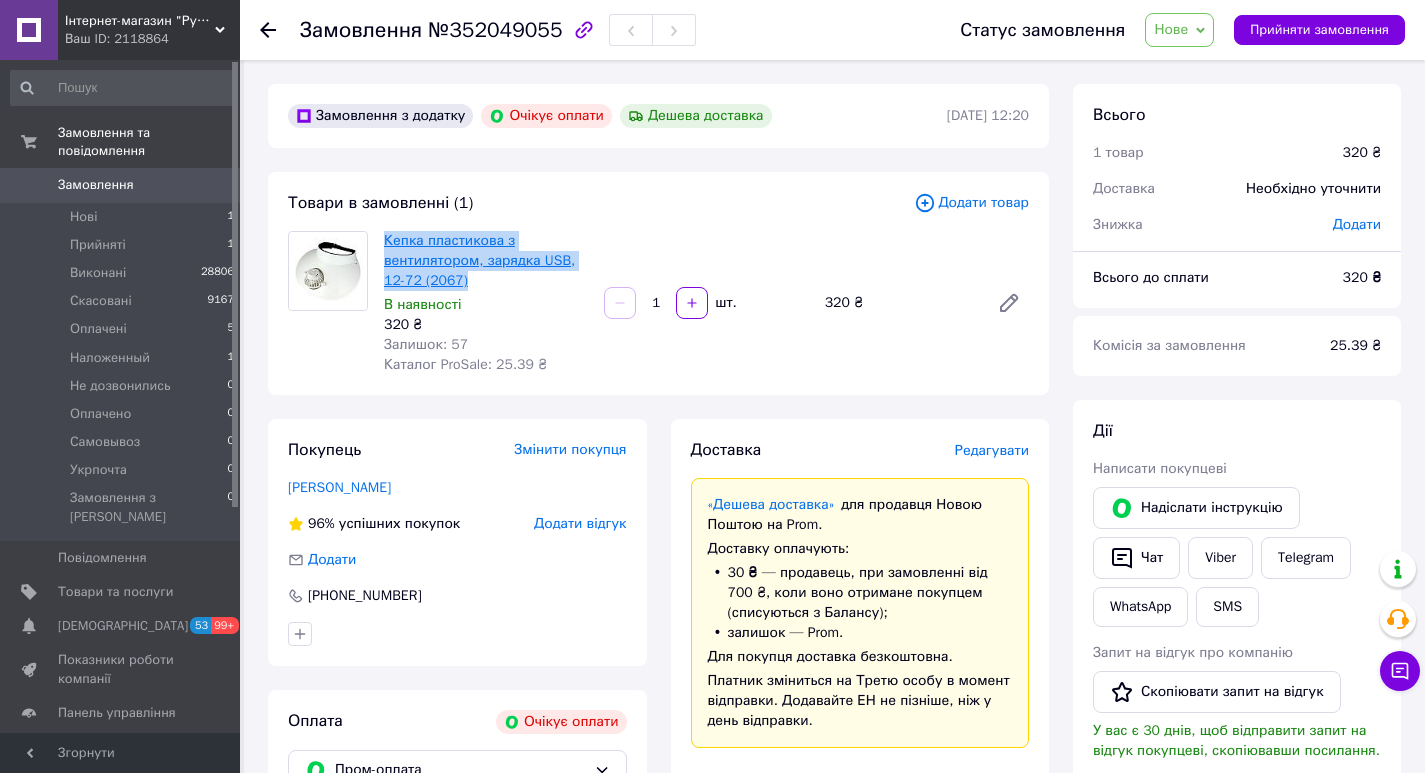drag, startPoint x: 477, startPoint y: 280, endPoint x: 385, endPoint y: 233, distance: 103.31021 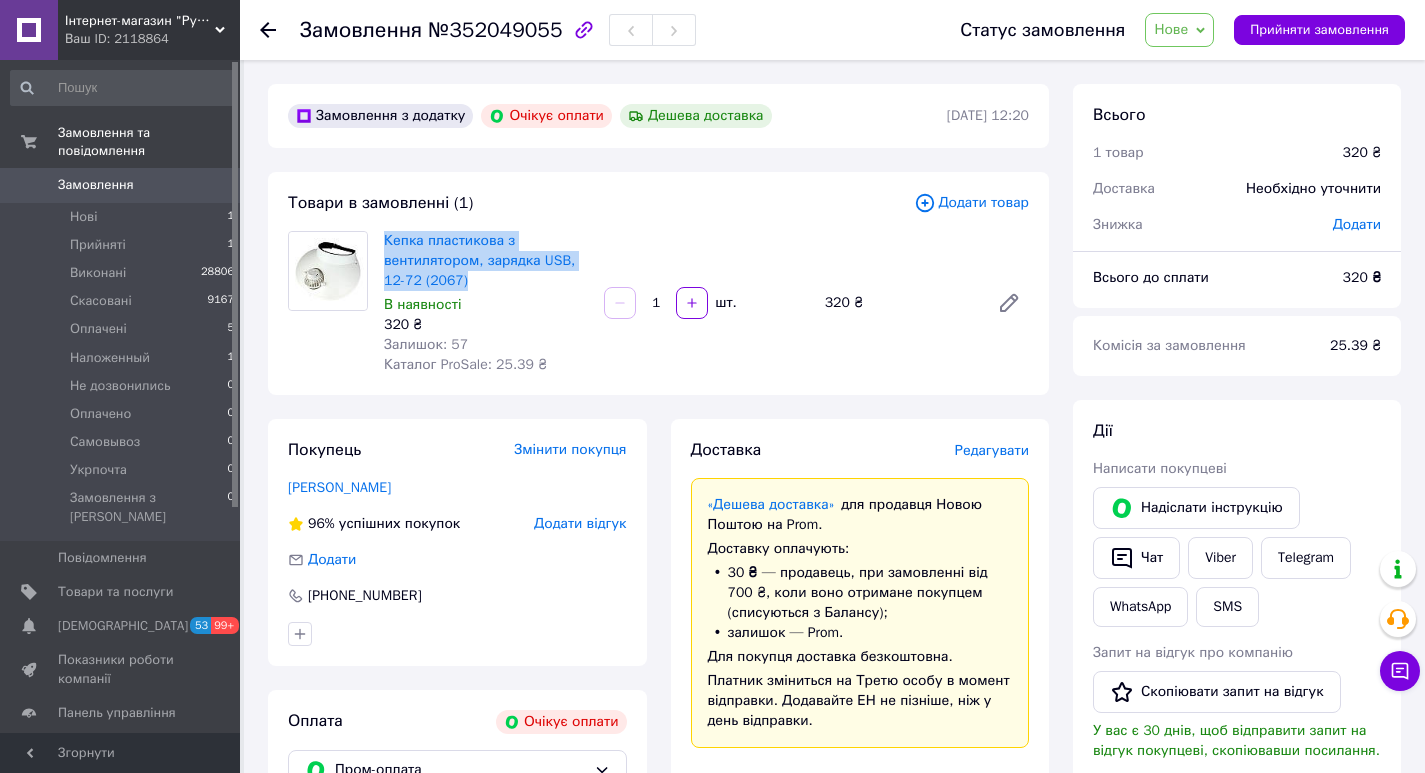 copy on "Кепка пластикова з вентилятором, зарядка USB,   12-72 (2067)" 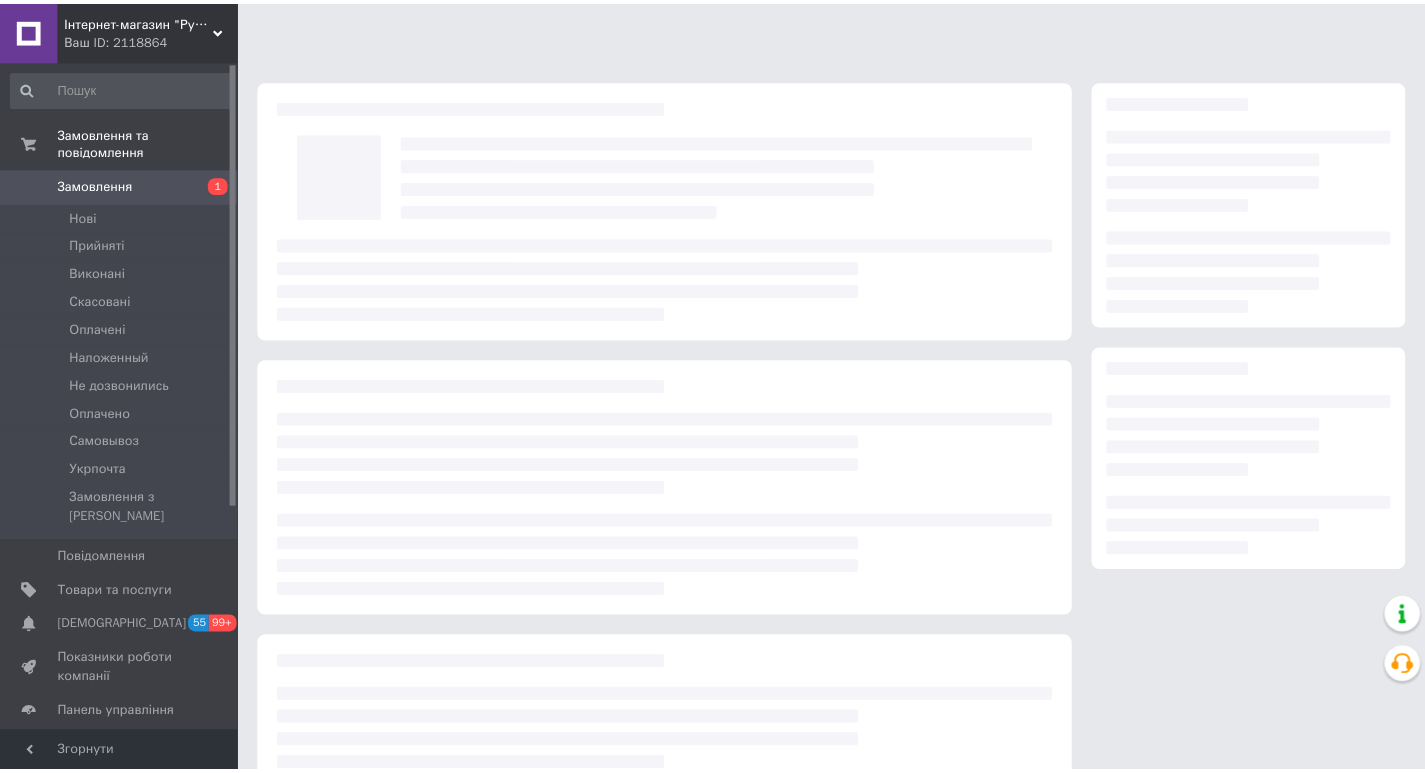 scroll, scrollTop: 0, scrollLeft: 0, axis: both 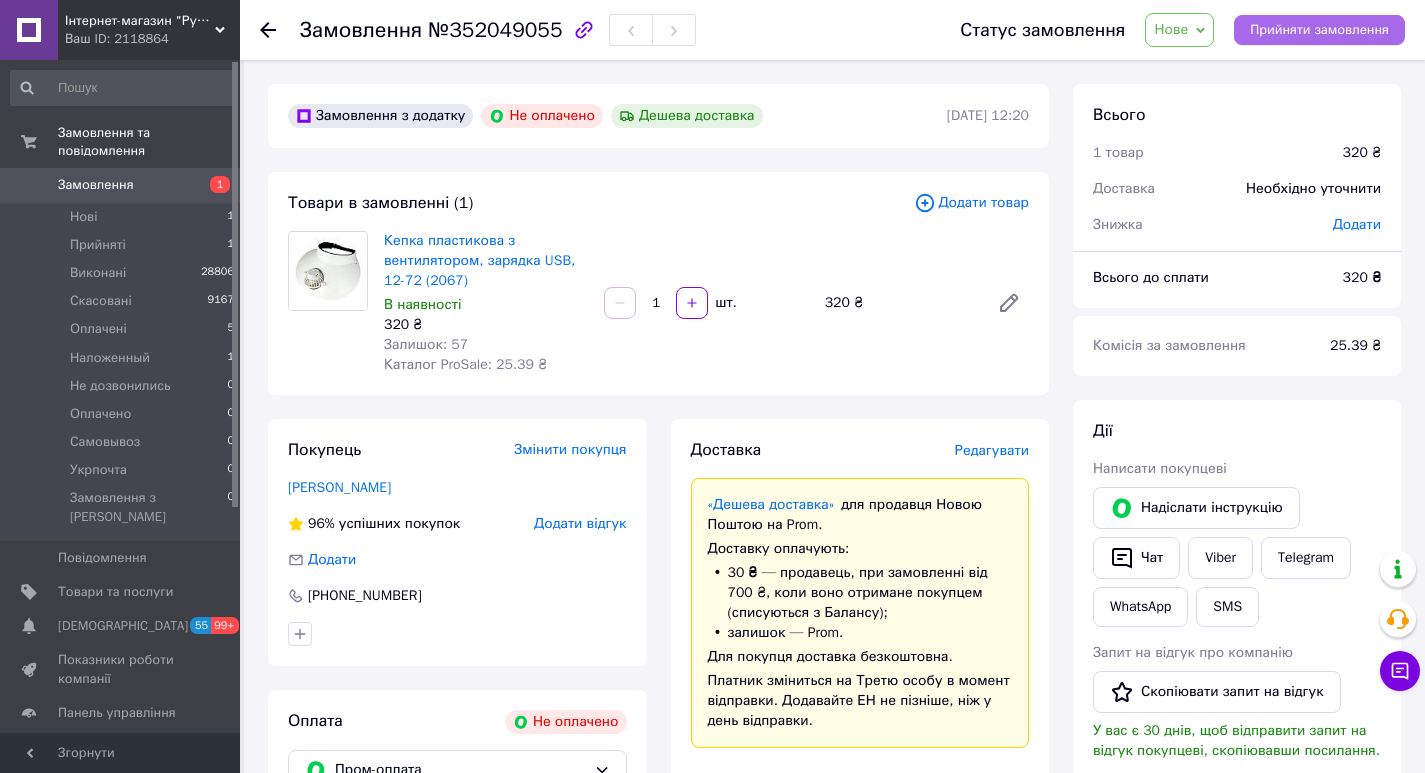 click on "Прийняти замовлення" at bounding box center [1319, 30] 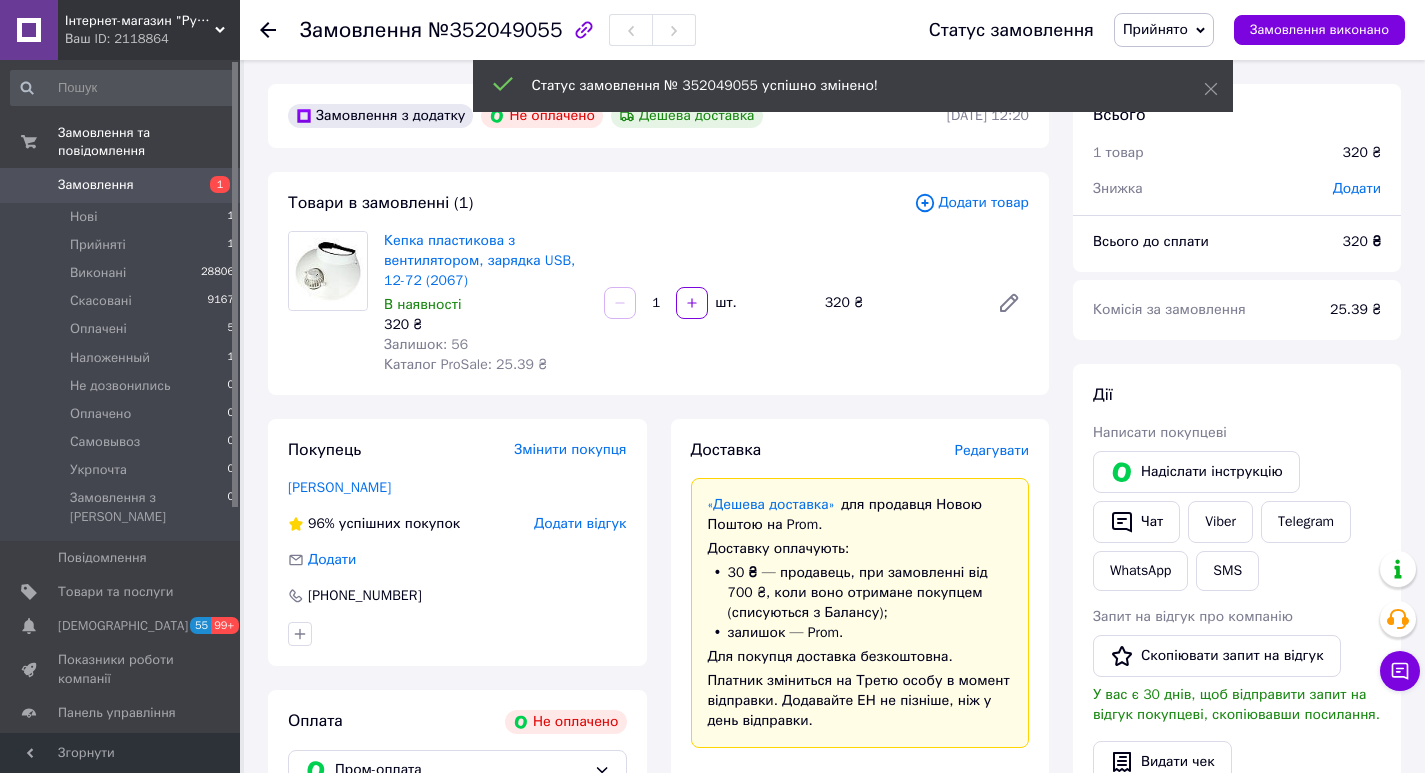 scroll, scrollTop: 400, scrollLeft: 0, axis: vertical 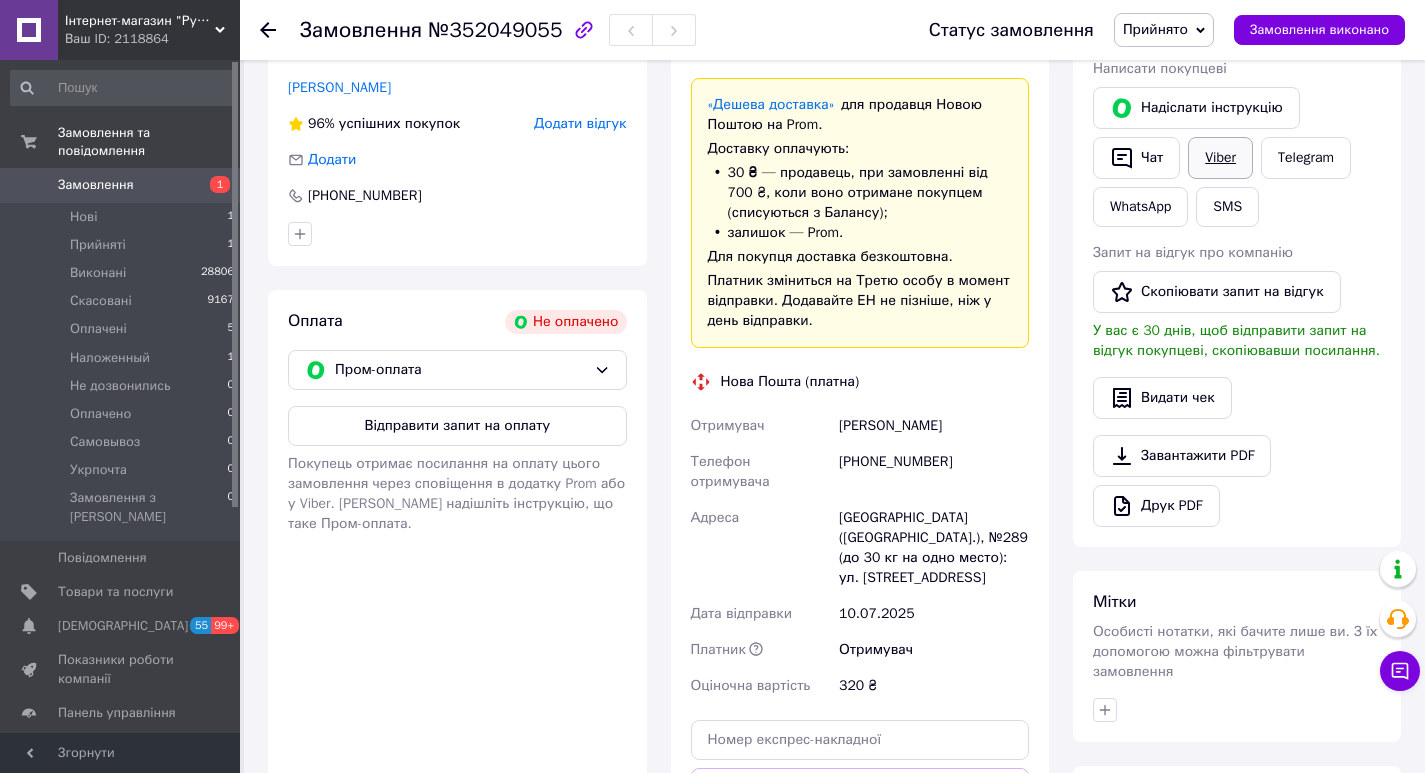 click on "Viber" at bounding box center (1220, 158) 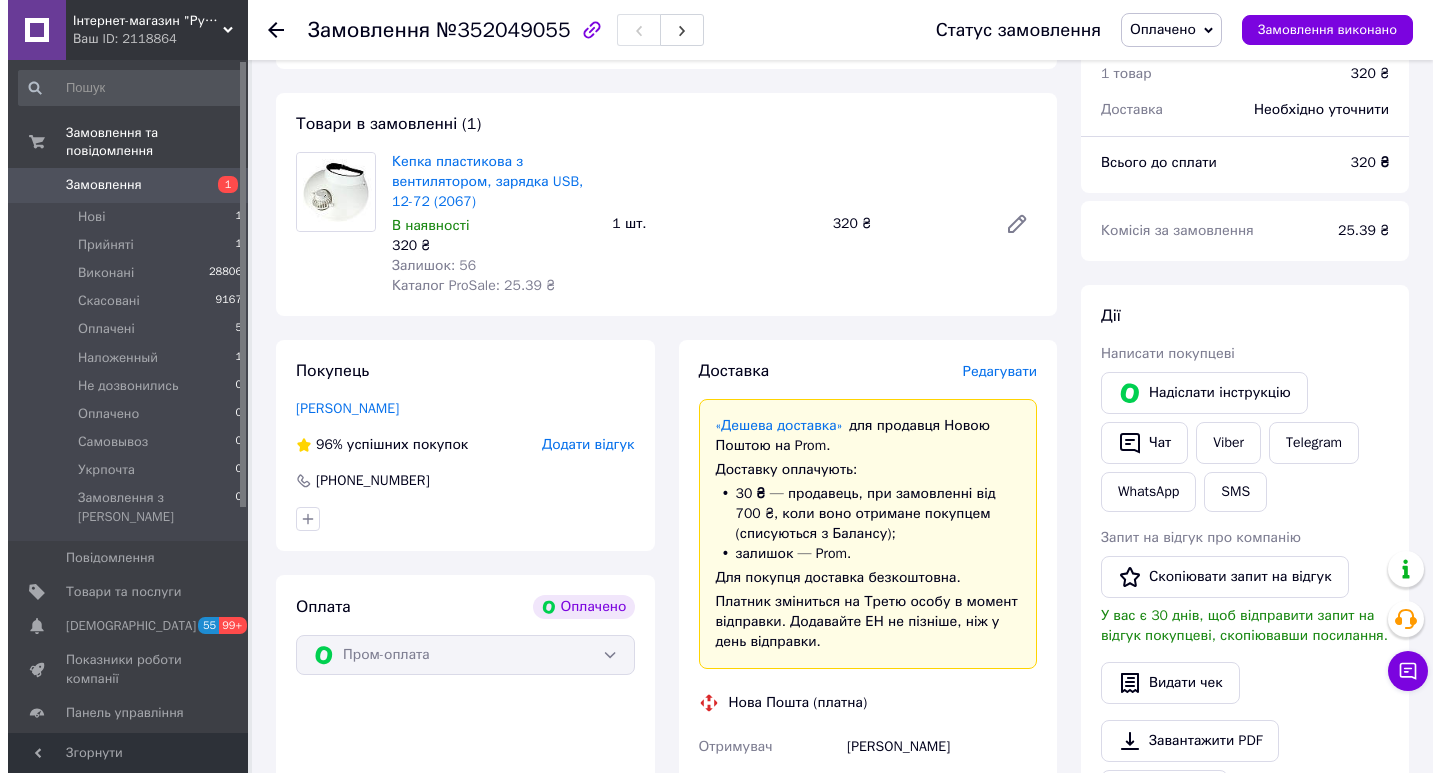 scroll, scrollTop: 0, scrollLeft: 0, axis: both 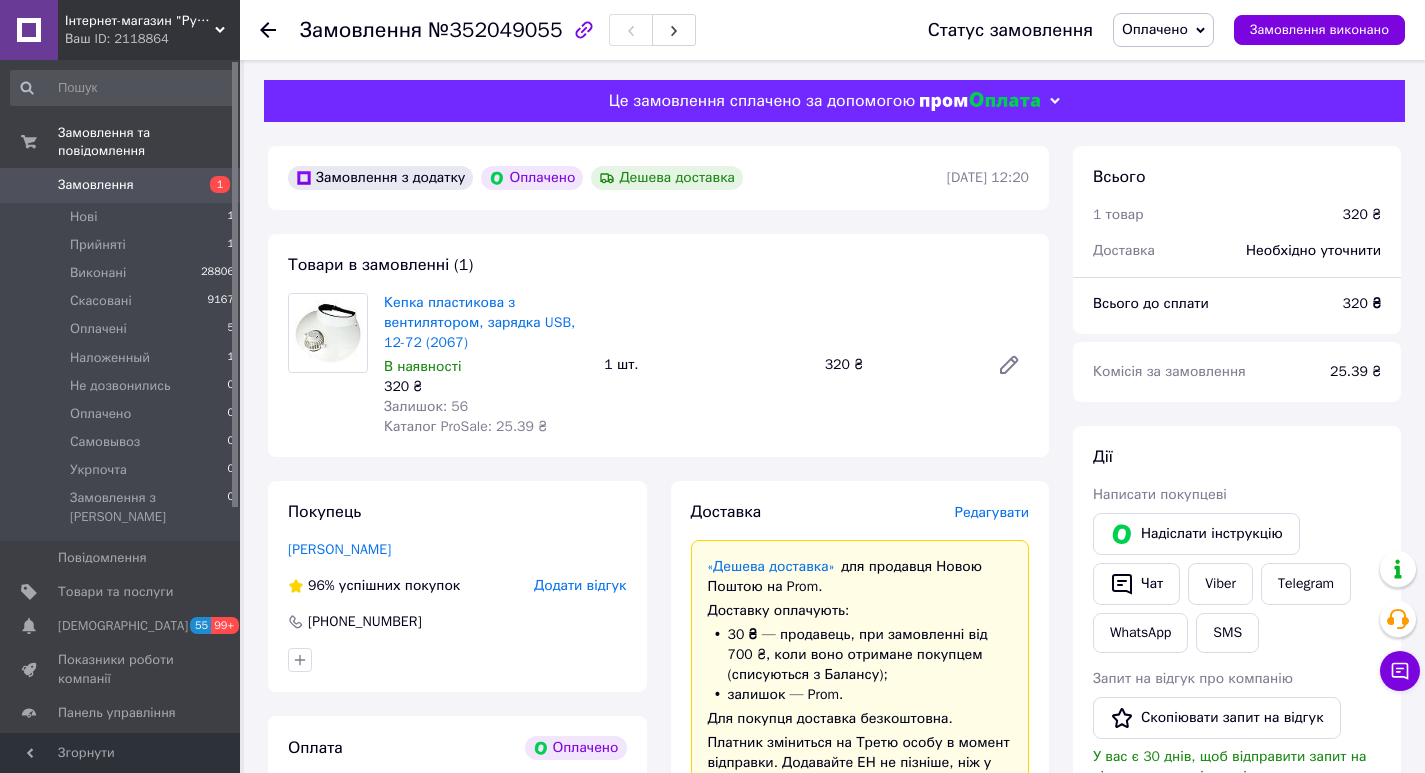 click on "Редагувати" at bounding box center (992, 512) 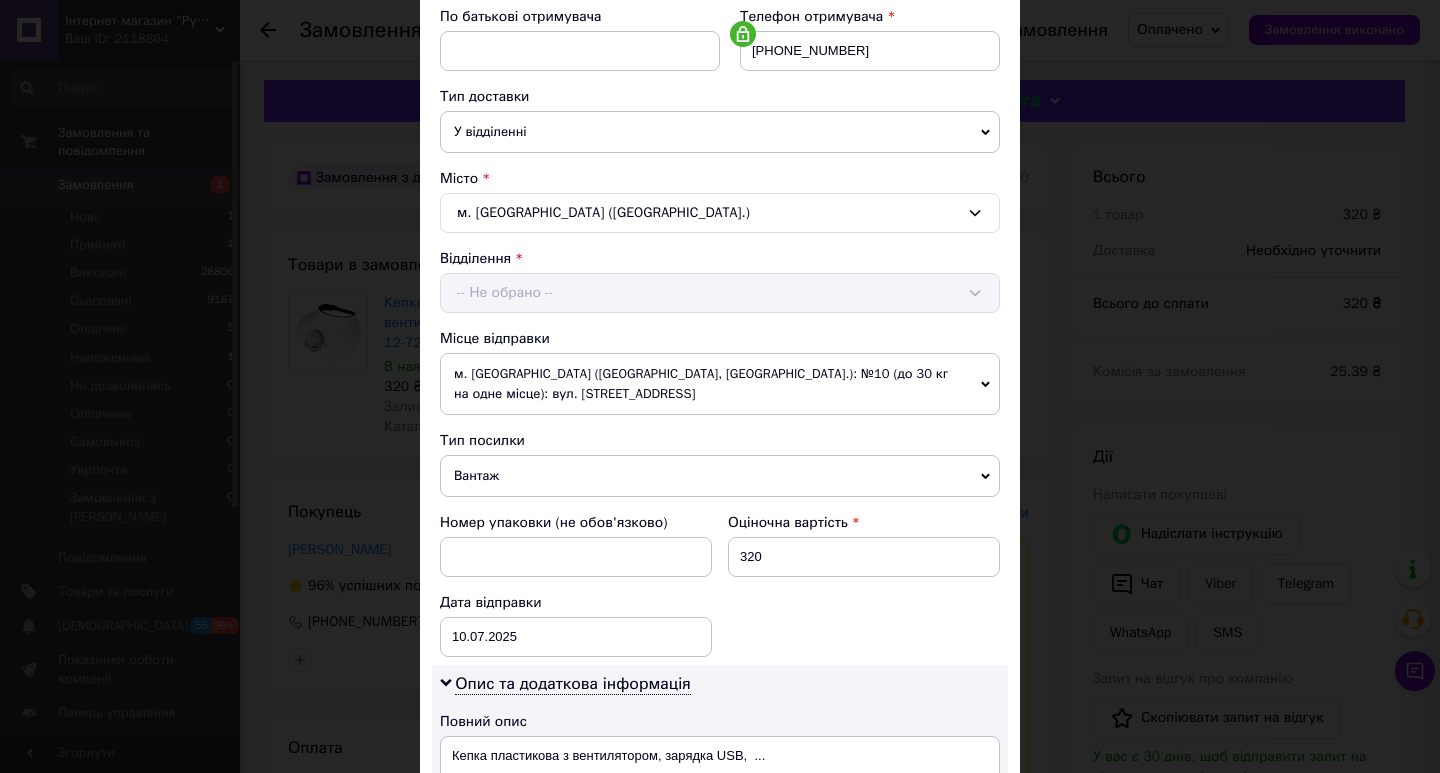 scroll, scrollTop: 400, scrollLeft: 0, axis: vertical 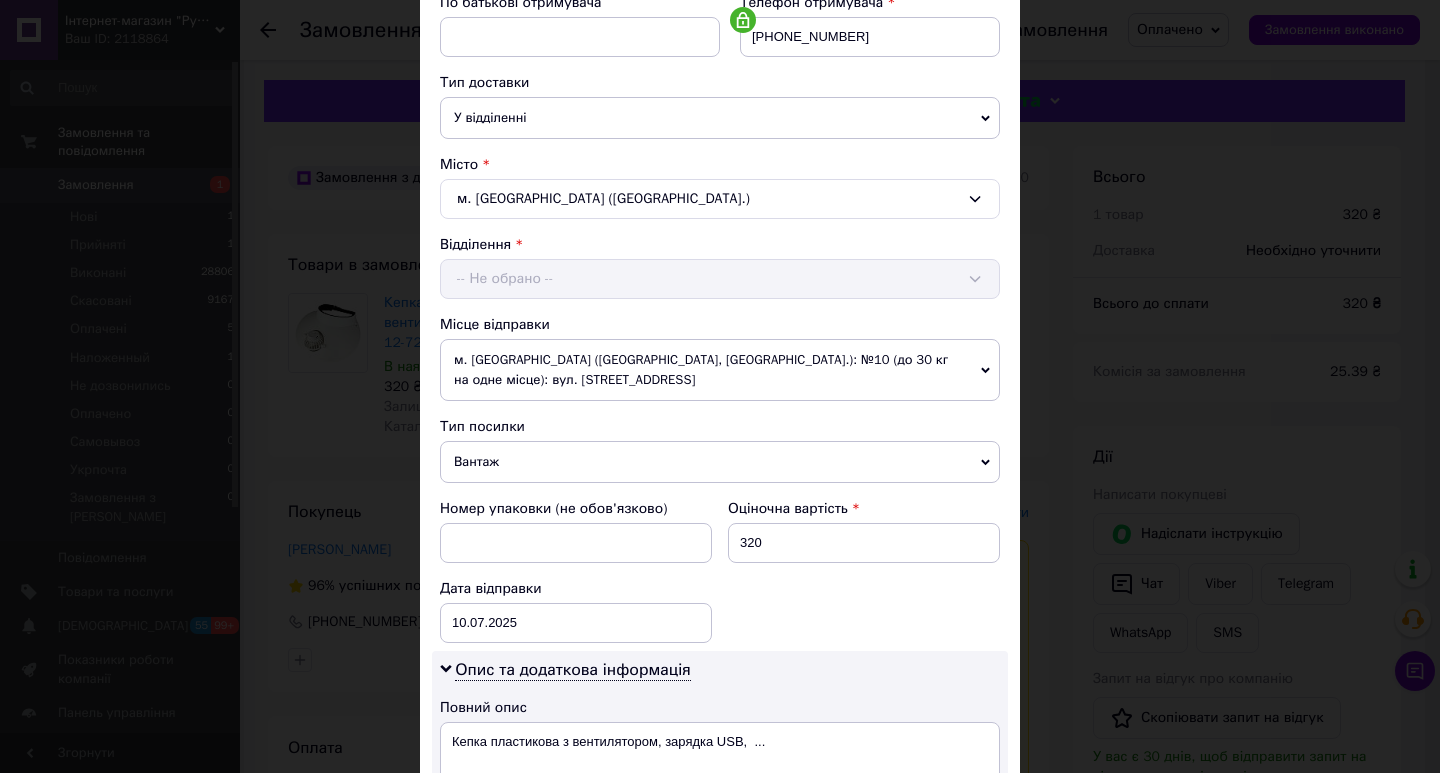 click on "м. [GEOGRAPHIC_DATA] ([GEOGRAPHIC_DATA], [GEOGRAPHIC_DATA].): №10 (до 30 кг на одне місце): вул. [STREET_ADDRESS]" at bounding box center (720, 370) 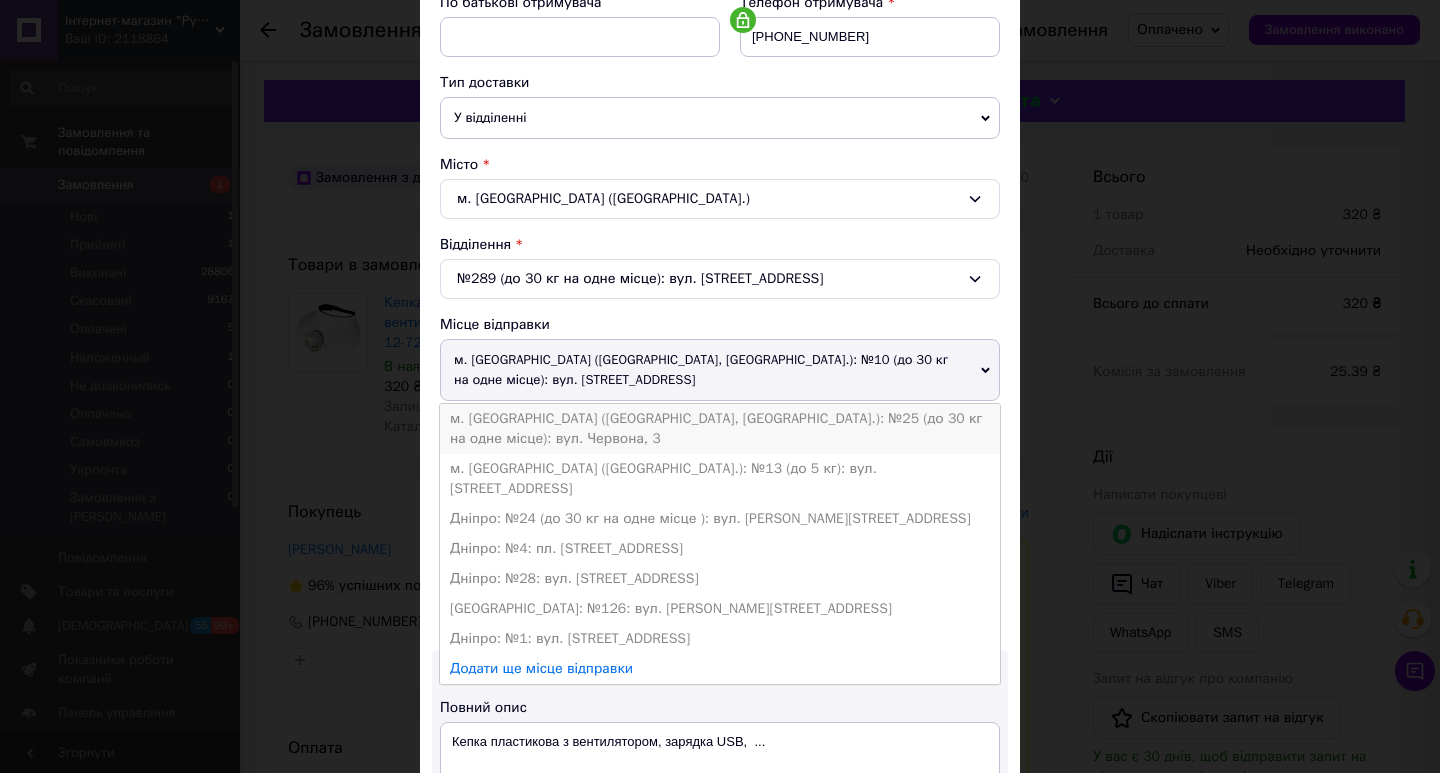 click on "м. [GEOGRAPHIC_DATA] ([GEOGRAPHIC_DATA], [GEOGRAPHIC_DATA].): №25 (до 30 кг на одне місце): вул. Червона, 3" at bounding box center [720, 429] 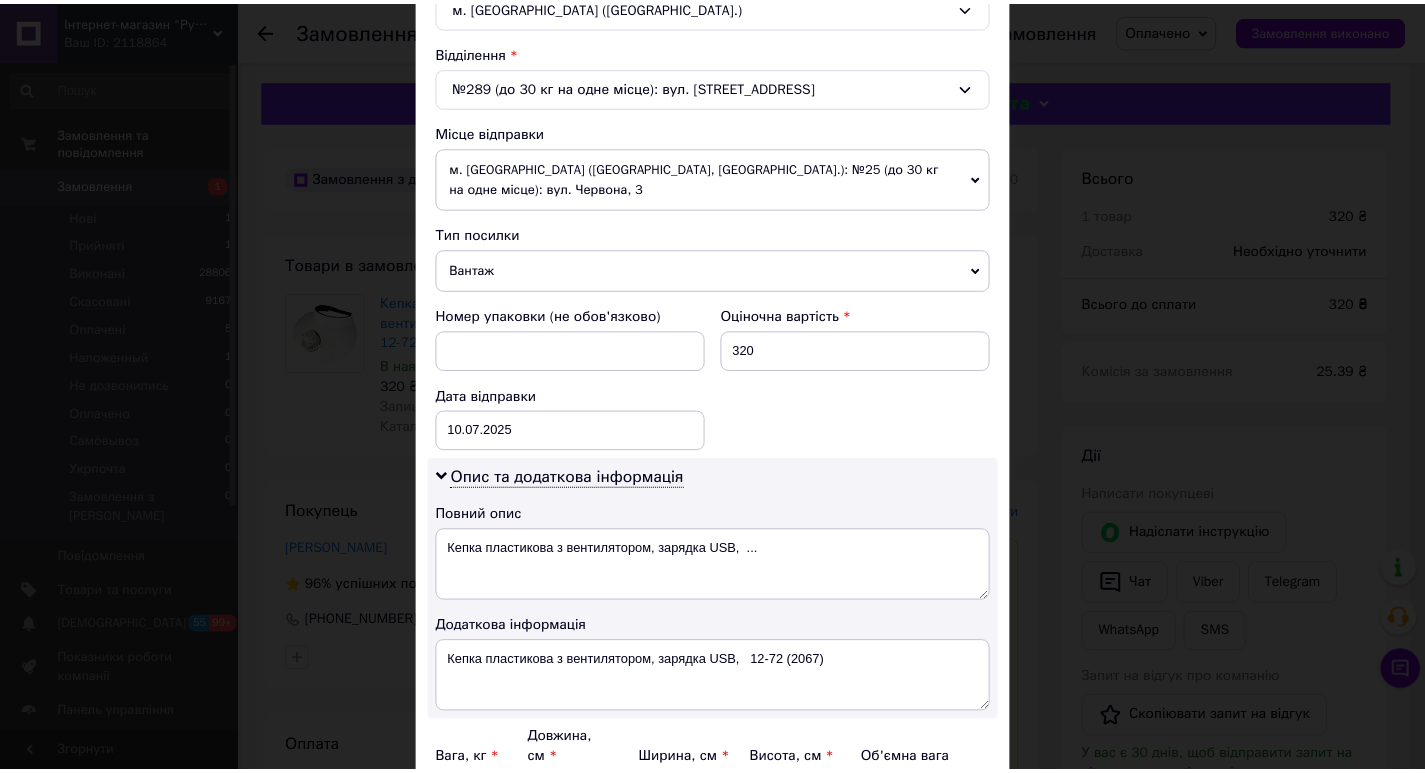 scroll, scrollTop: 799, scrollLeft: 0, axis: vertical 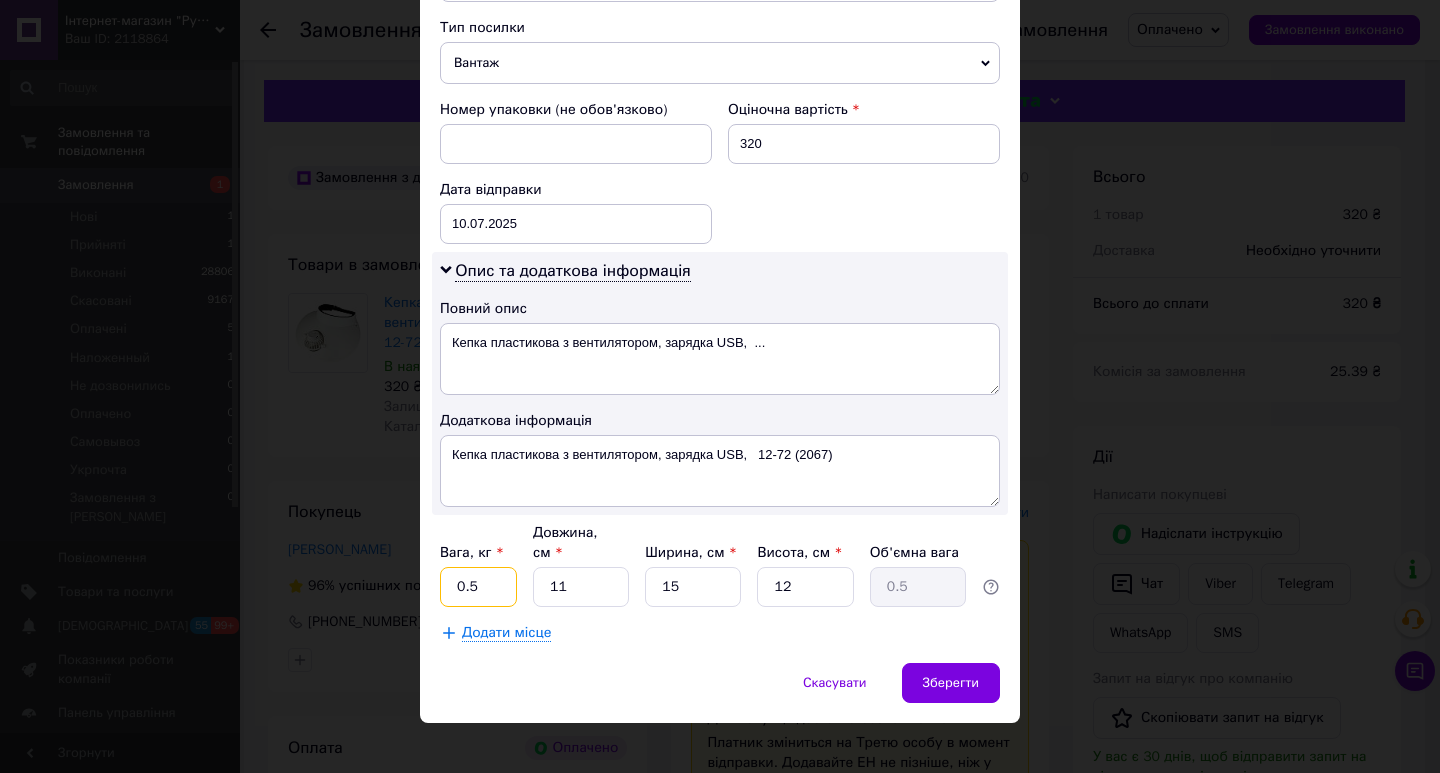 click on "0.5" at bounding box center (478, 587) 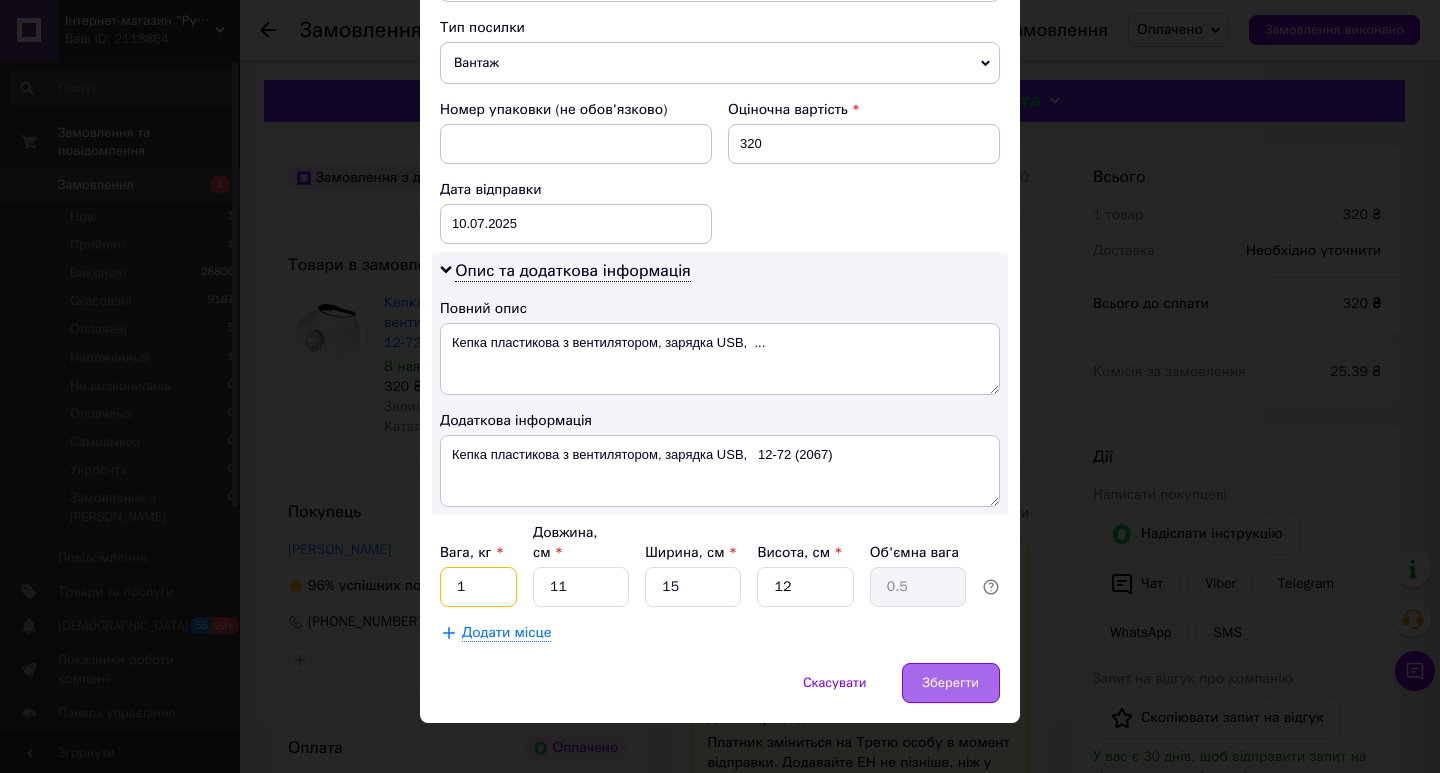type on "1" 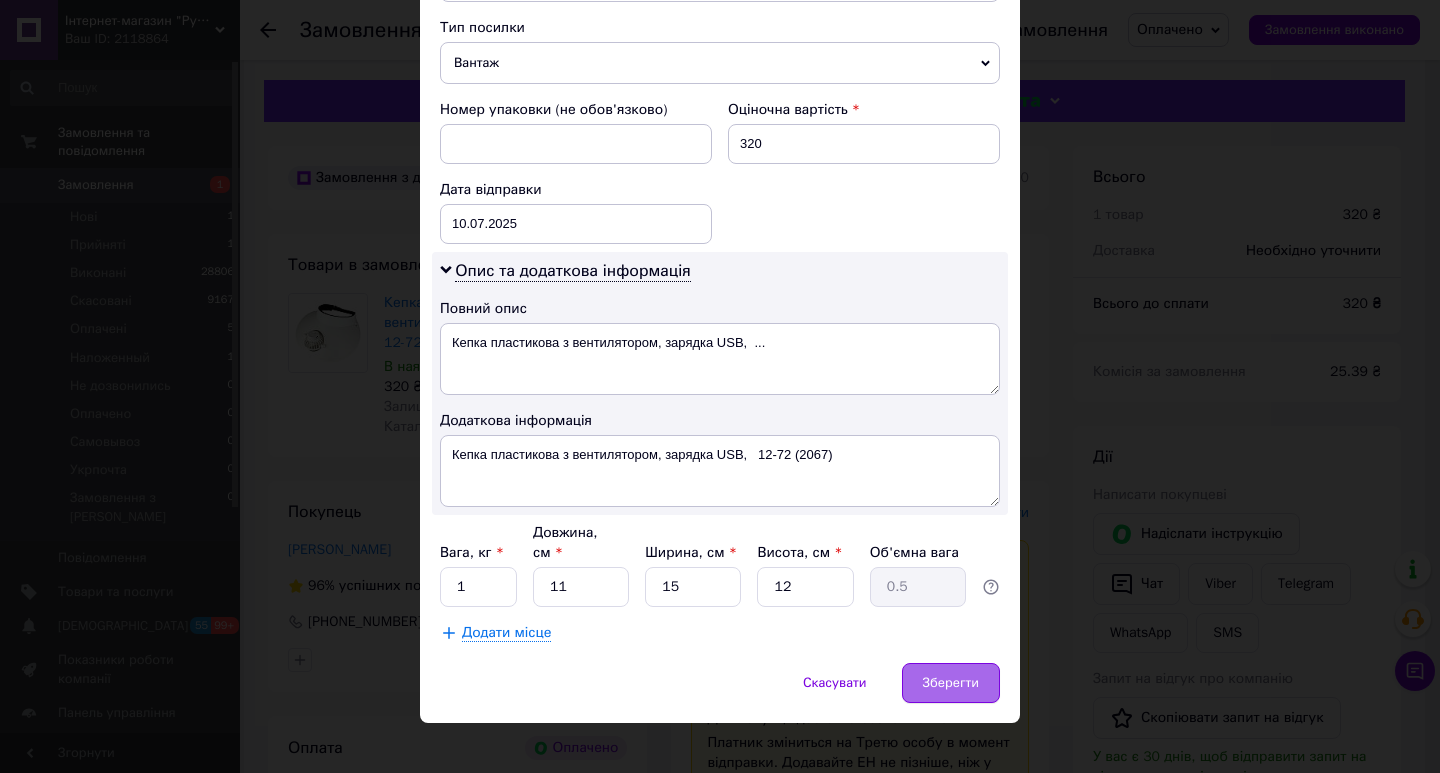 click on "Зберегти" at bounding box center [951, 683] 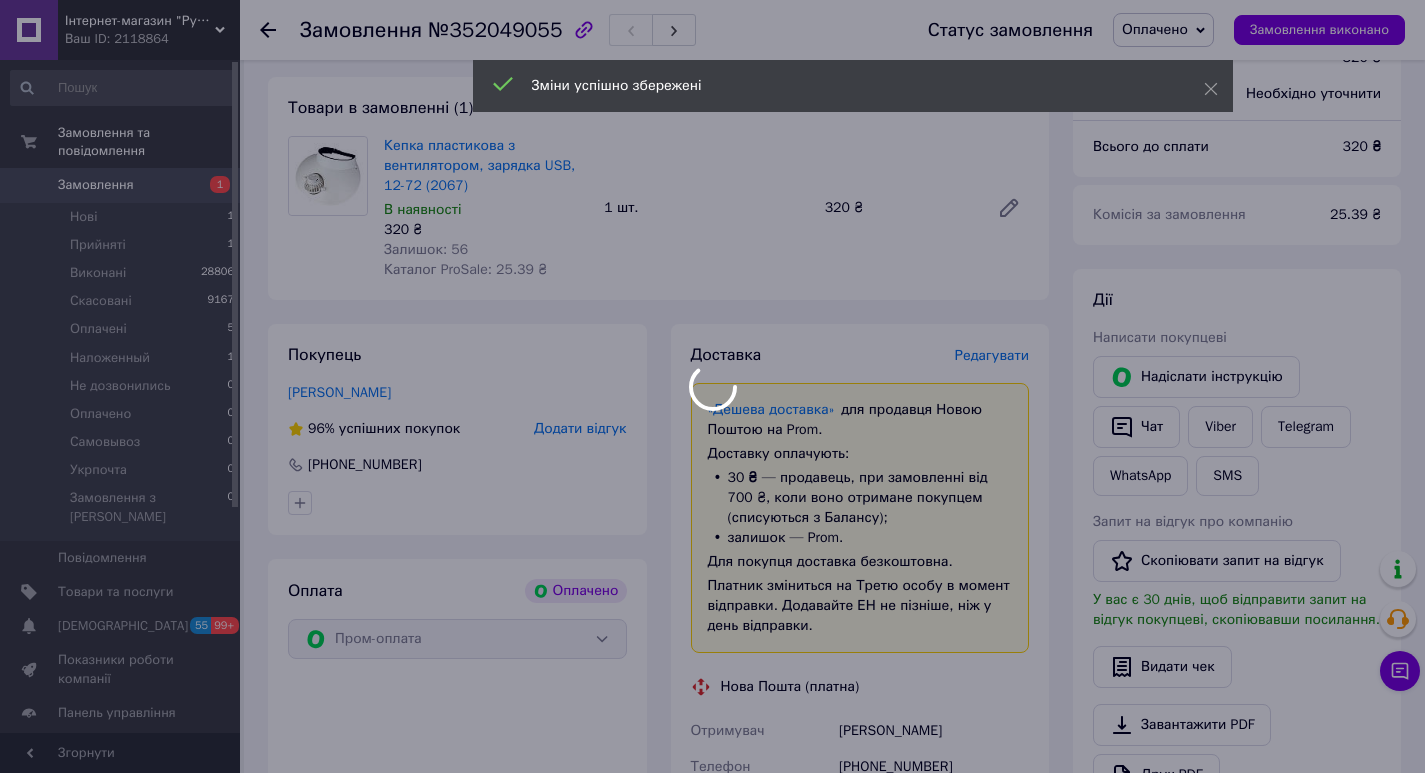 scroll, scrollTop: 600, scrollLeft: 0, axis: vertical 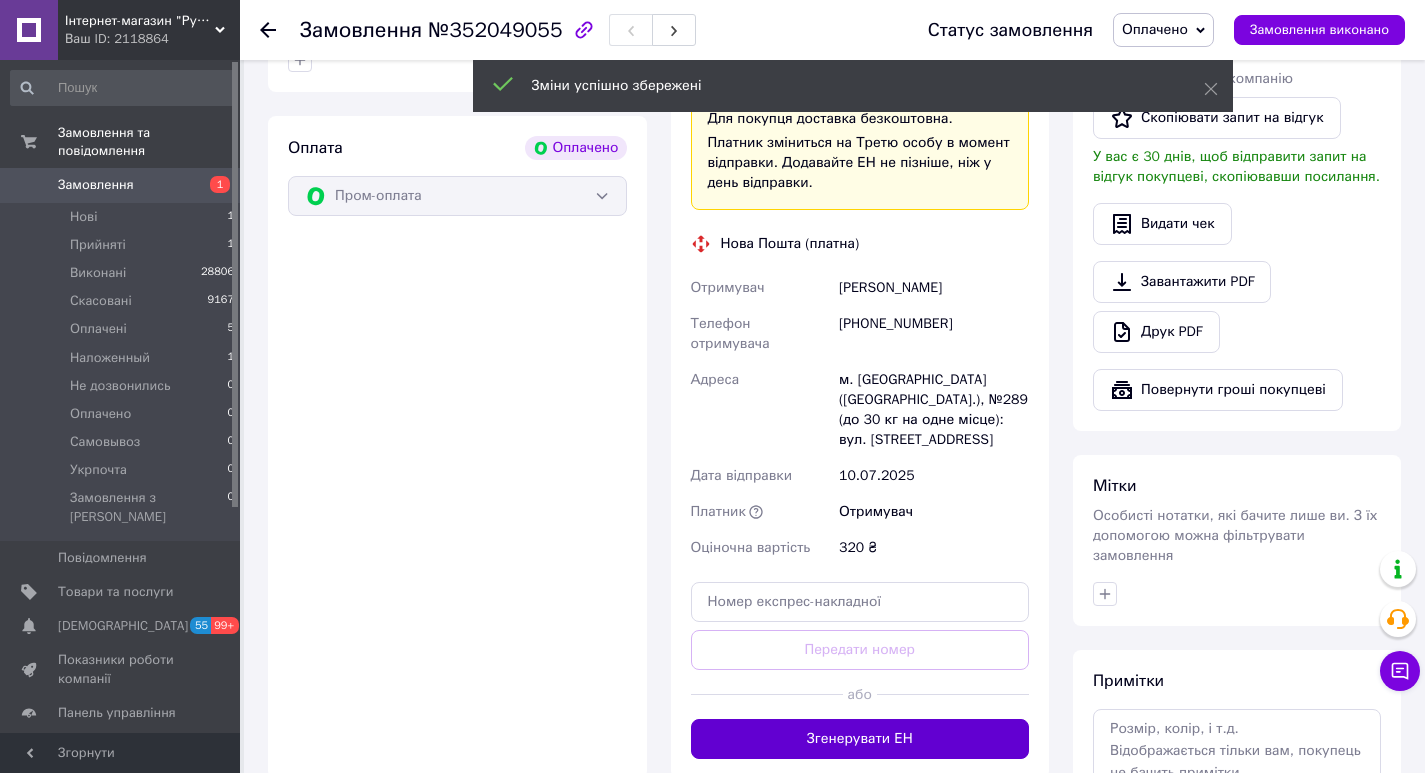 click on "Згенерувати ЕН" at bounding box center (860, 739) 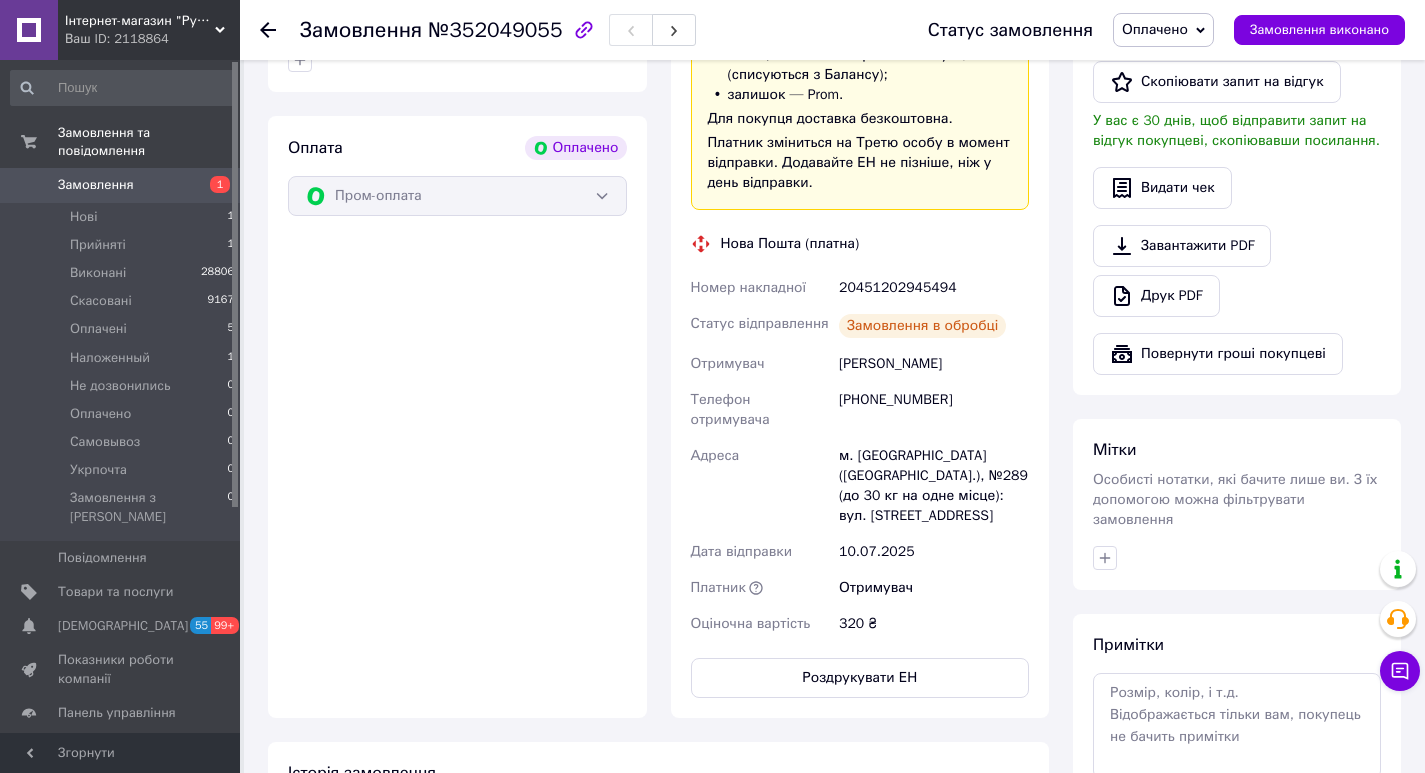 click on "Роздрукувати ЕН" at bounding box center (860, 678) 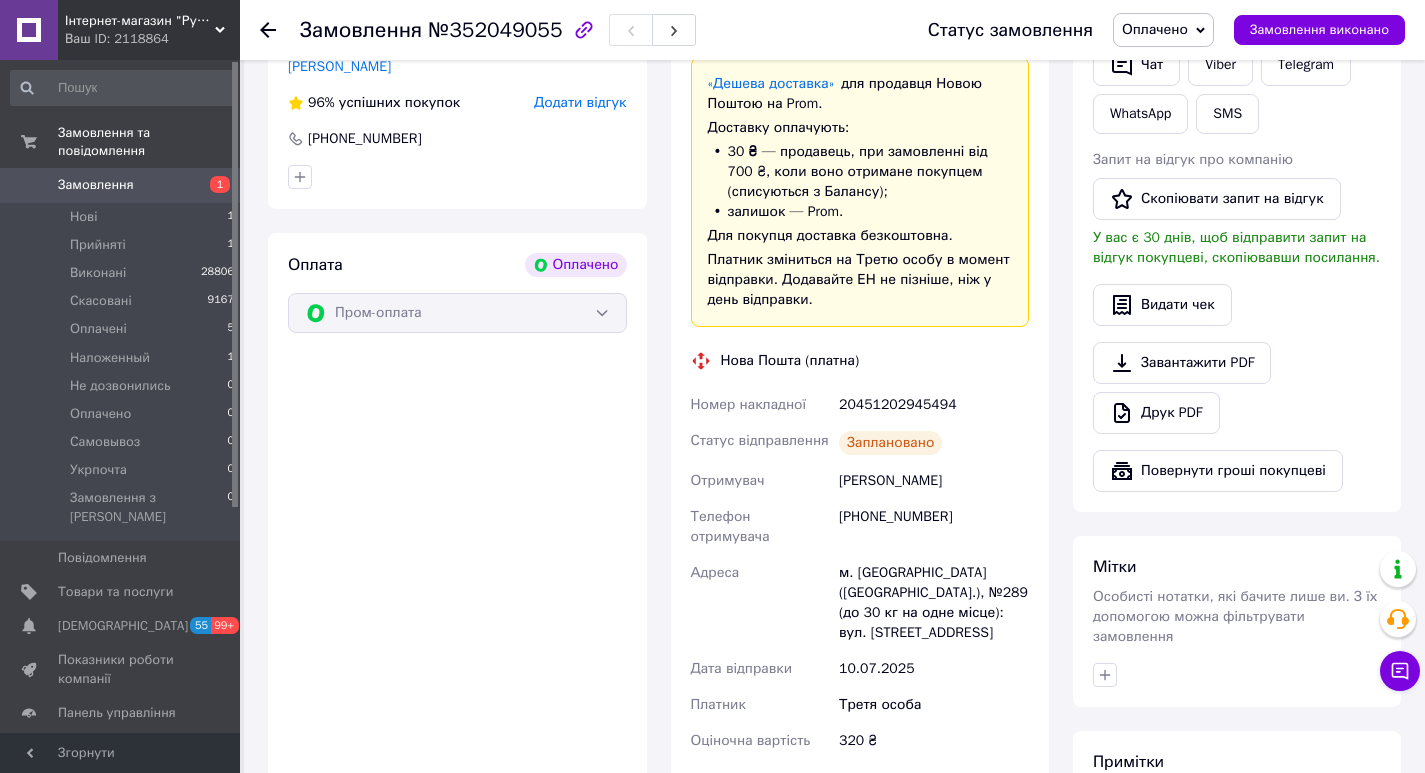scroll, scrollTop: 300, scrollLeft: 0, axis: vertical 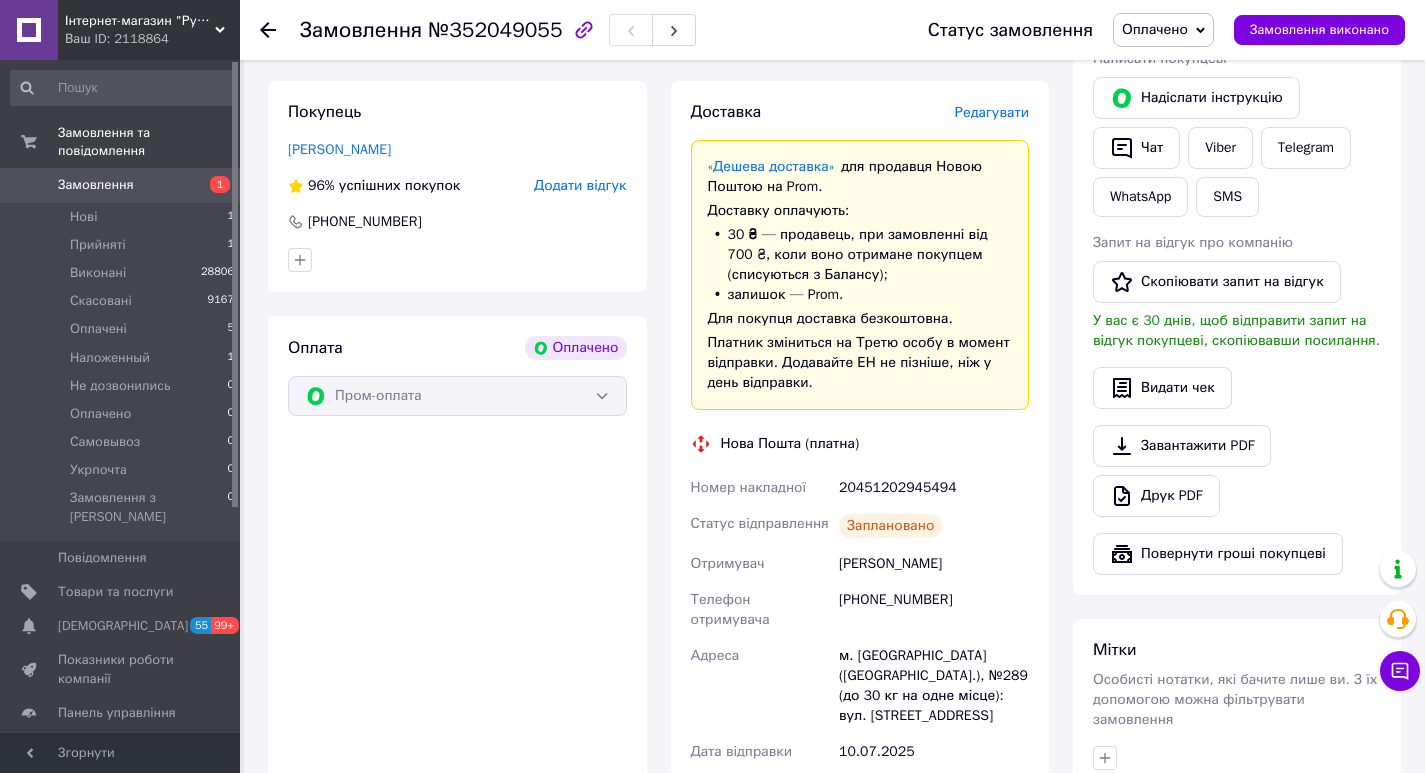 click on "20451202945494" at bounding box center (934, 488) 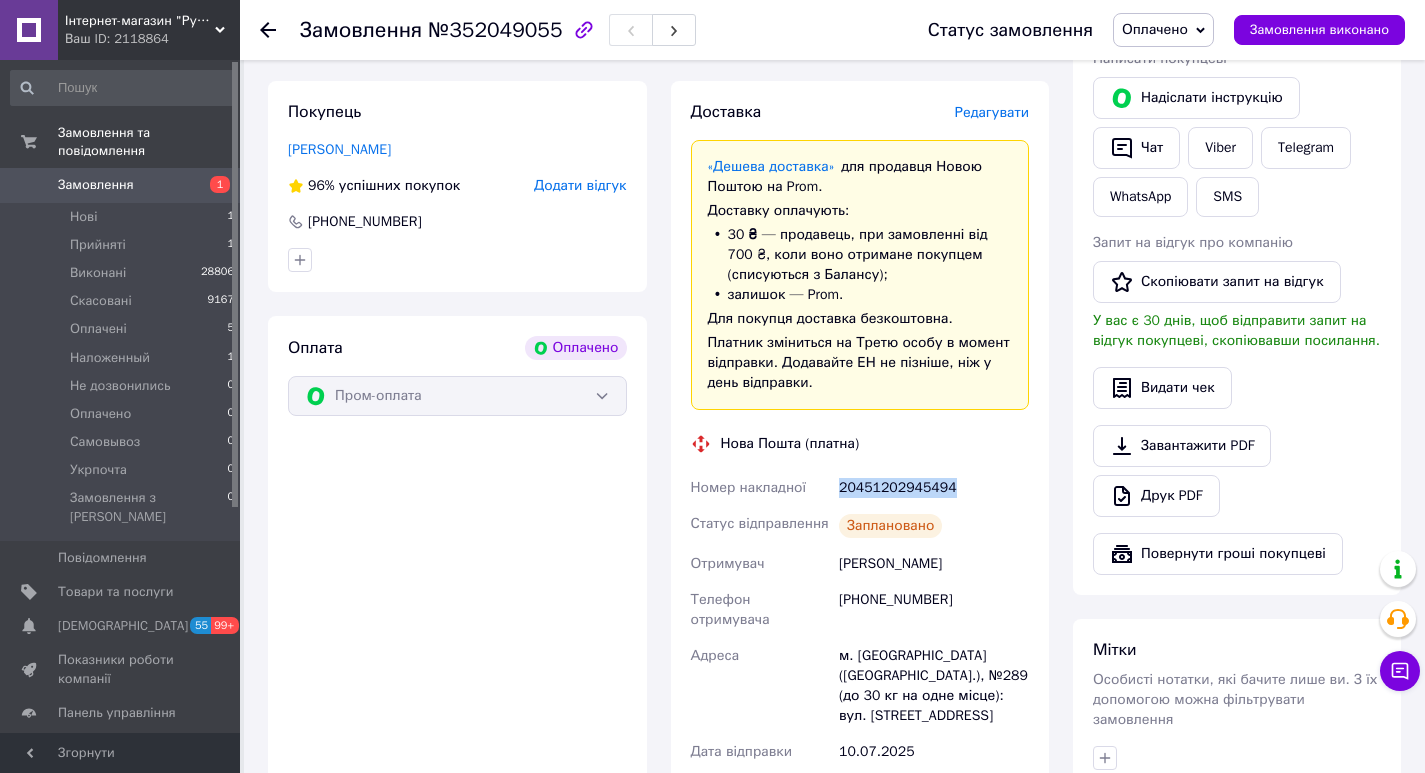 click on "20451202945494" at bounding box center [934, 488] 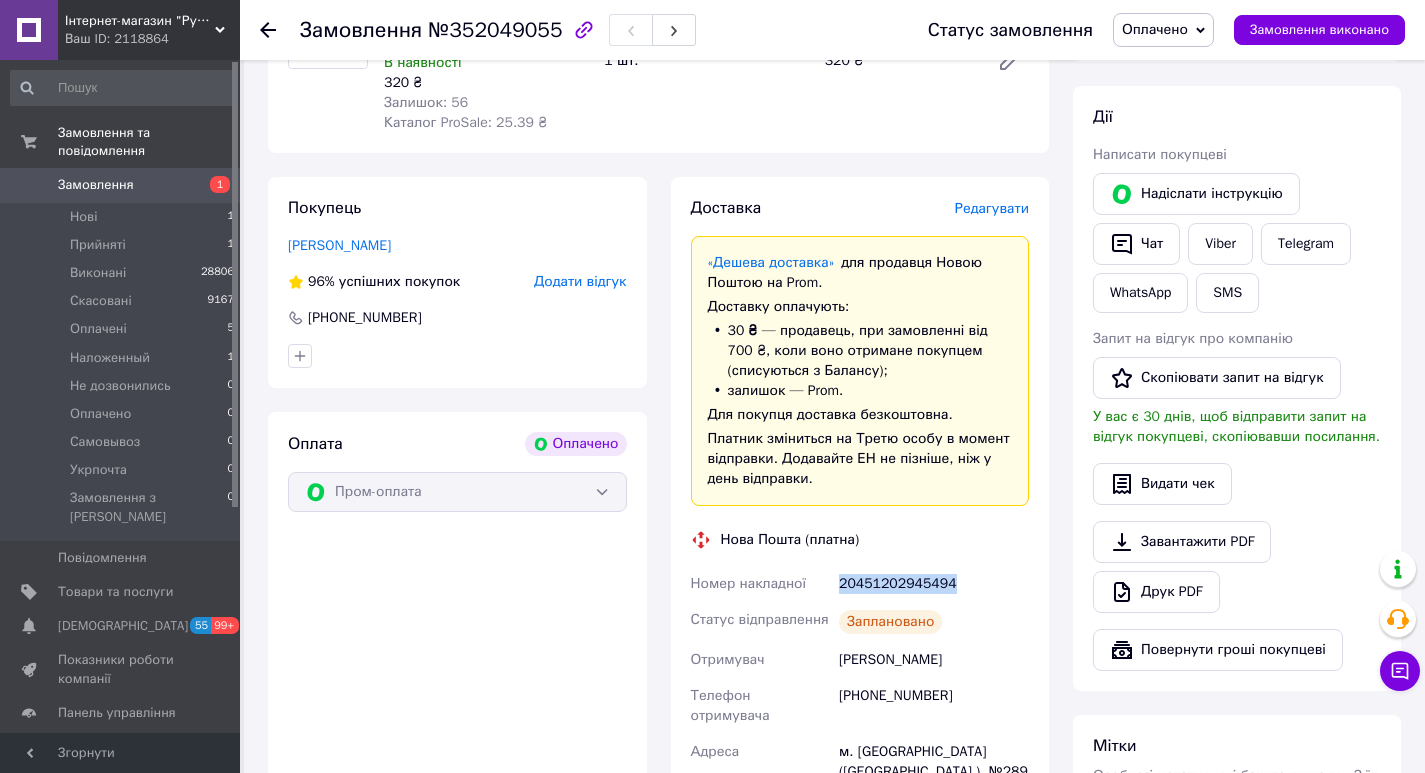 scroll, scrollTop: 300, scrollLeft: 0, axis: vertical 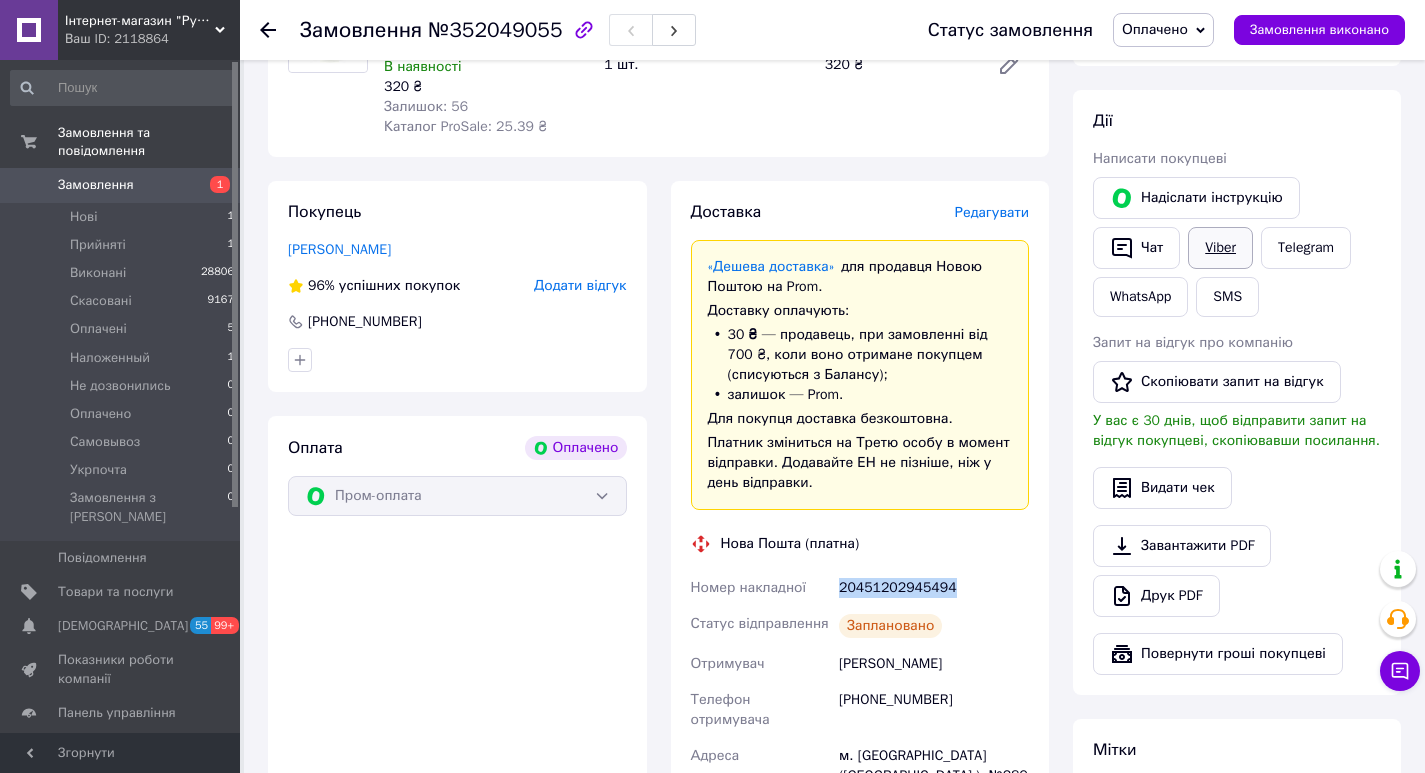 click on "Viber" at bounding box center [1220, 248] 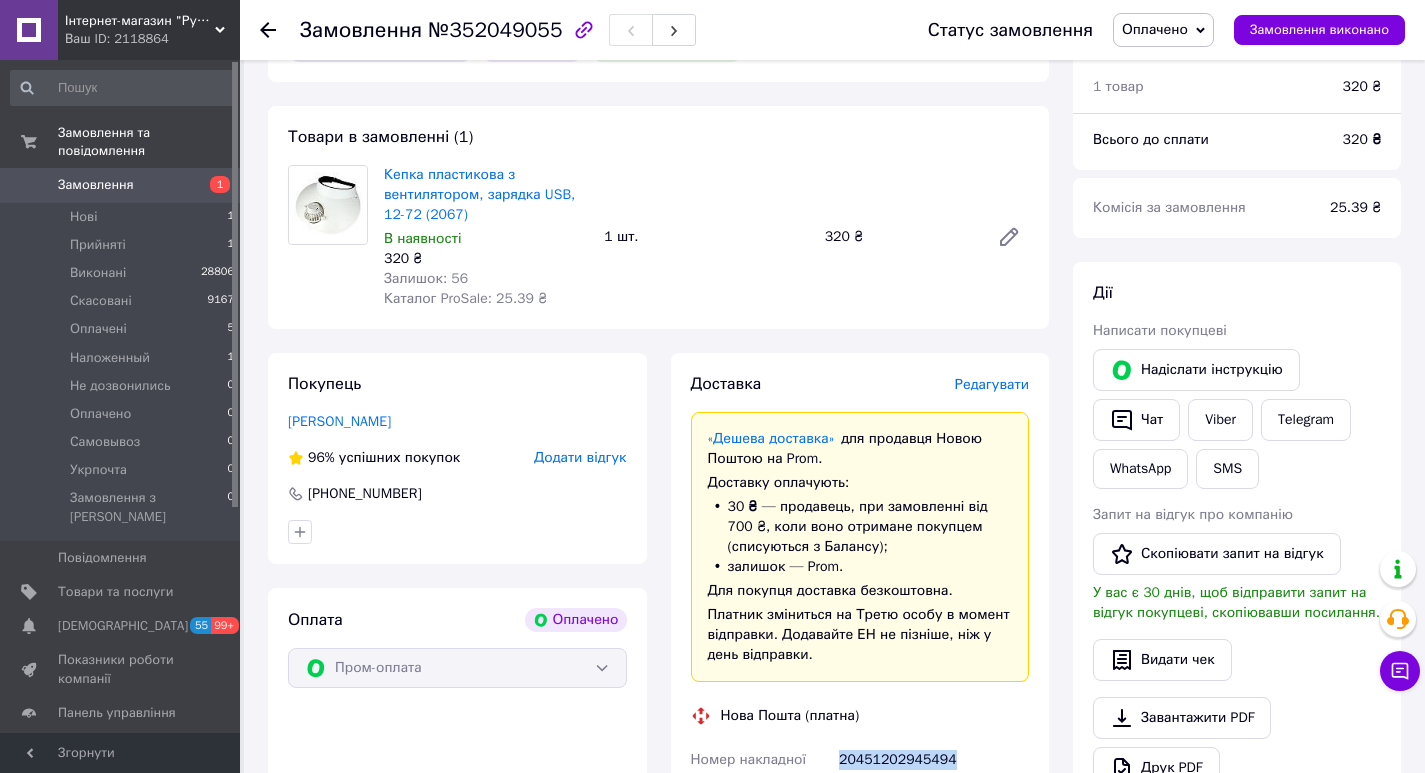 scroll, scrollTop: 0, scrollLeft: 0, axis: both 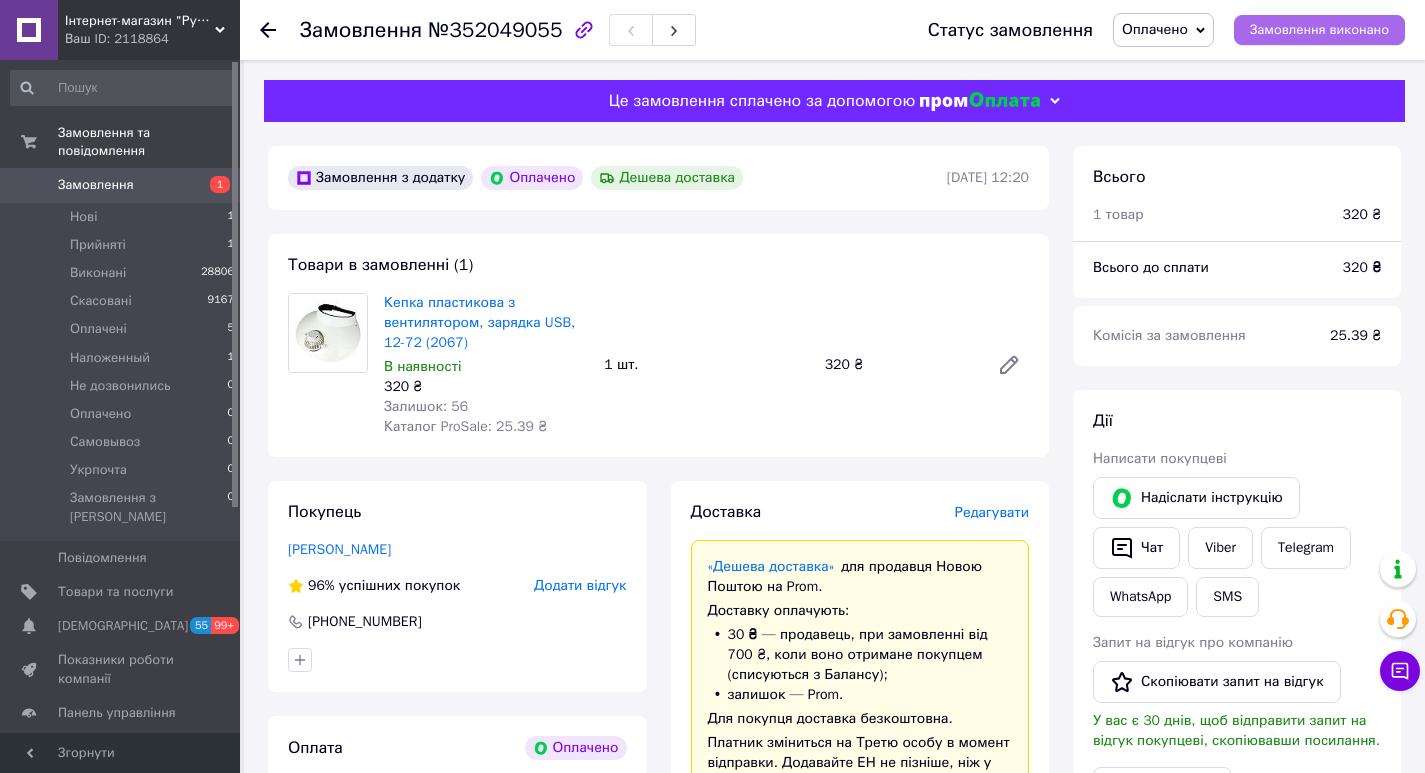 click on "Замовлення виконано" at bounding box center (1319, 30) 